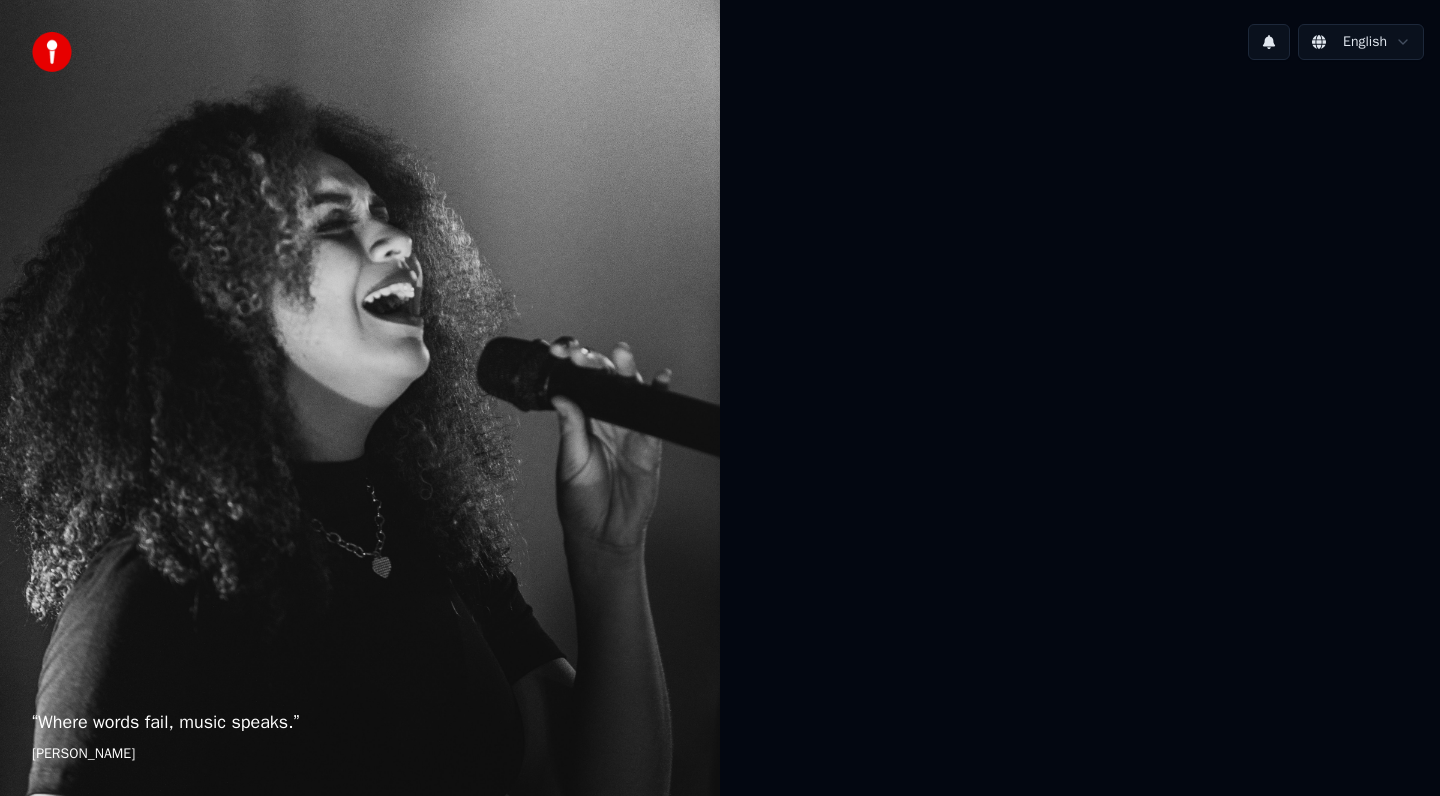 scroll, scrollTop: 0, scrollLeft: 0, axis: both 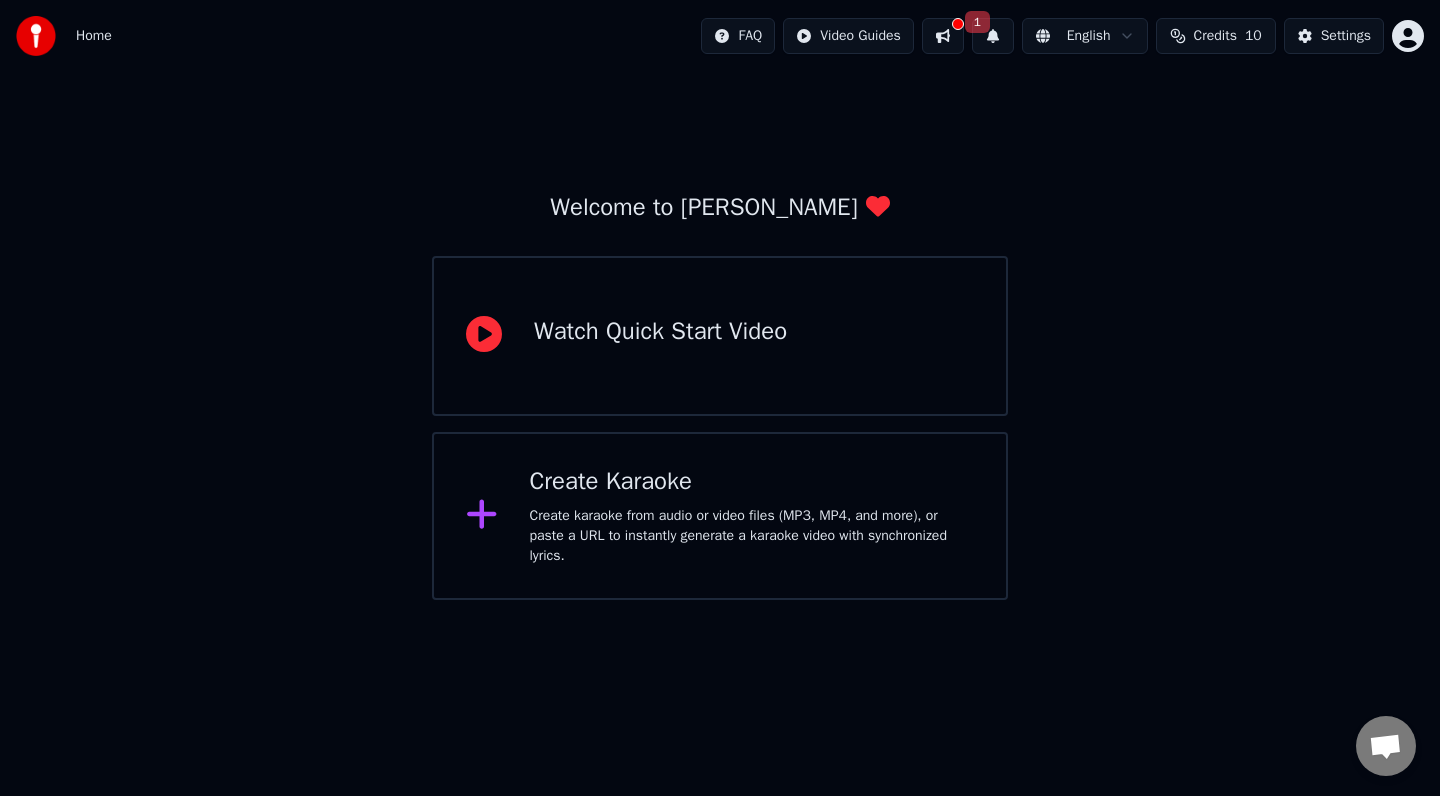 click on "Create karaoke from audio or video files (MP3, MP4, and more), or paste a URL to instantly generate a karaoke video with synchronized lyrics." at bounding box center (752, 536) 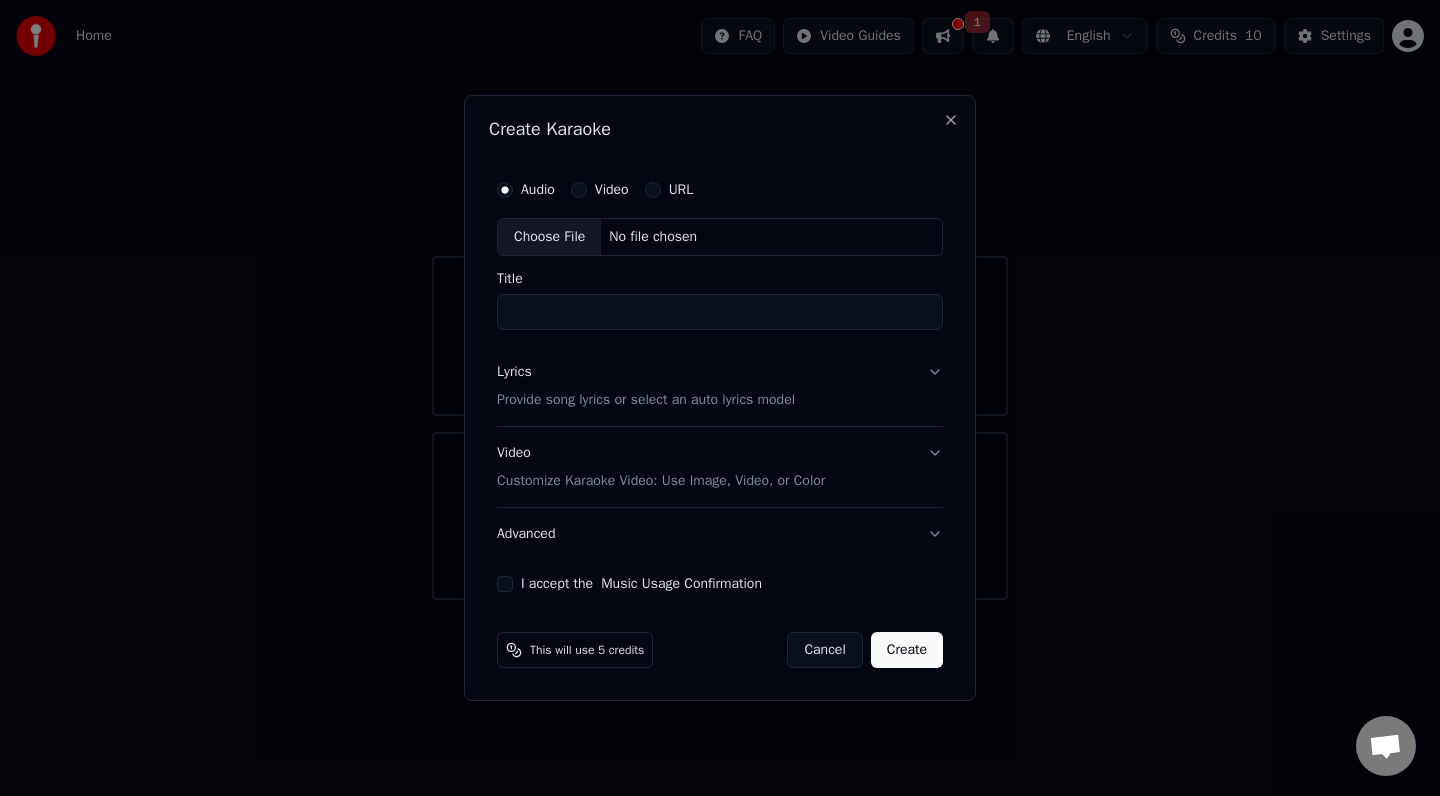paste on "**********" 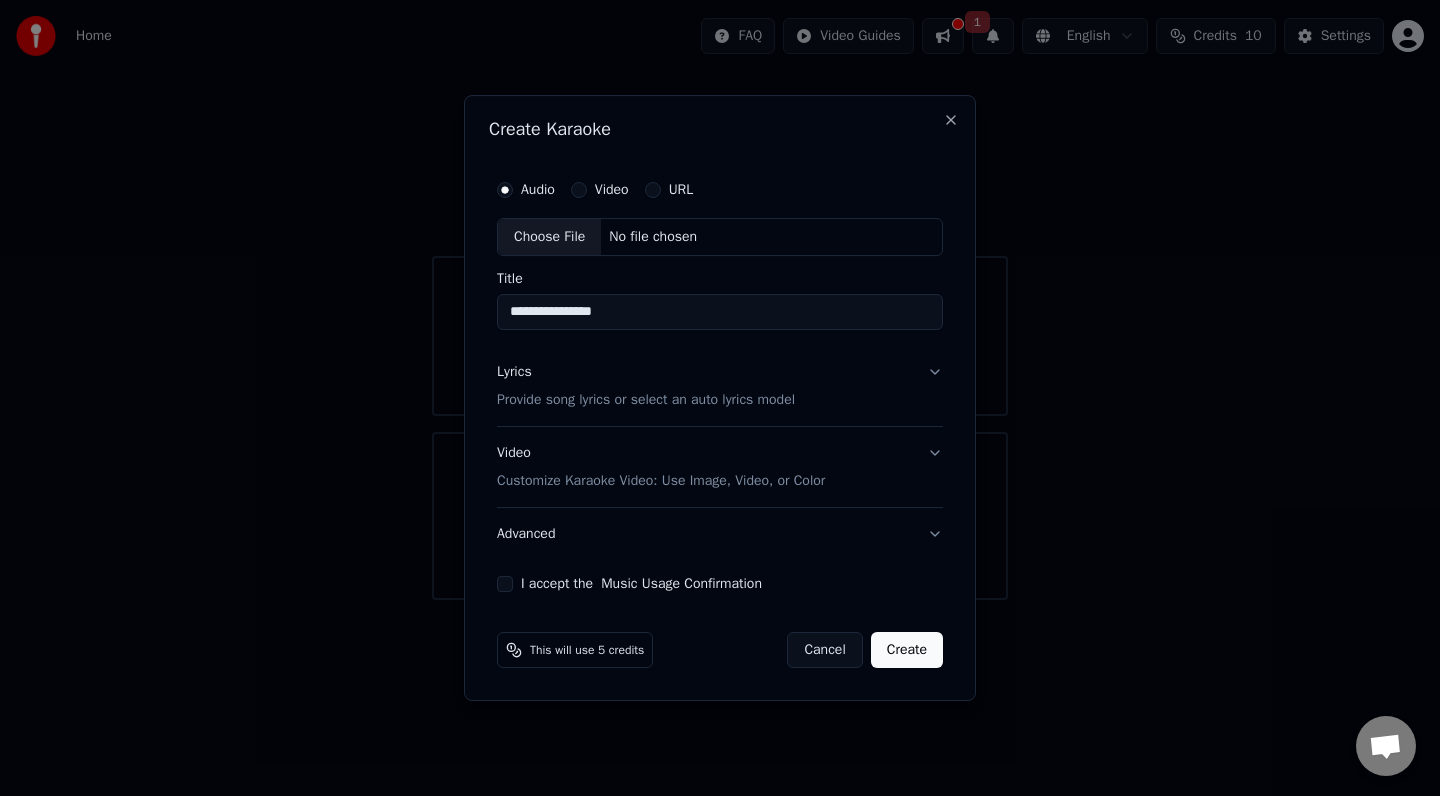 click on "Choose File" at bounding box center [549, 237] 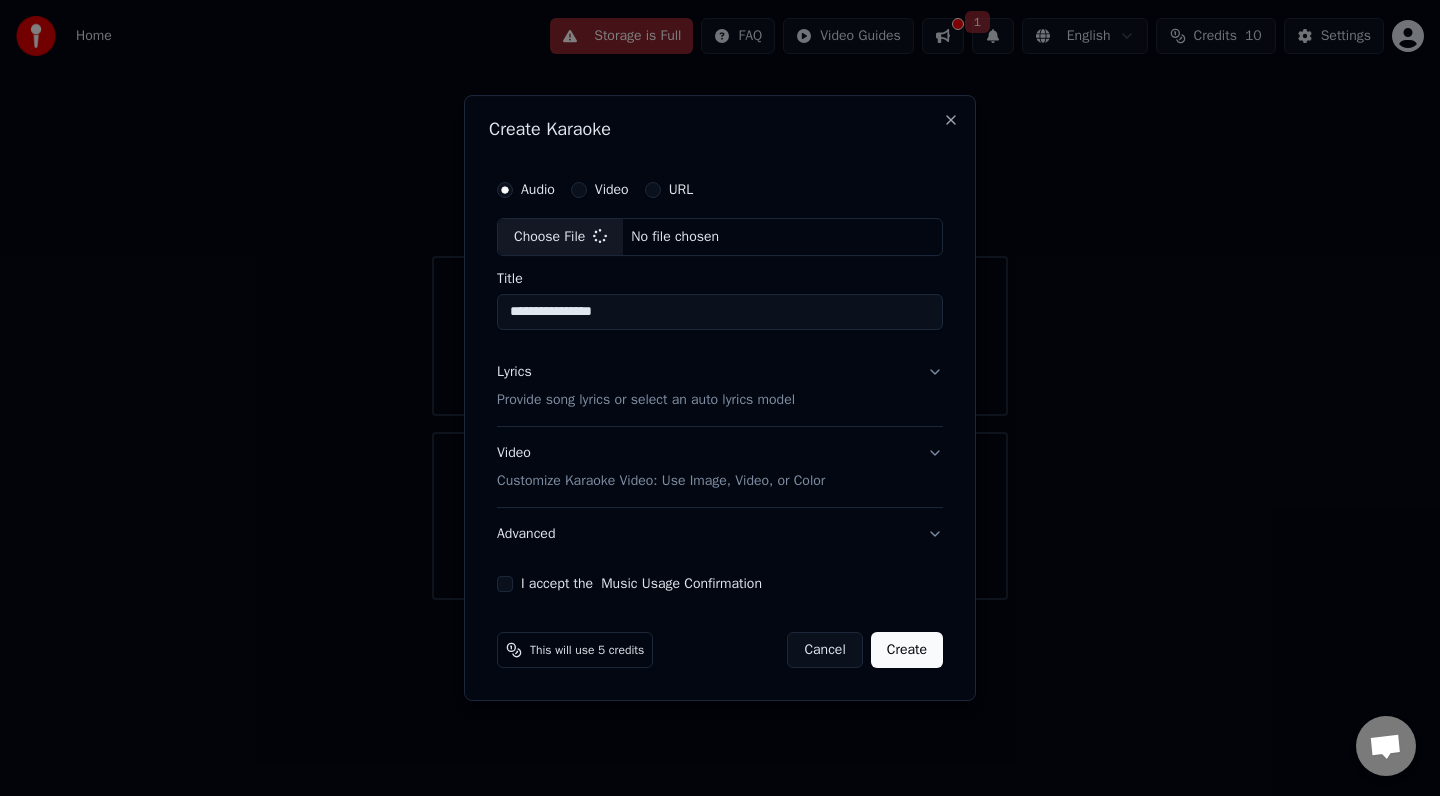 type on "**********" 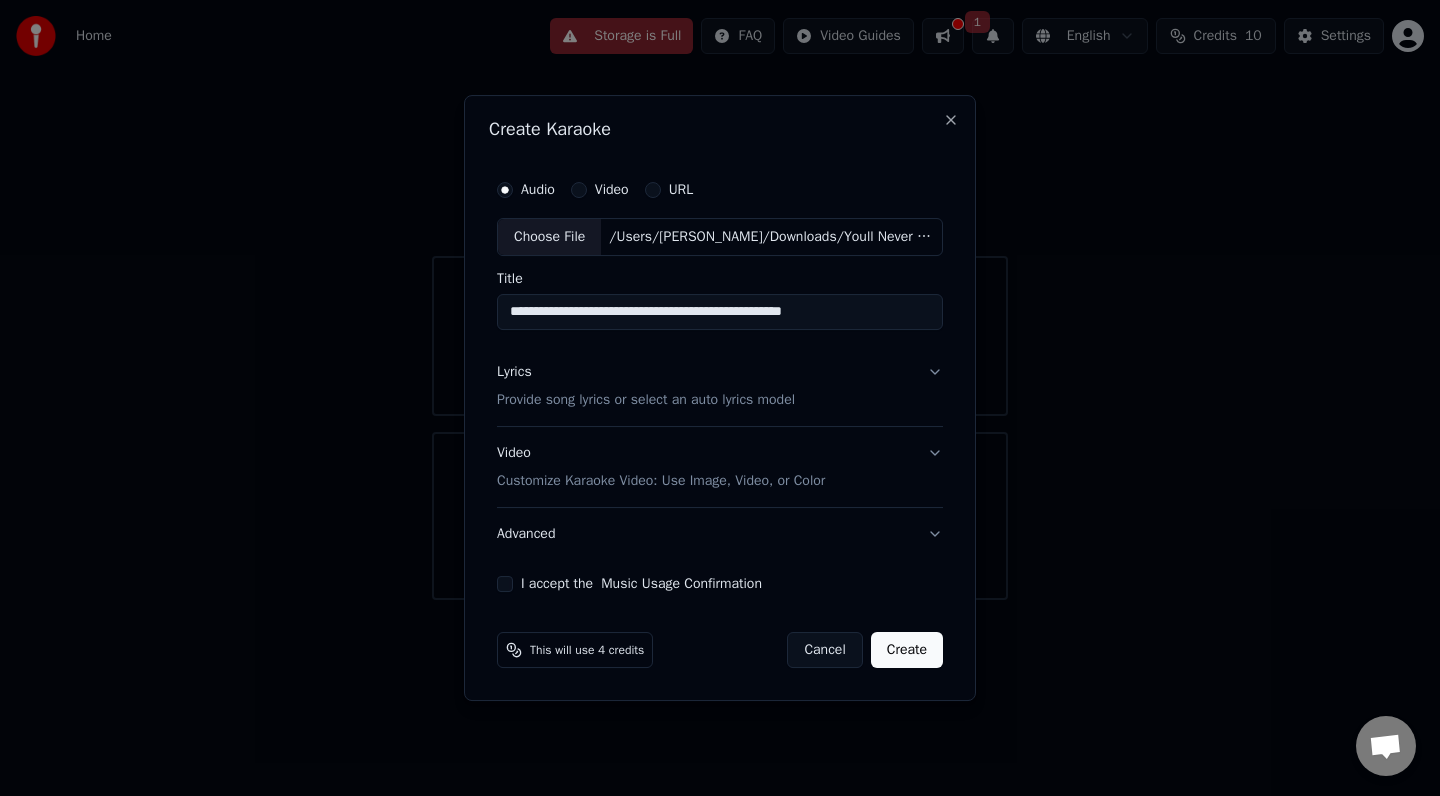 click on "Lyrics Provide song lyrics or select an auto lyrics model" at bounding box center [720, 386] 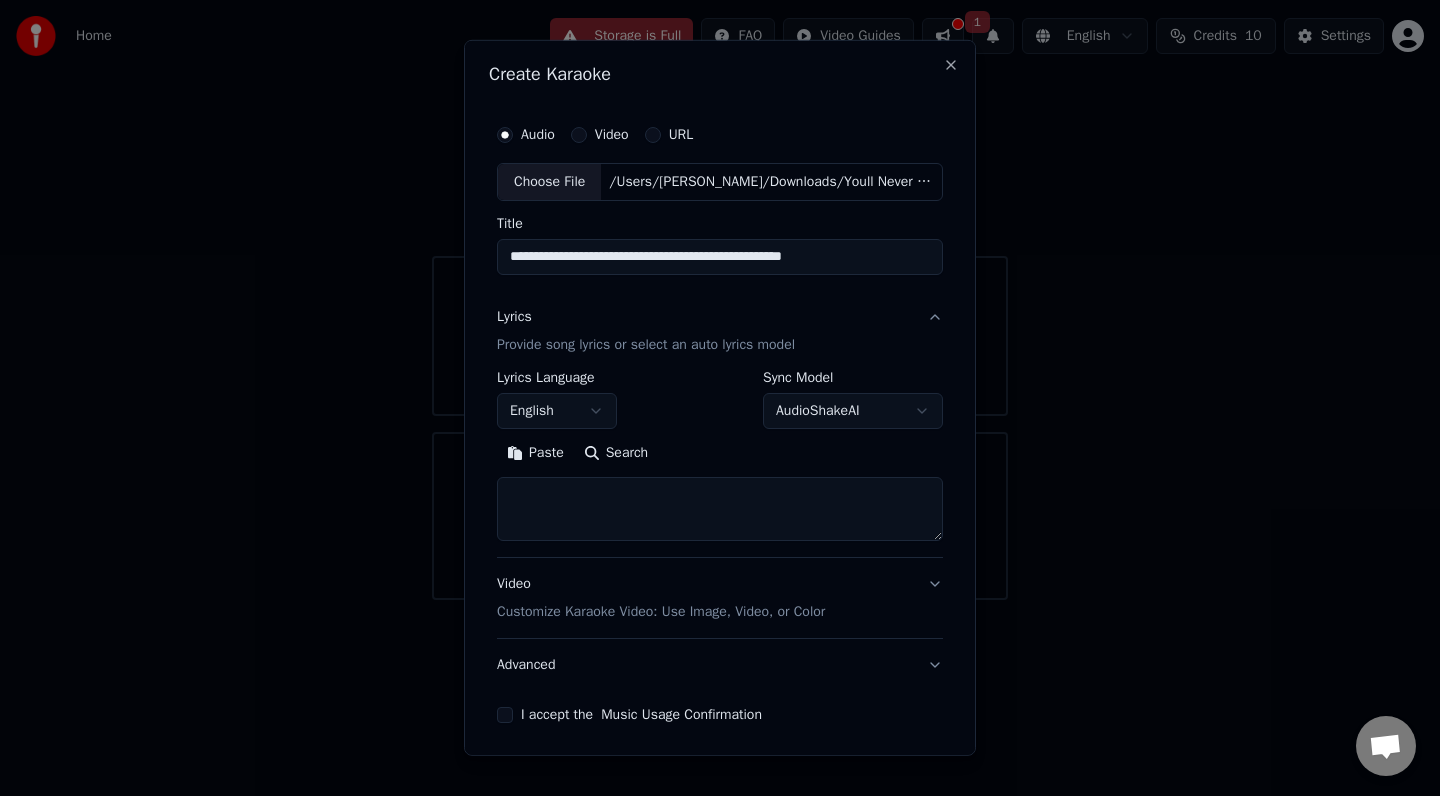 paste on "**********" 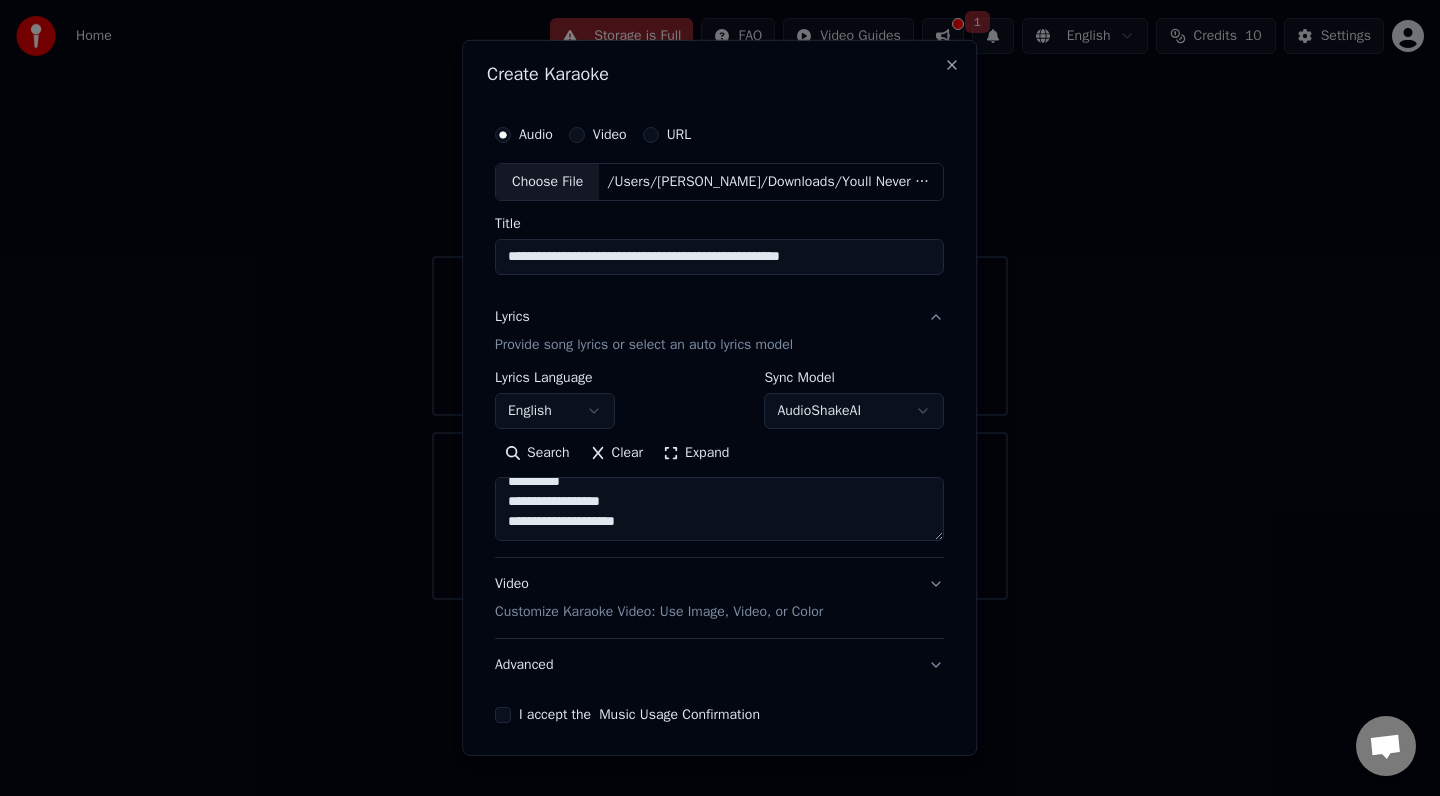 scroll, scrollTop: 401, scrollLeft: 0, axis: vertical 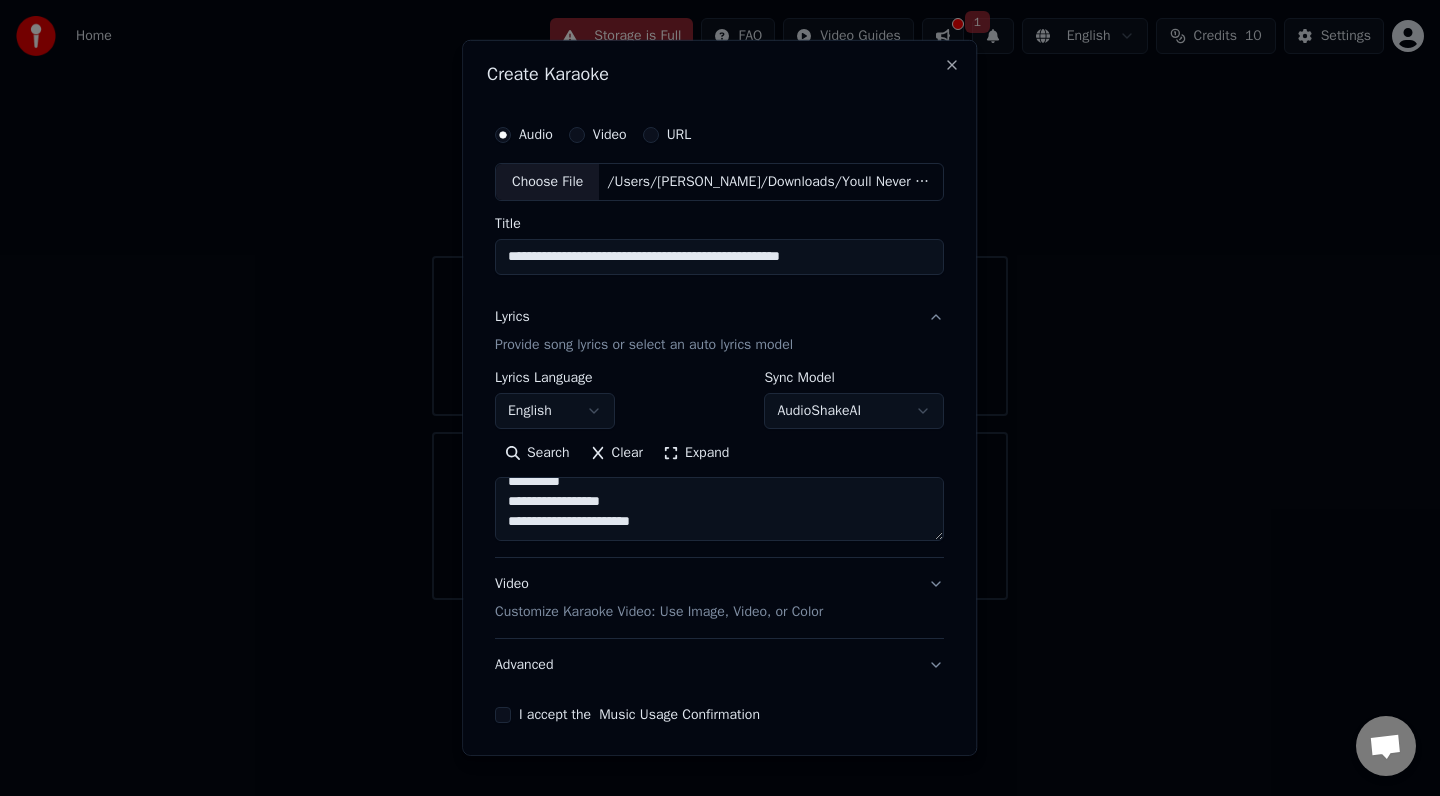 paste on "**********" 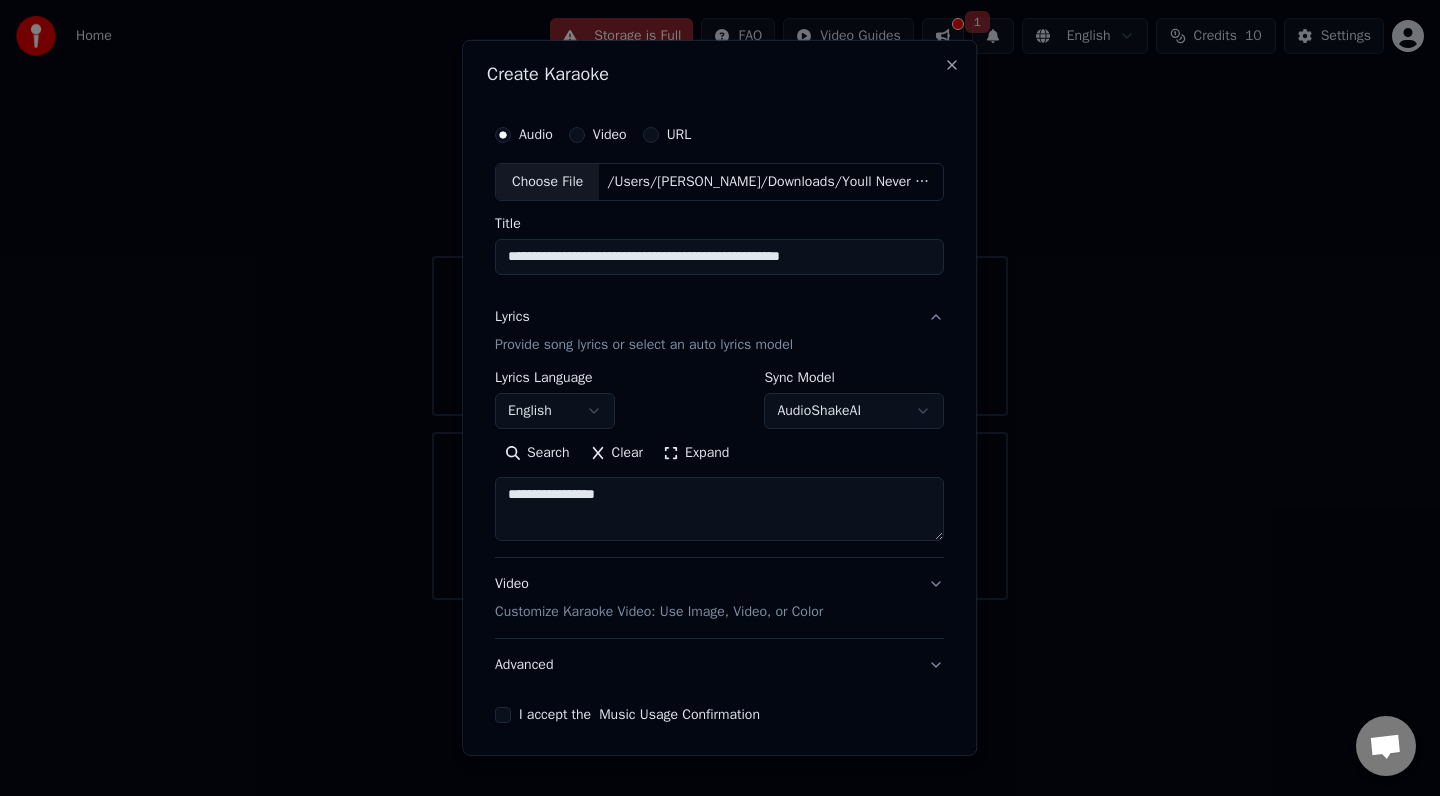 scroll, scrollTop: 653, scrollLeft: 0, axis: vertical 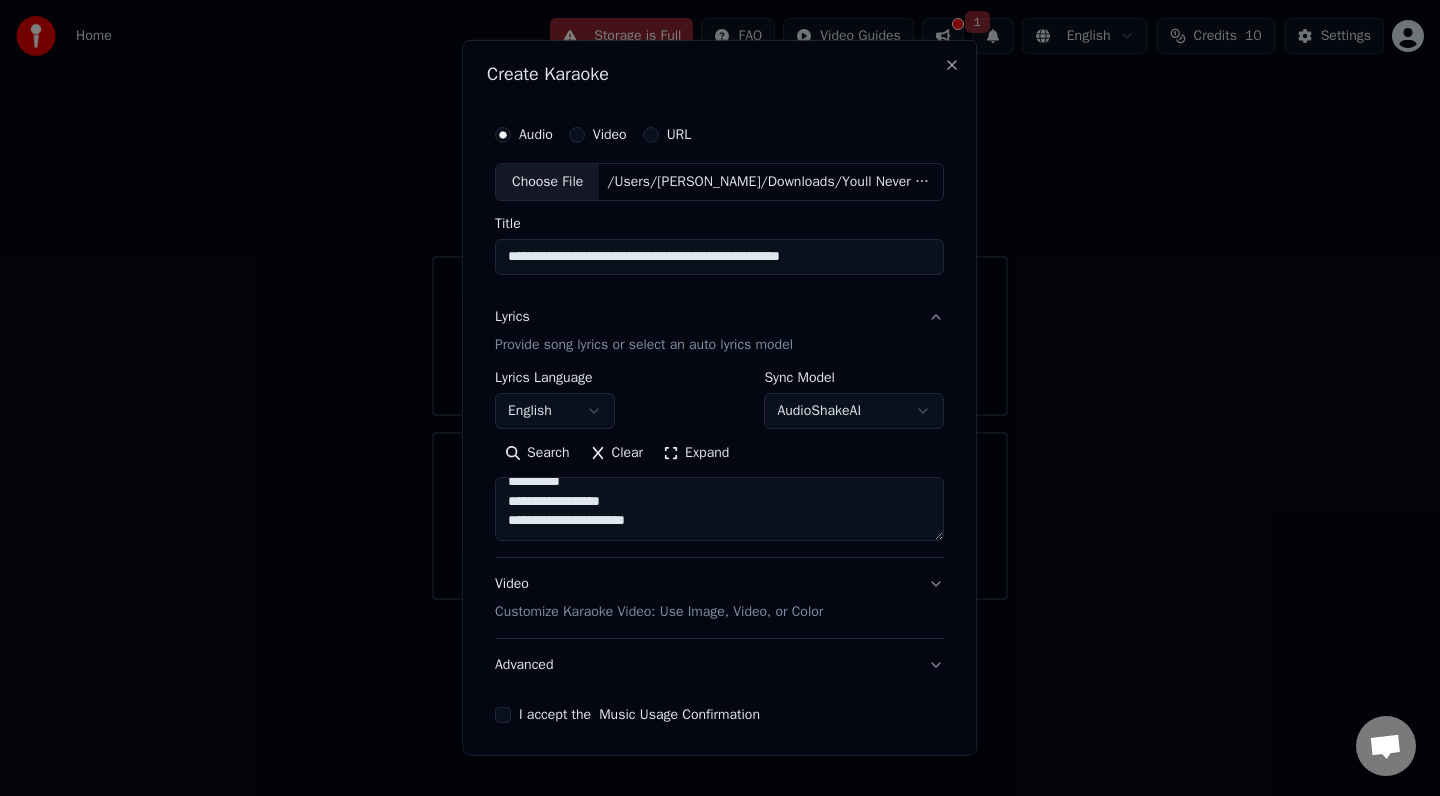 type on "**********" 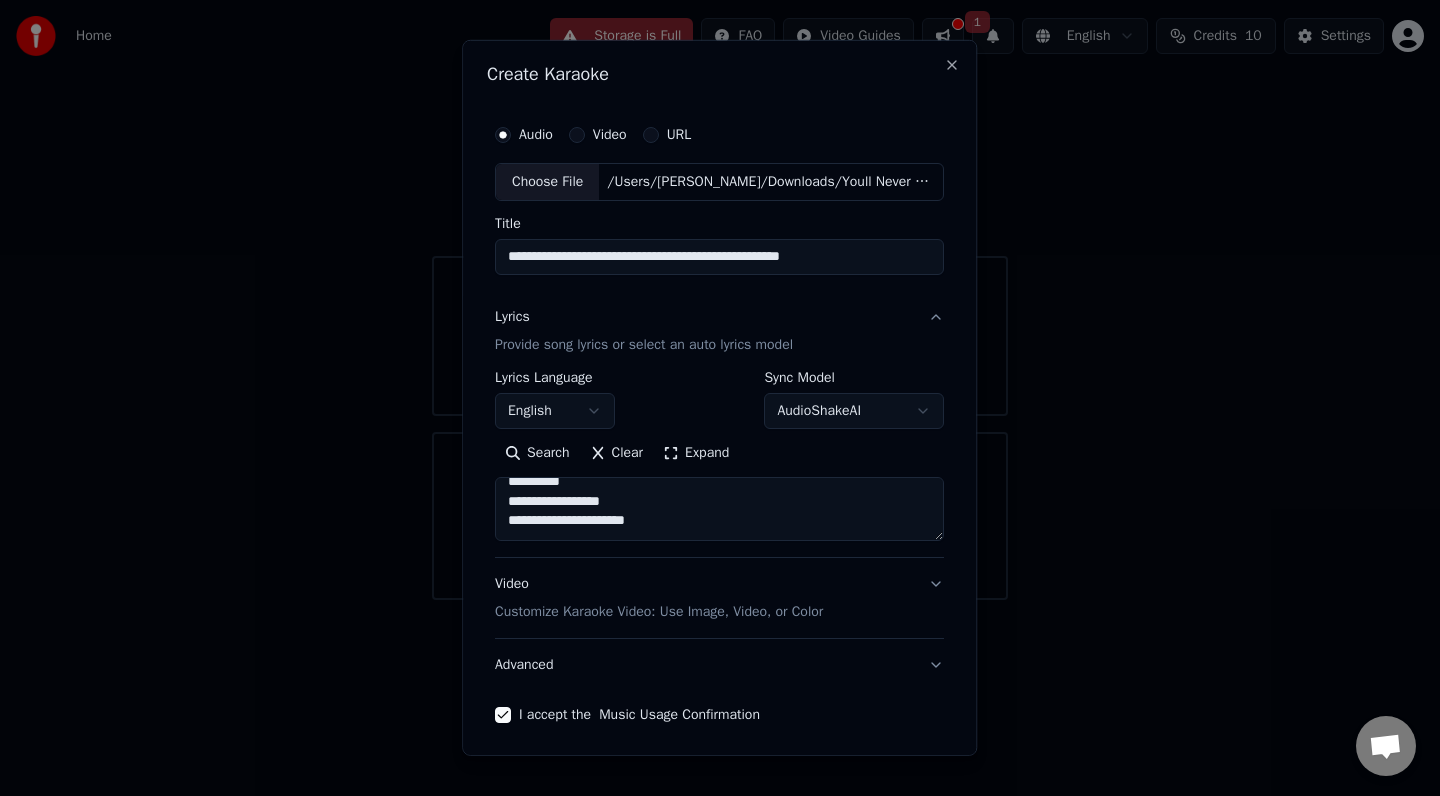 type on "on" 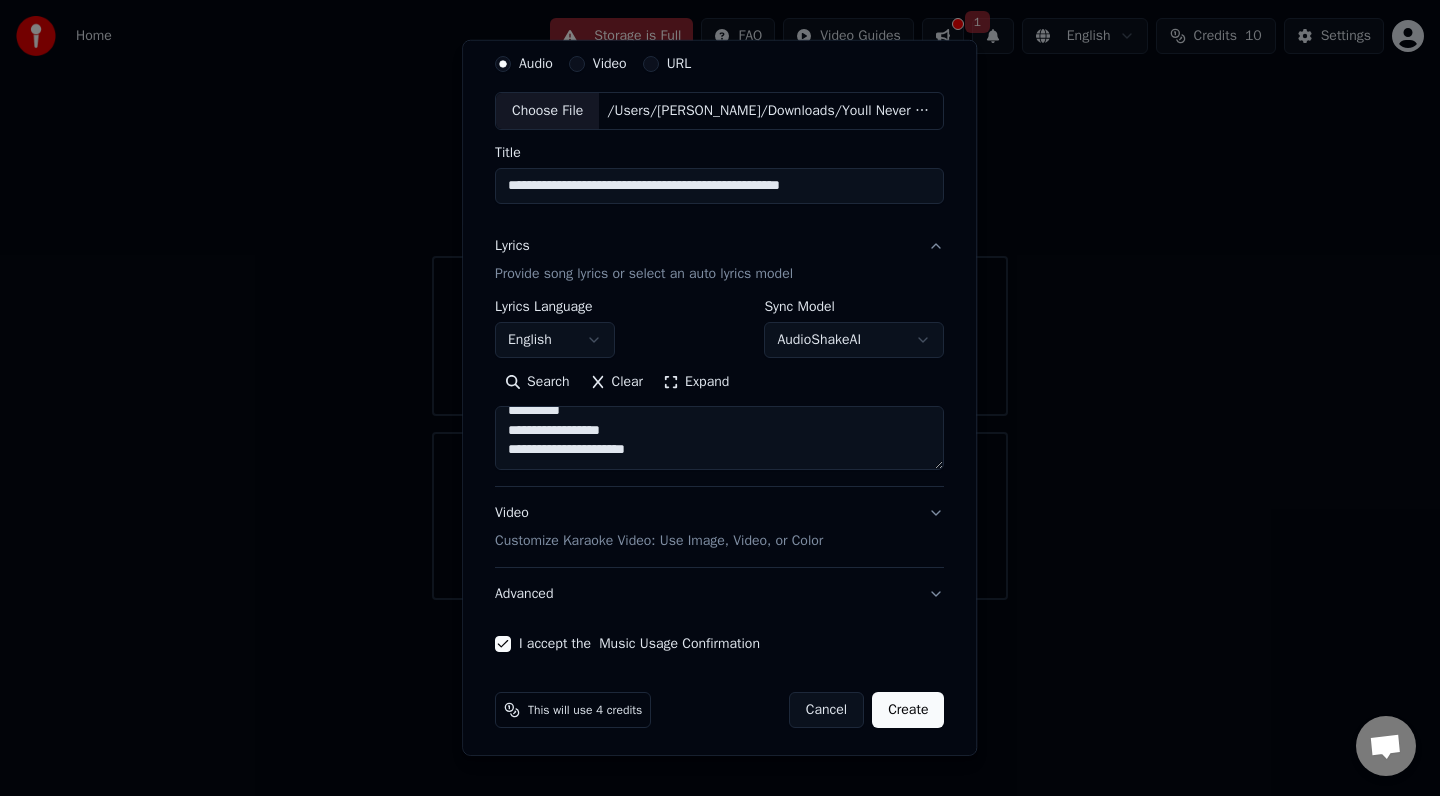 scroll, scrollTop: 75, scrollLeft: 0, axis: vertical 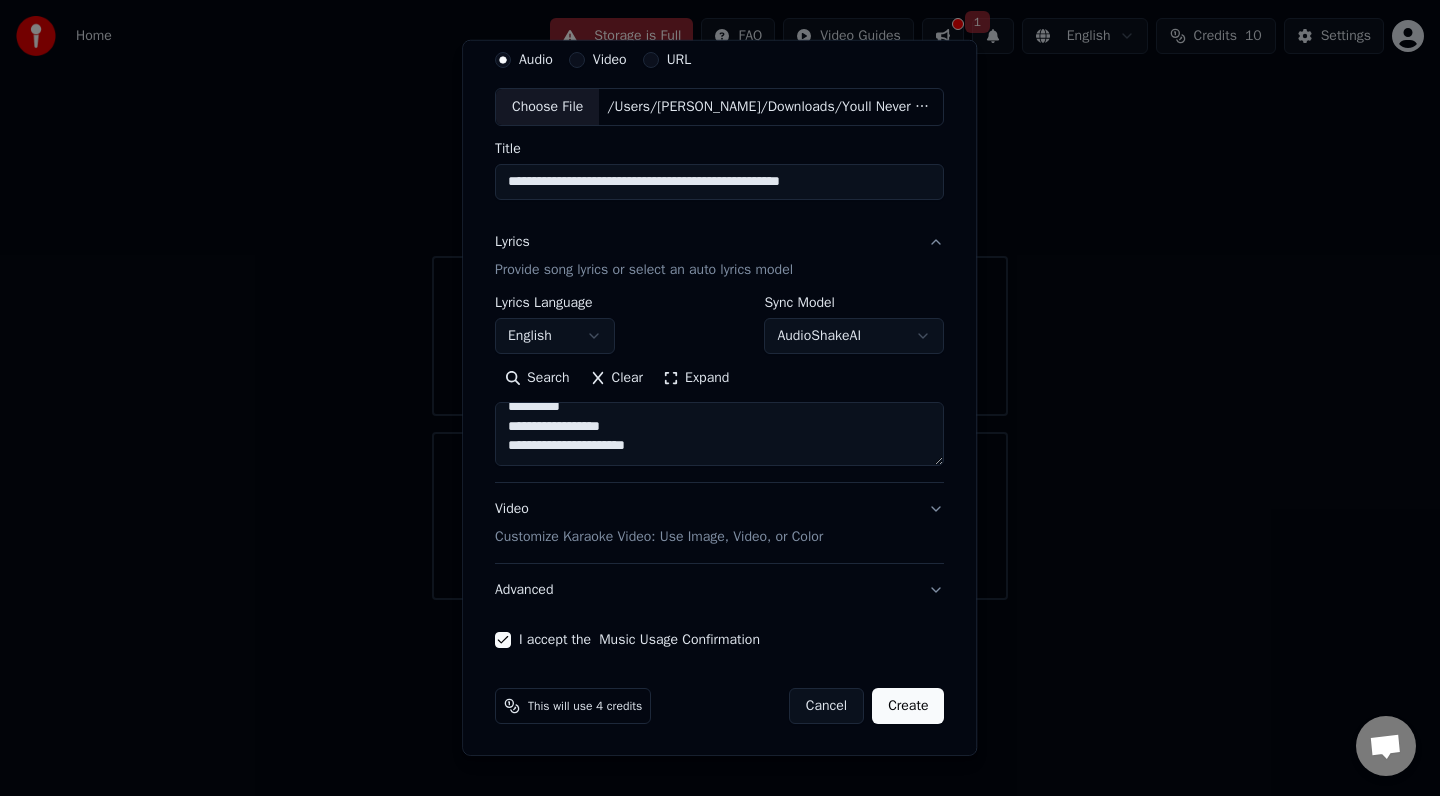 click on "Create" at bounding box center (908, 706) 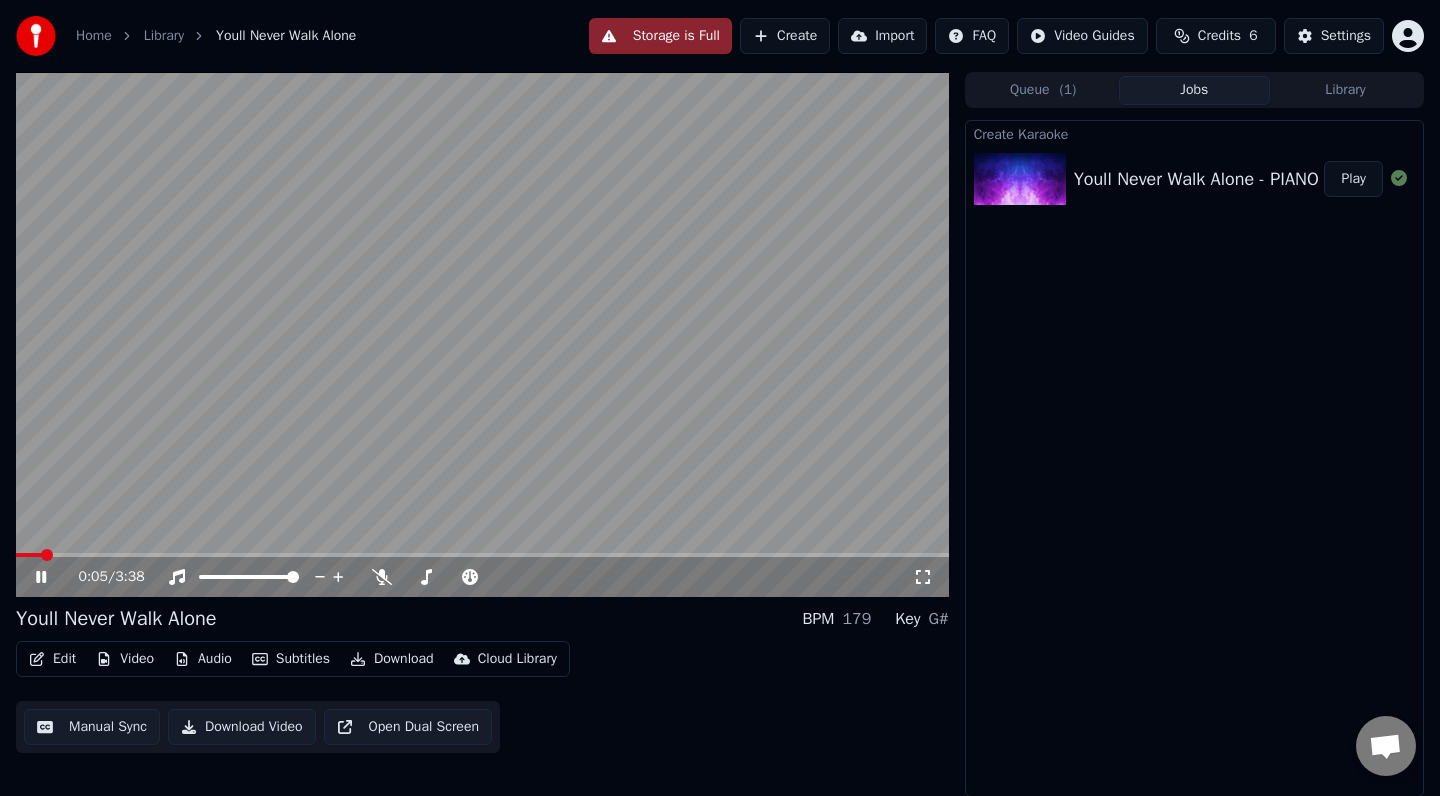 scroll, scrollTop: 0, scrollLeft: 0, axis: both 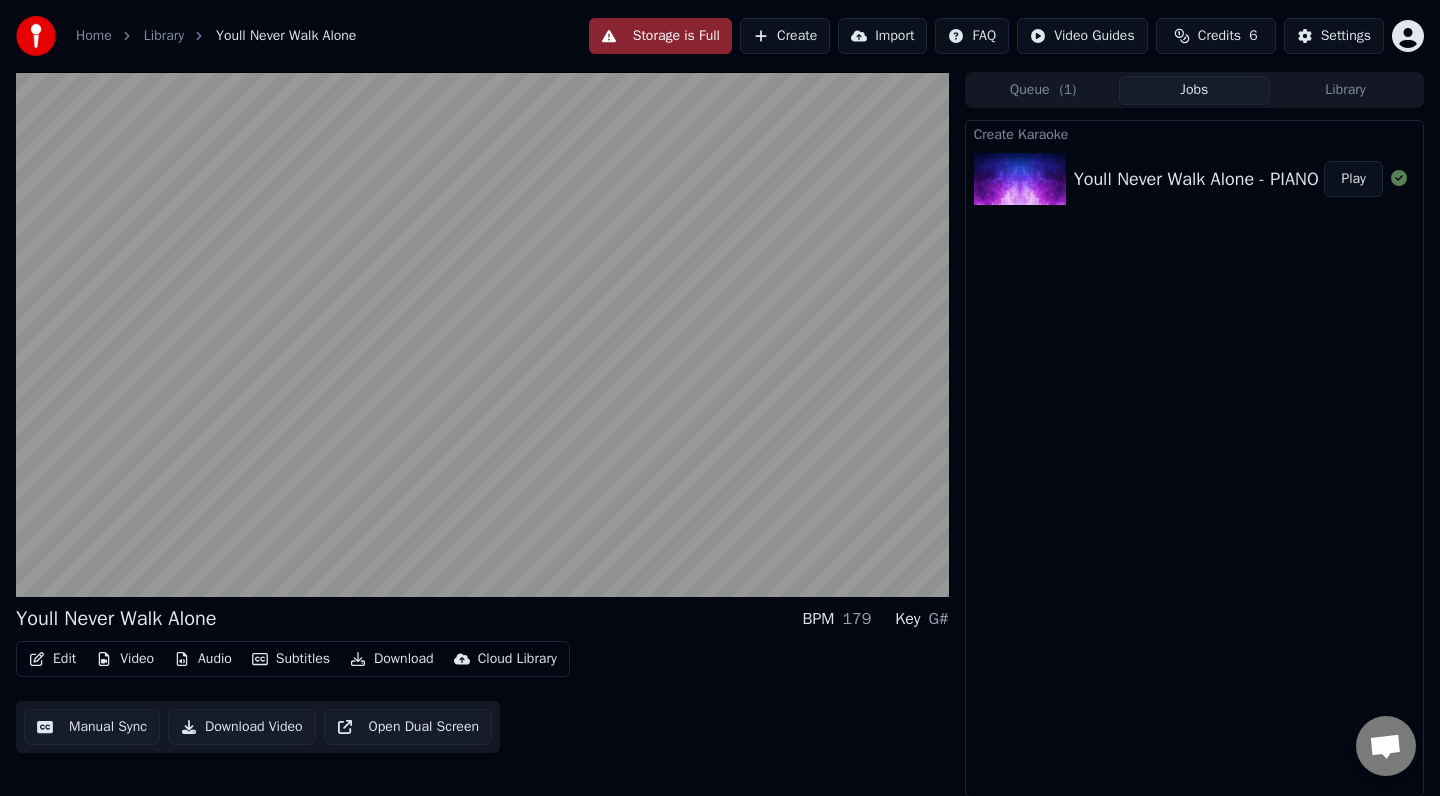 click on "Manual Sync" at bounding box center (92, 727) 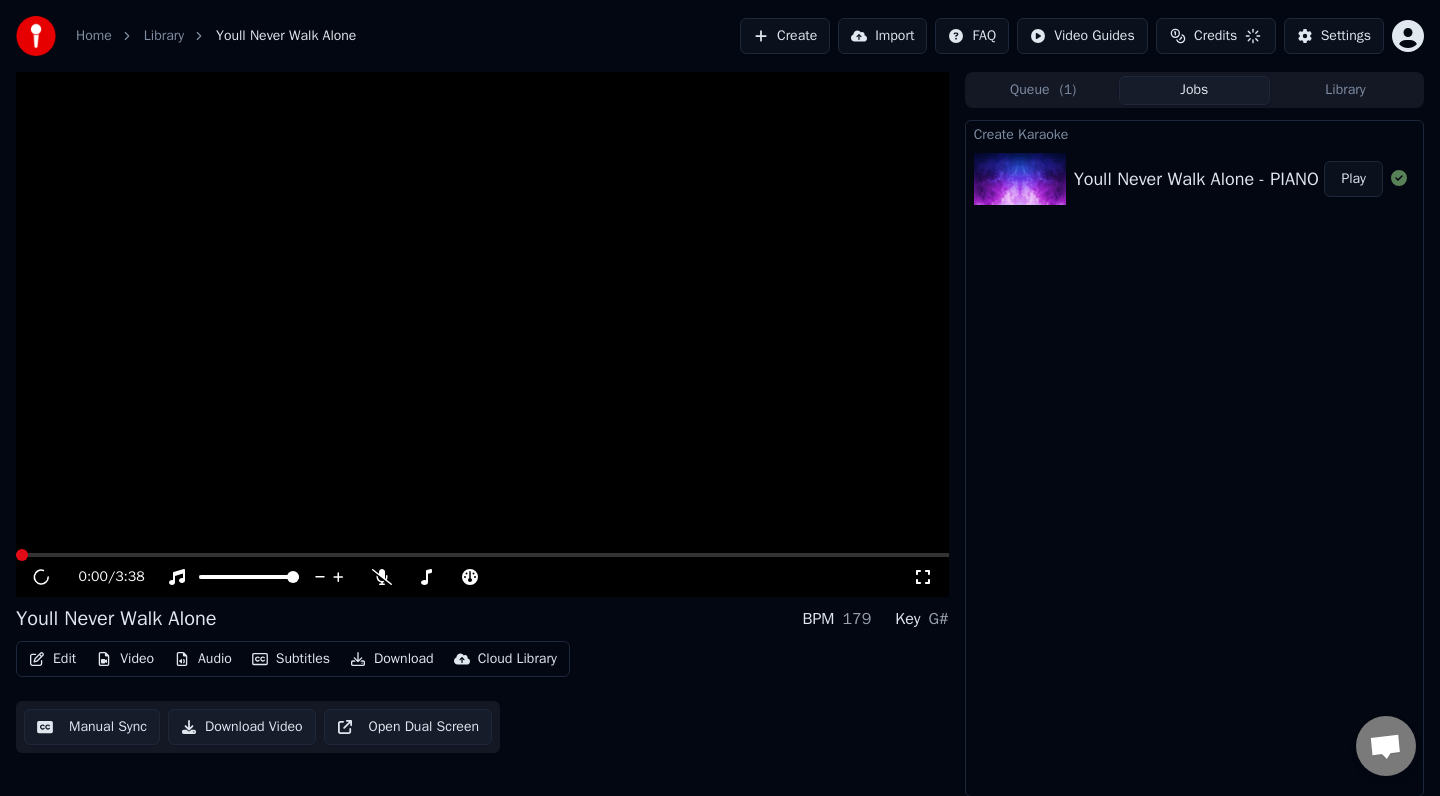scroll, scrollTop: 0, scrollLeft: 0, axis: both 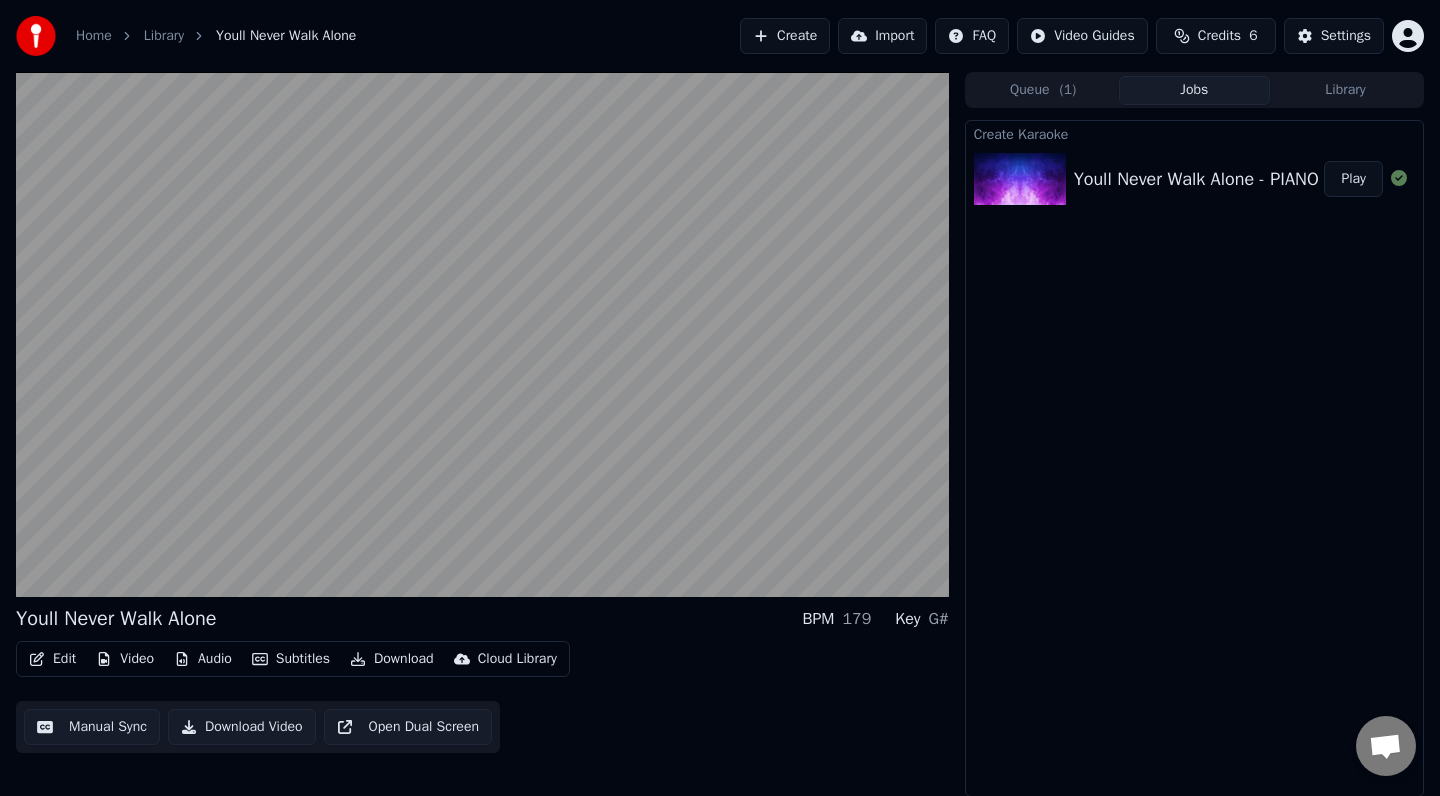 click on "Edit" at bounding box center [52, 659] 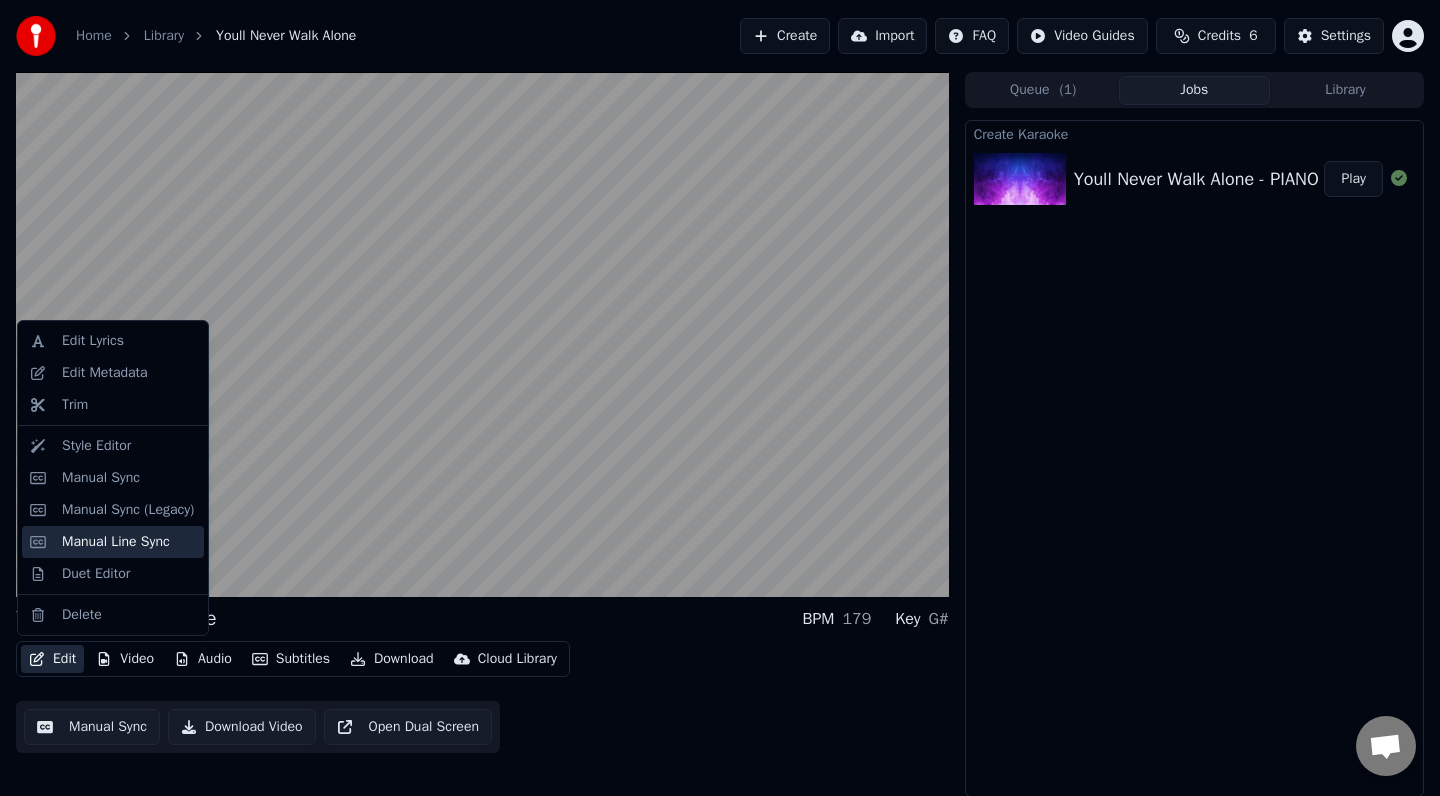 click on "Manual Line Sync" at bounding box center (116, 542) 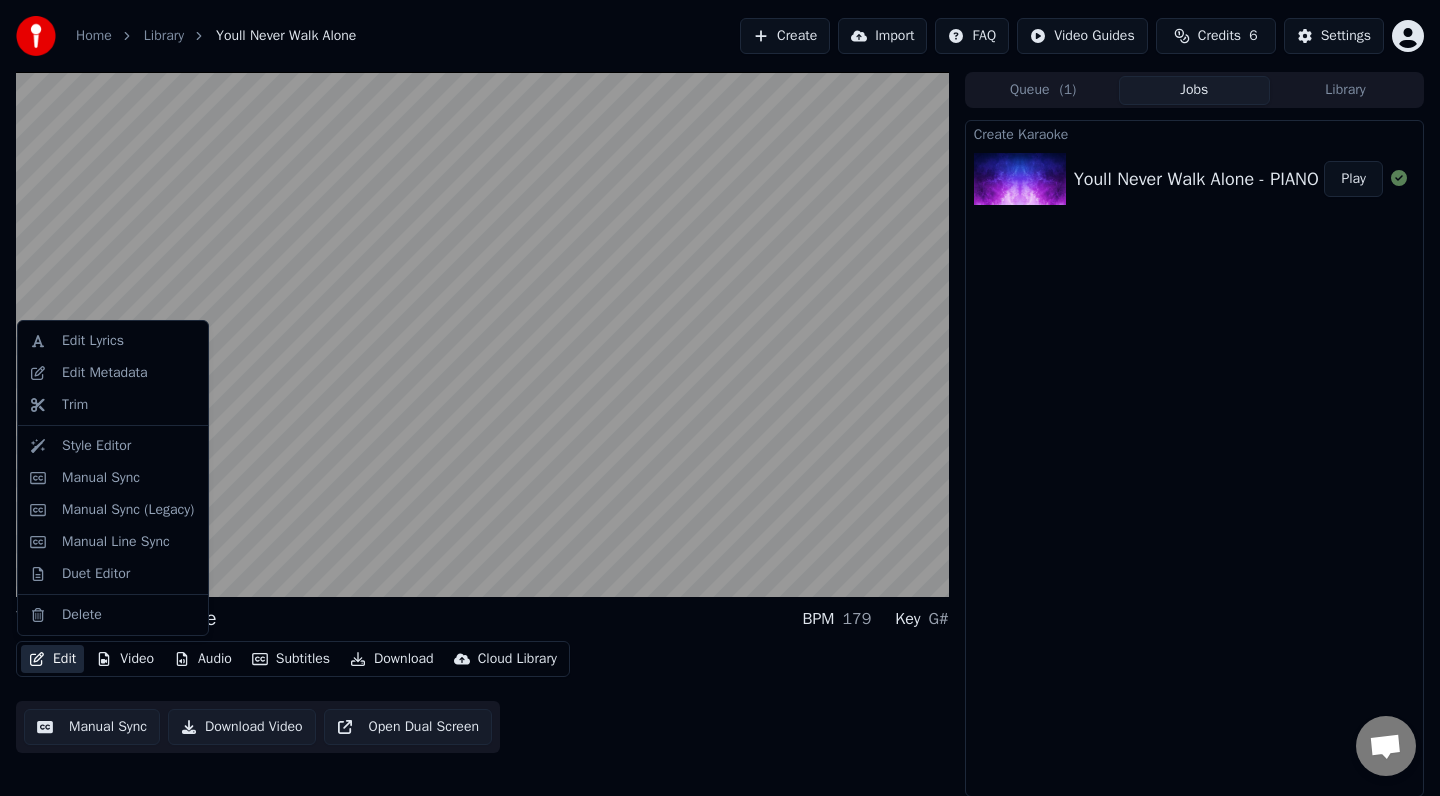 scroll, scrollTop: 0, scrollLeft: 0, axis: both 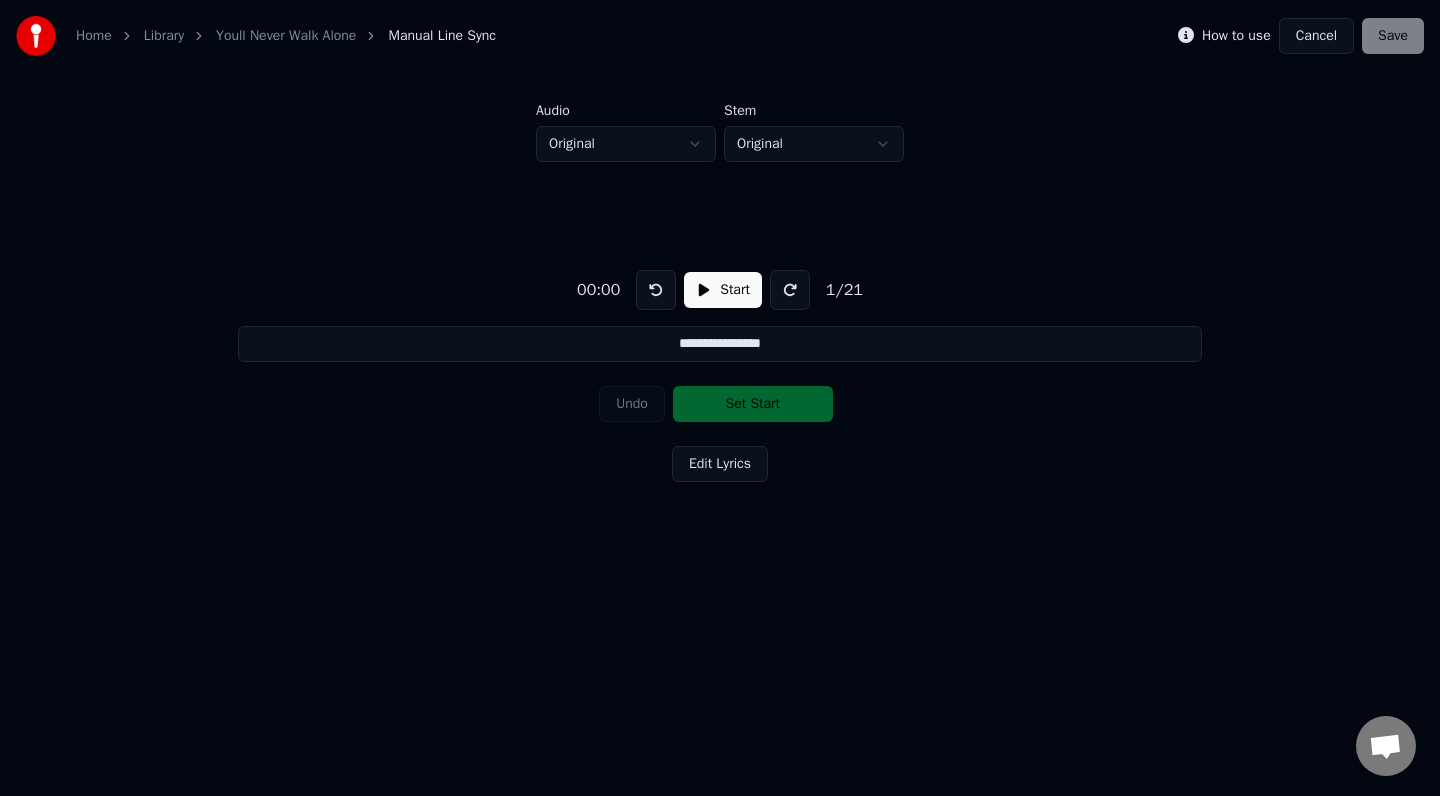 click on "Start" at bounding box center (723, 290) 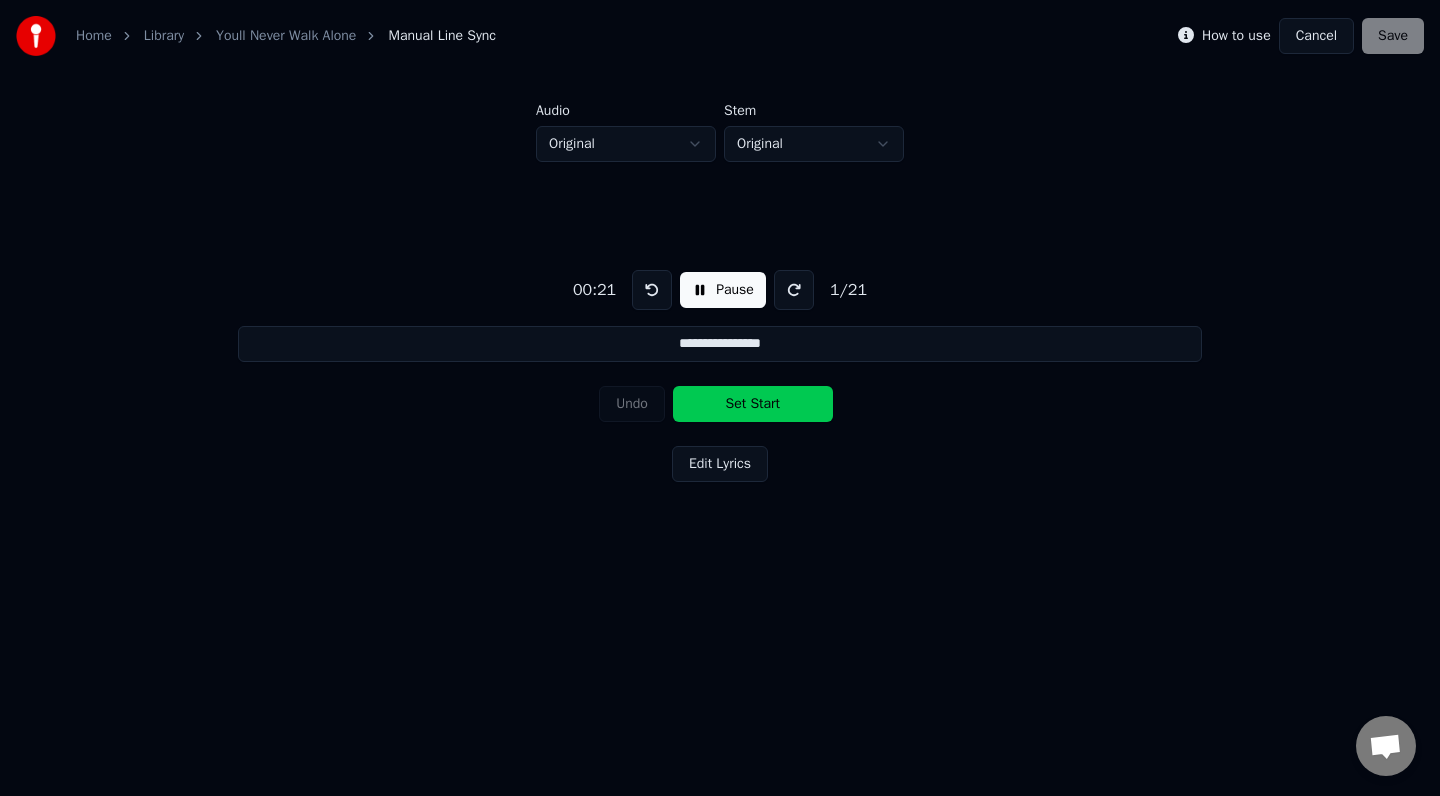 click on "Set Start" at bounding box center (753, 404) 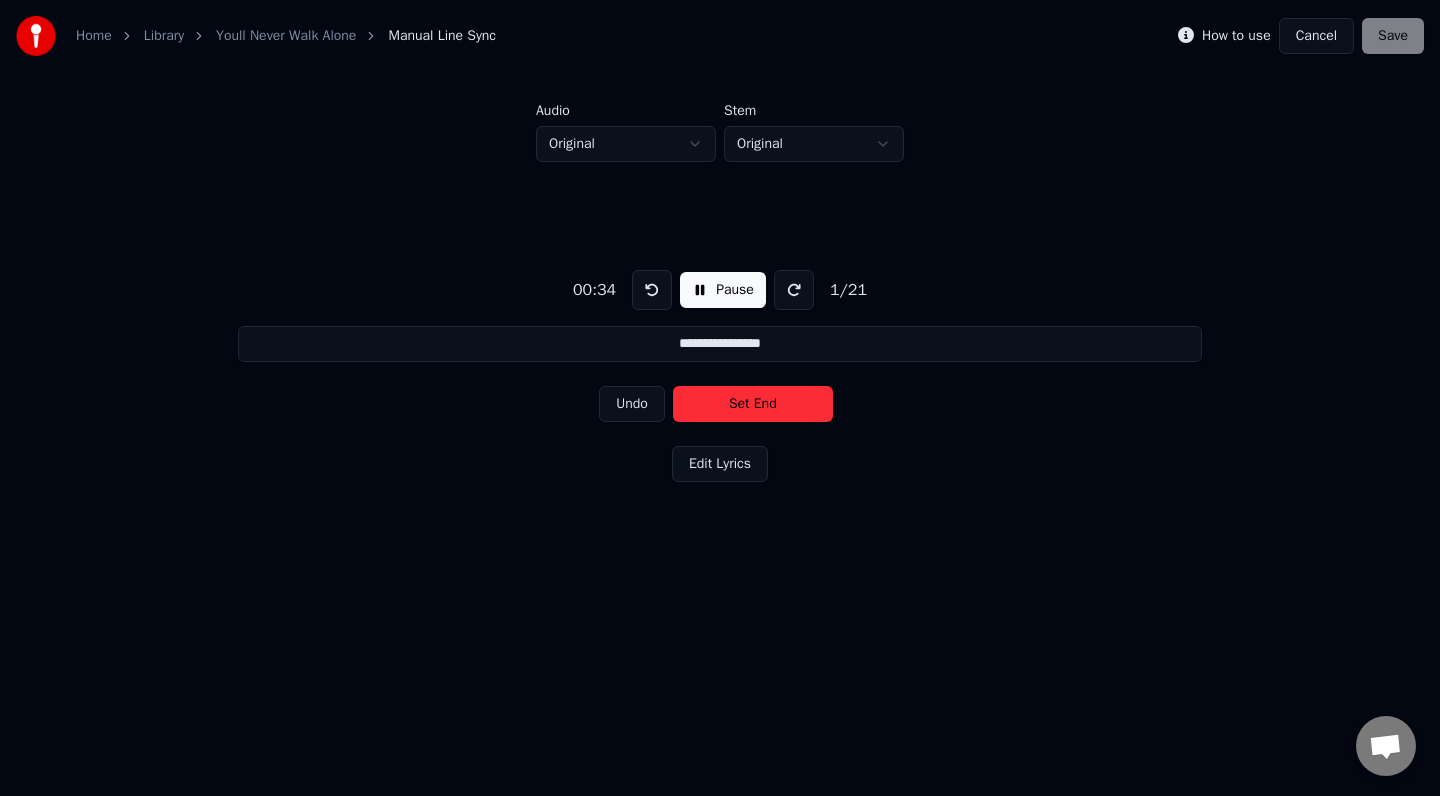 click on "Set End" at bounding box center [753, 404] 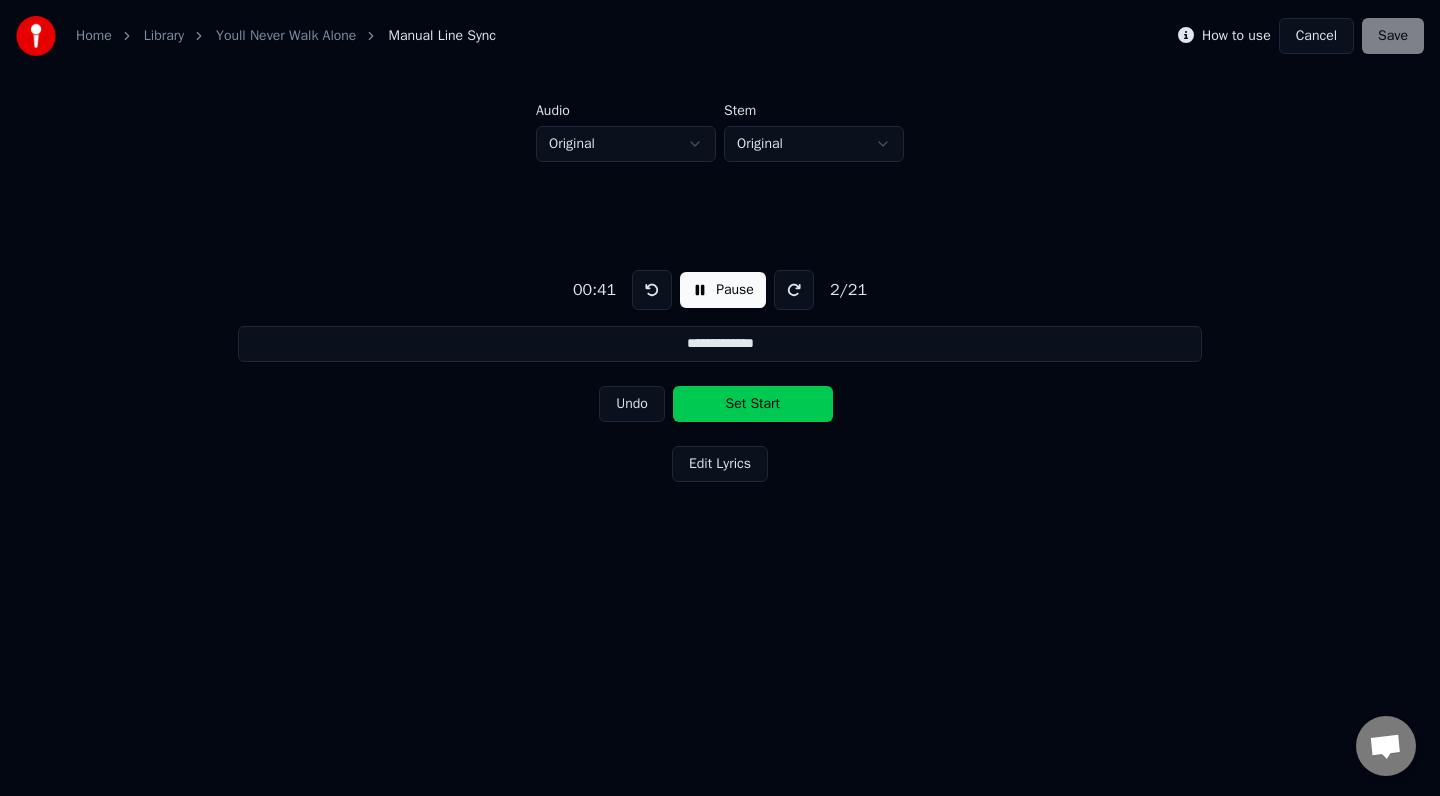 click on "Pause" at bounding box center (723, 290) 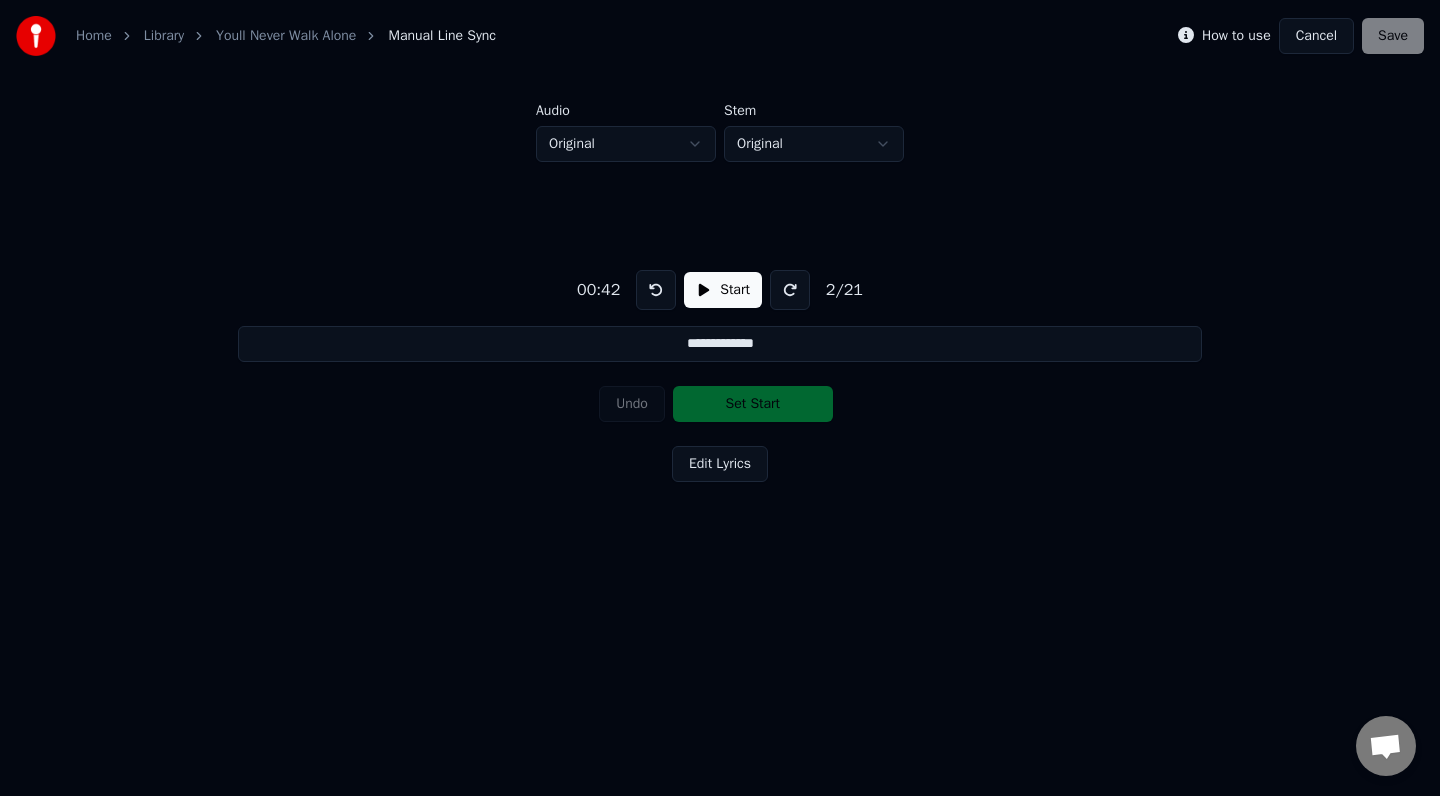 click on "Undo Set Start" at bounding box center [720, 404] 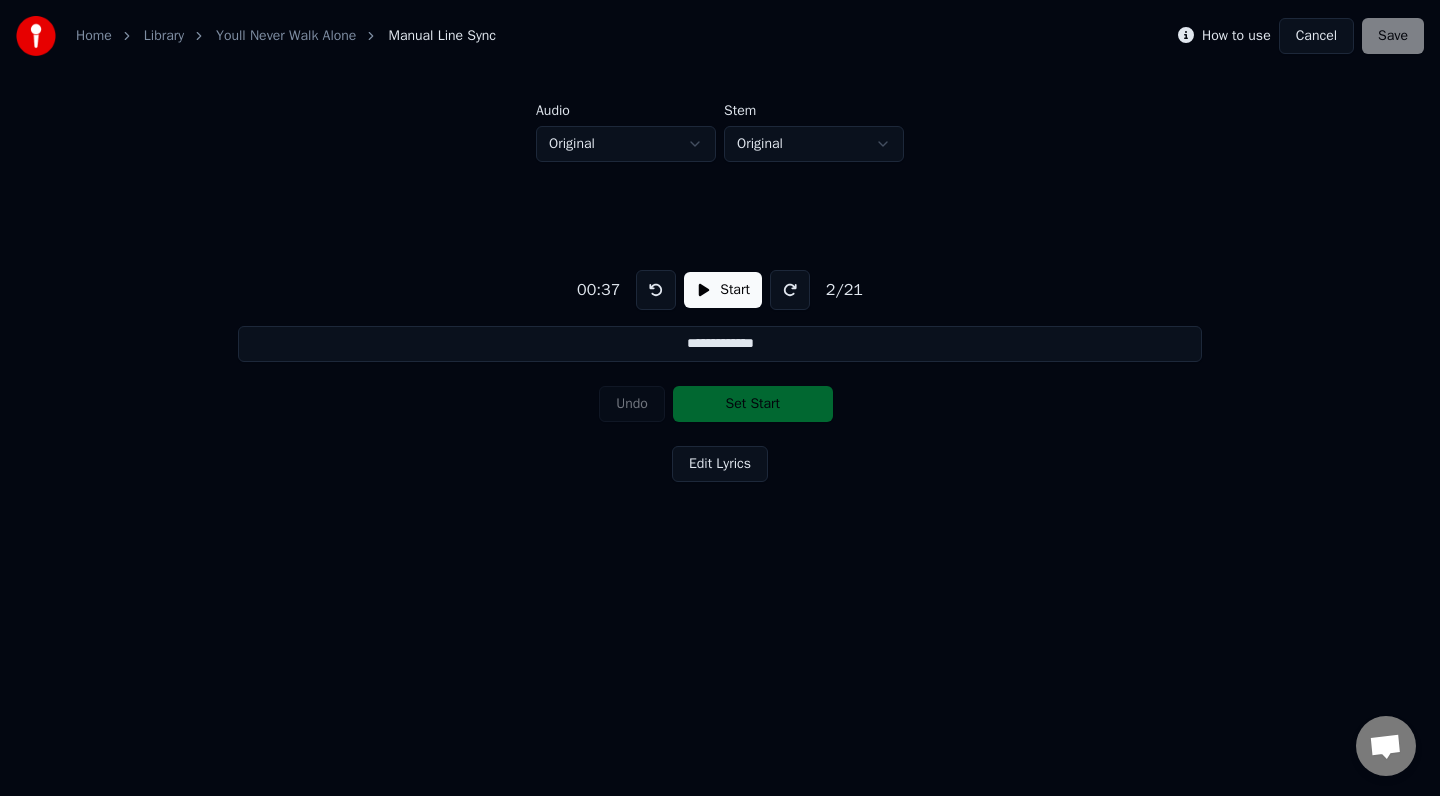 click at bounding box center (656, 290) 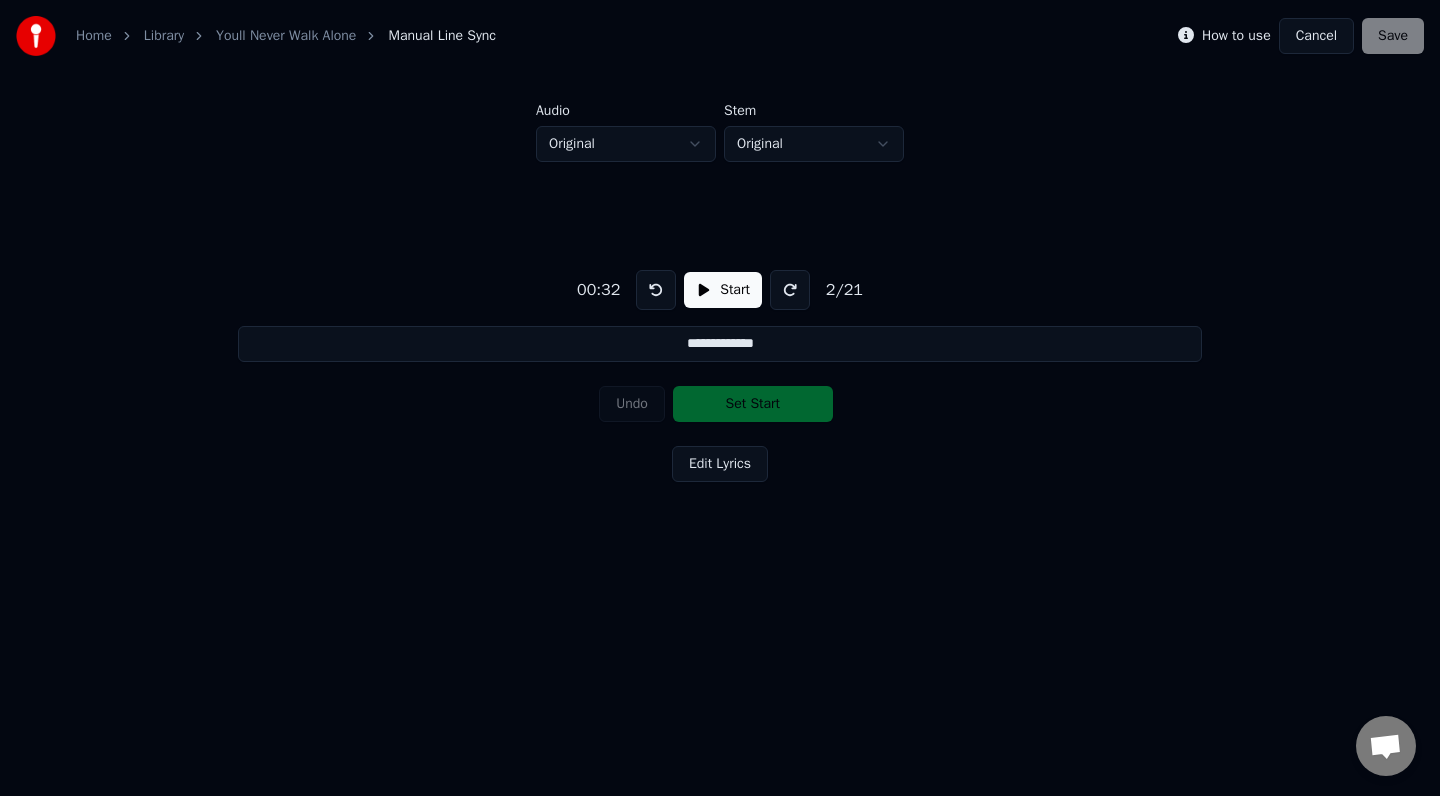 click at bounding box center (656, 290) 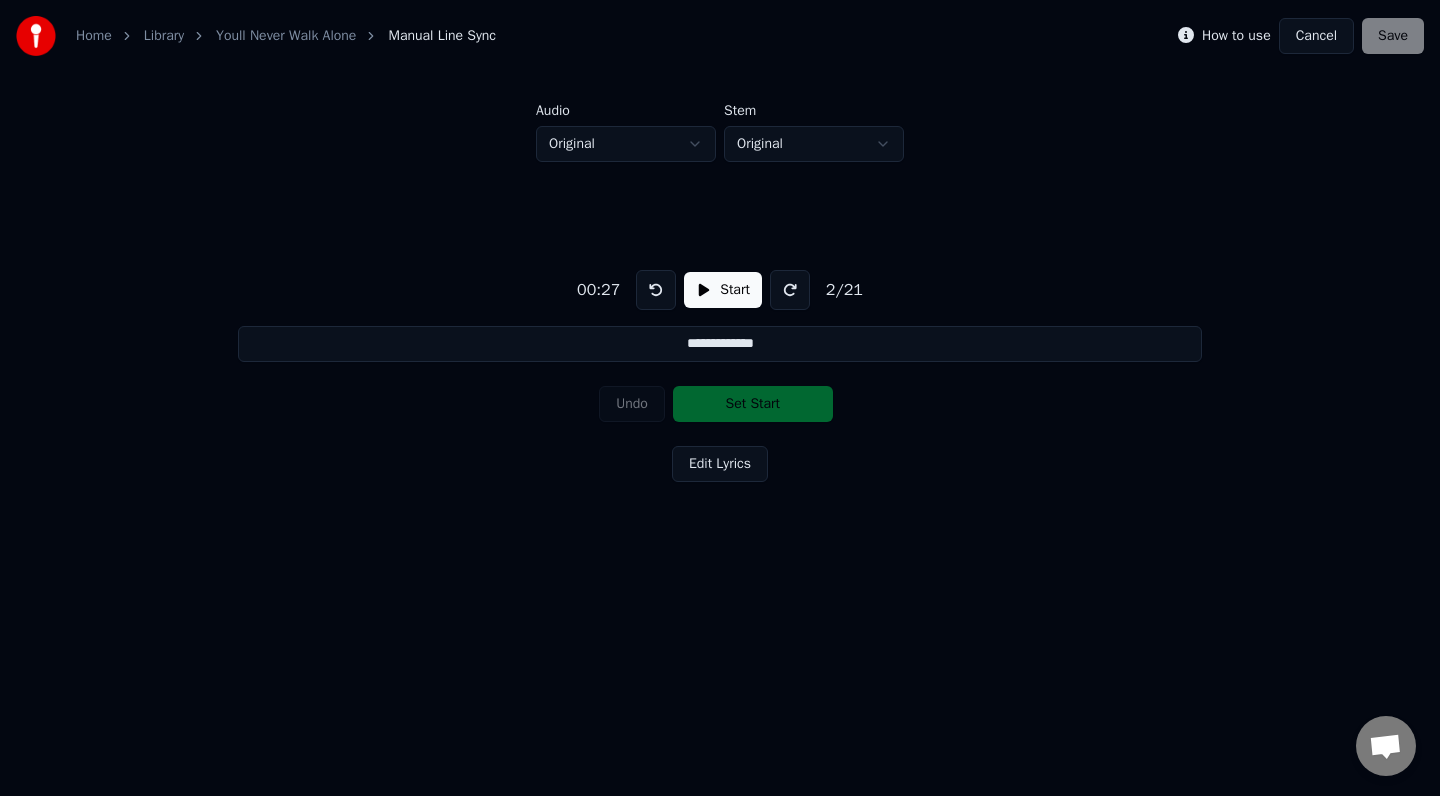click at bounding box center [656, 290] 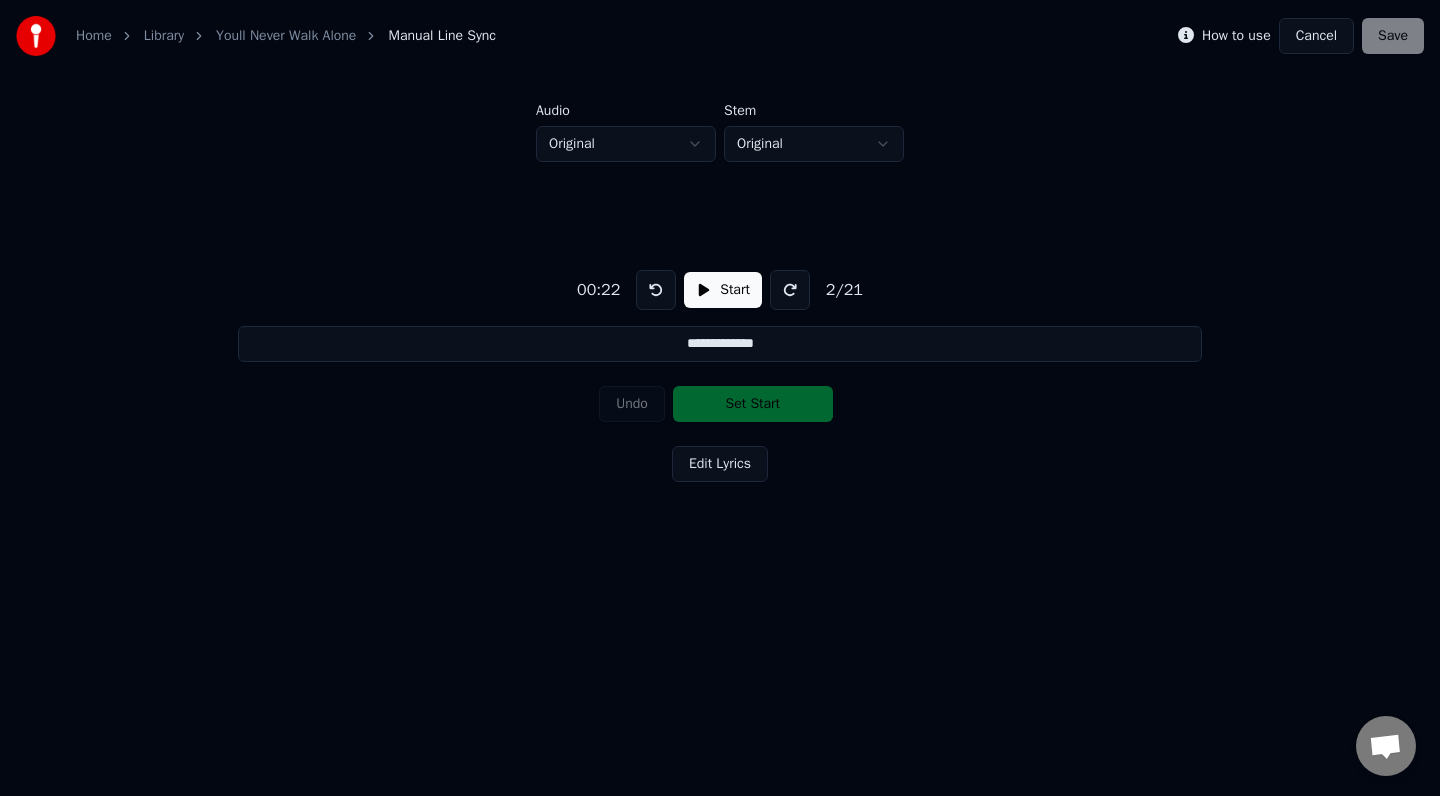 click at bounding box center [656, 290] 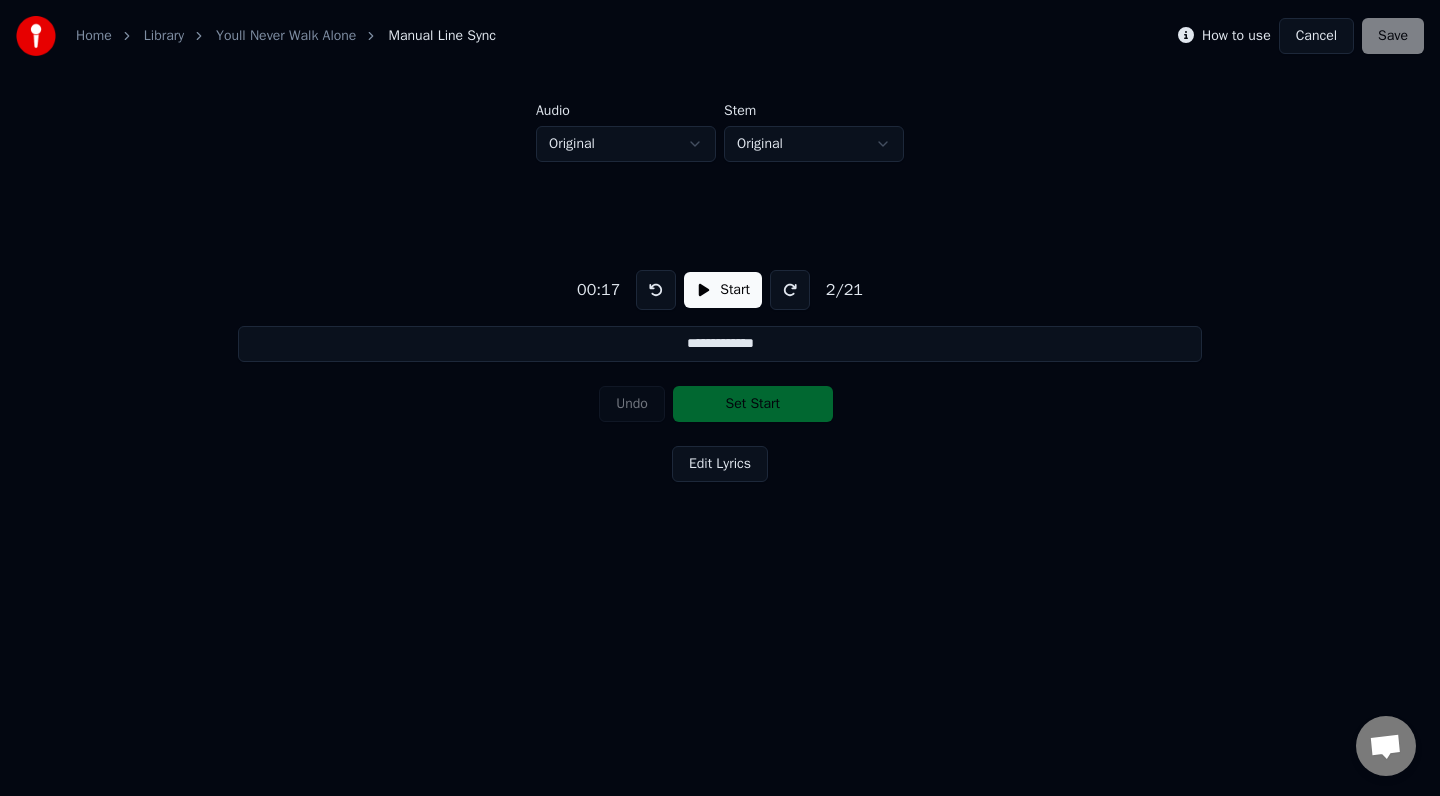 click at bounding box center [656, 290] 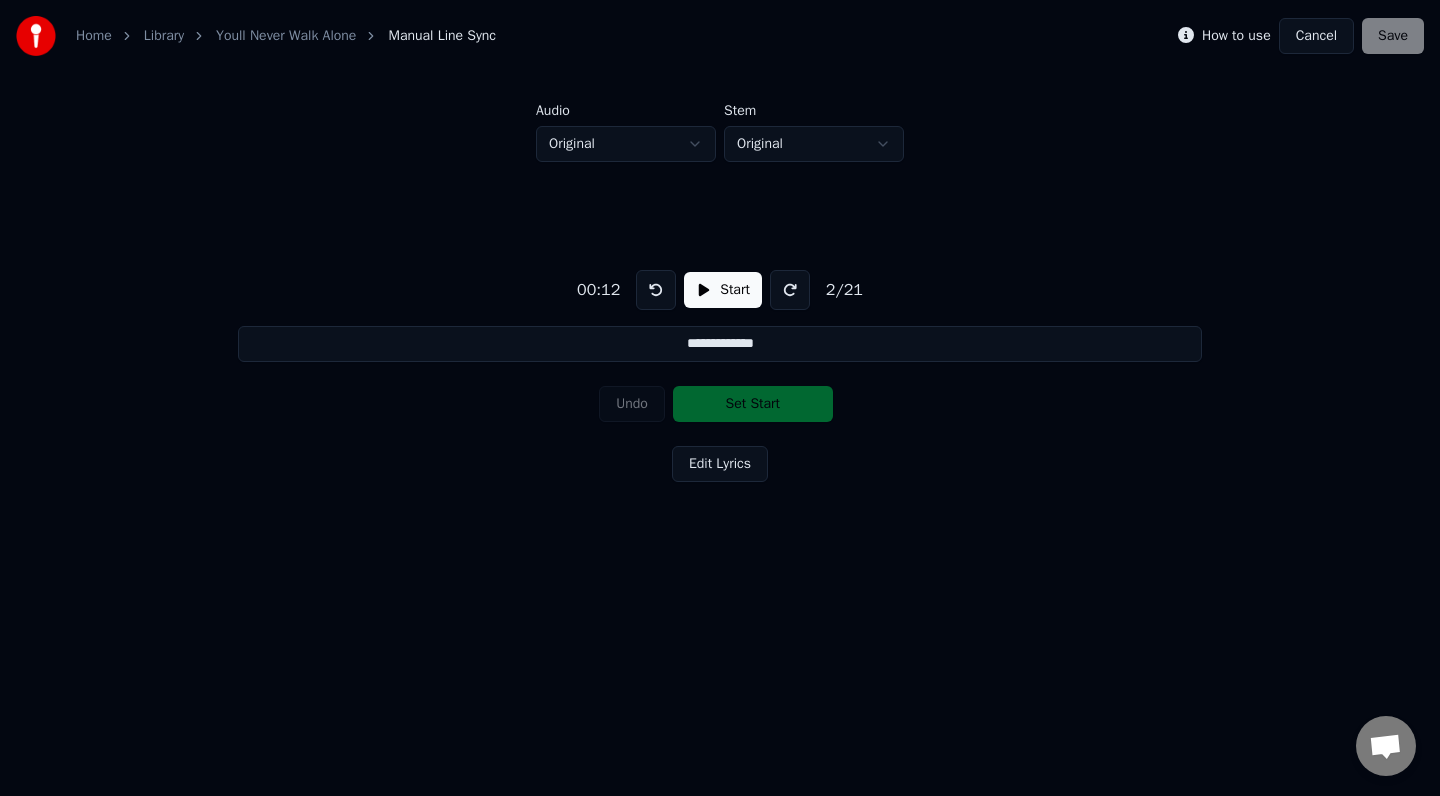 click at bounding box center (656, 290) 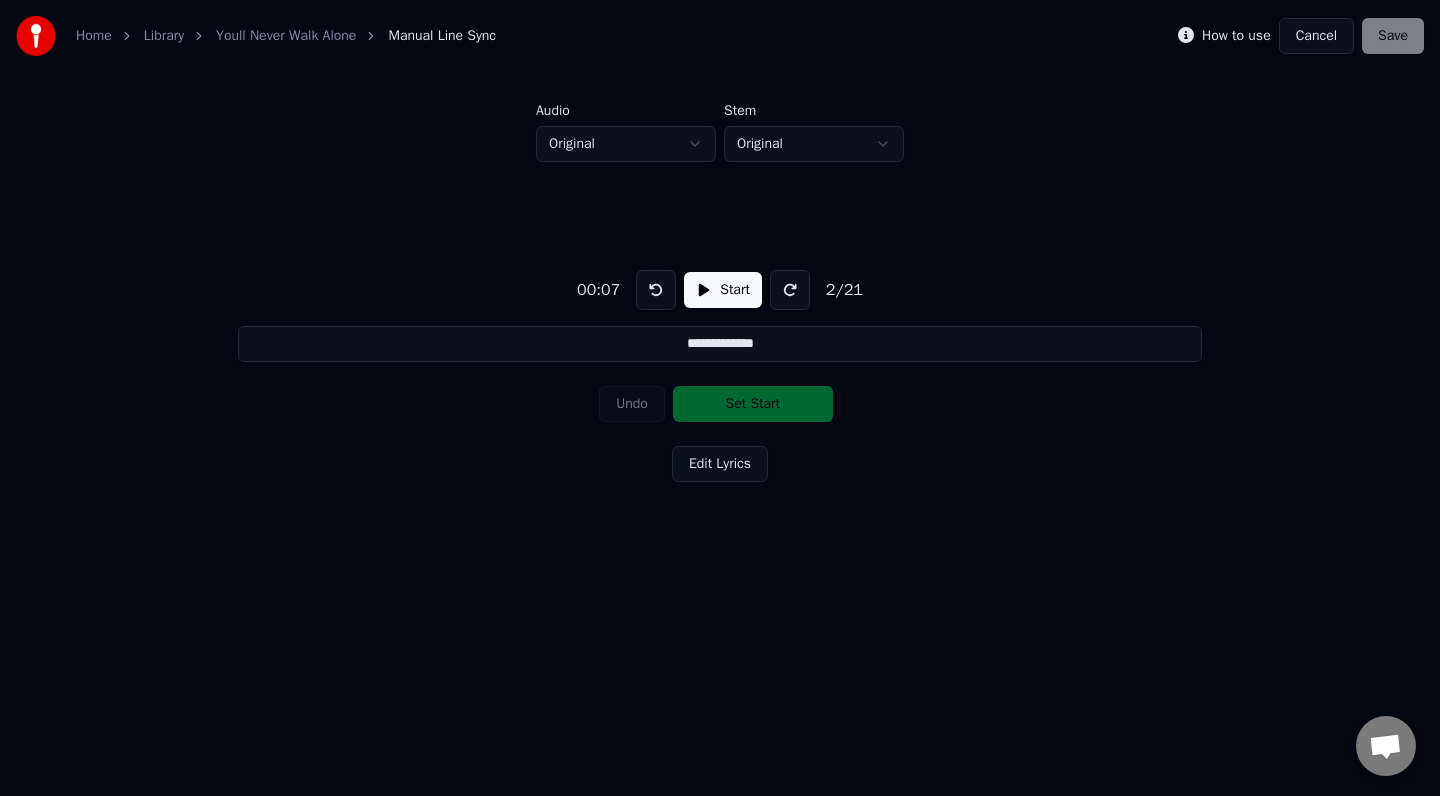 click at bounding box center (656, 290) 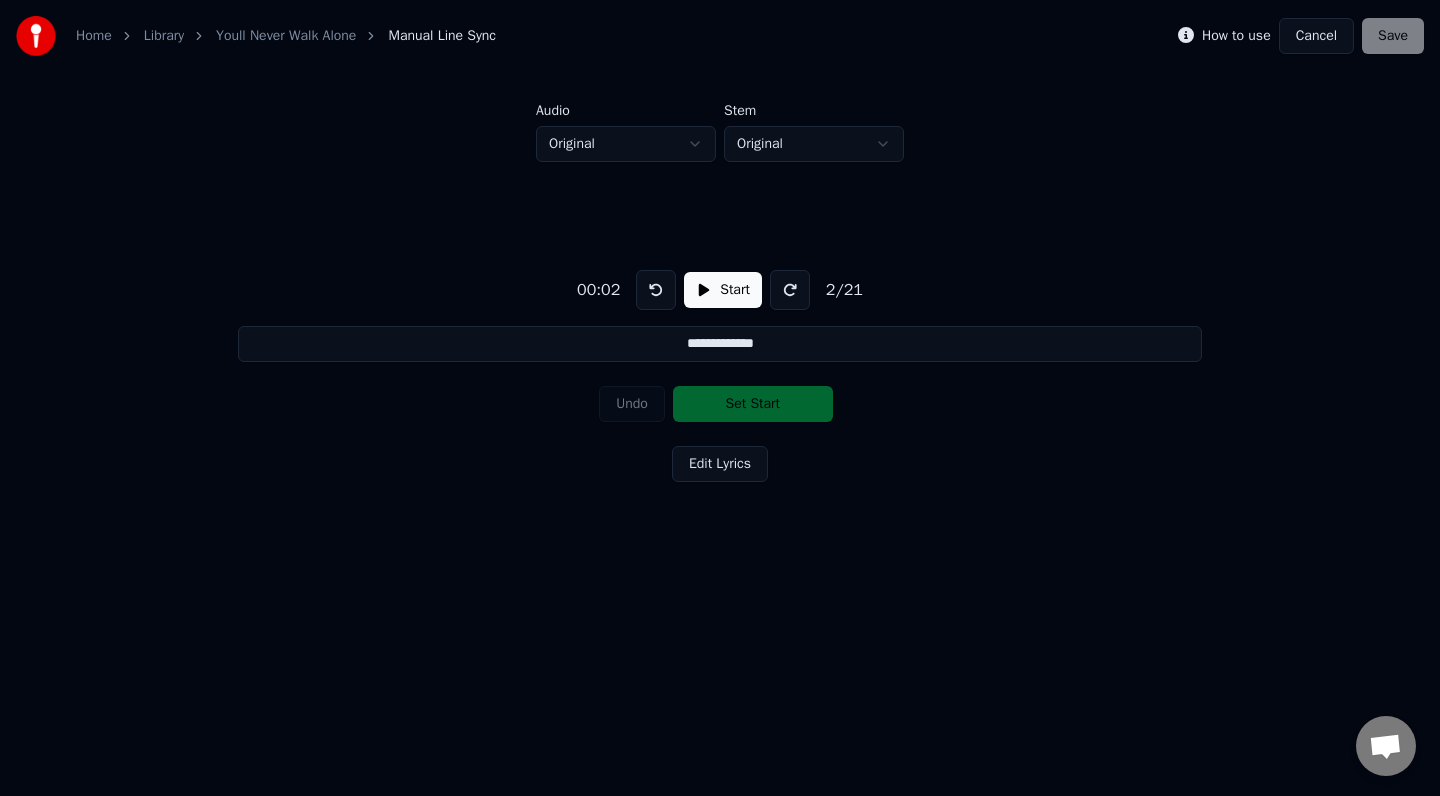 click at bounding box center [656, 290] 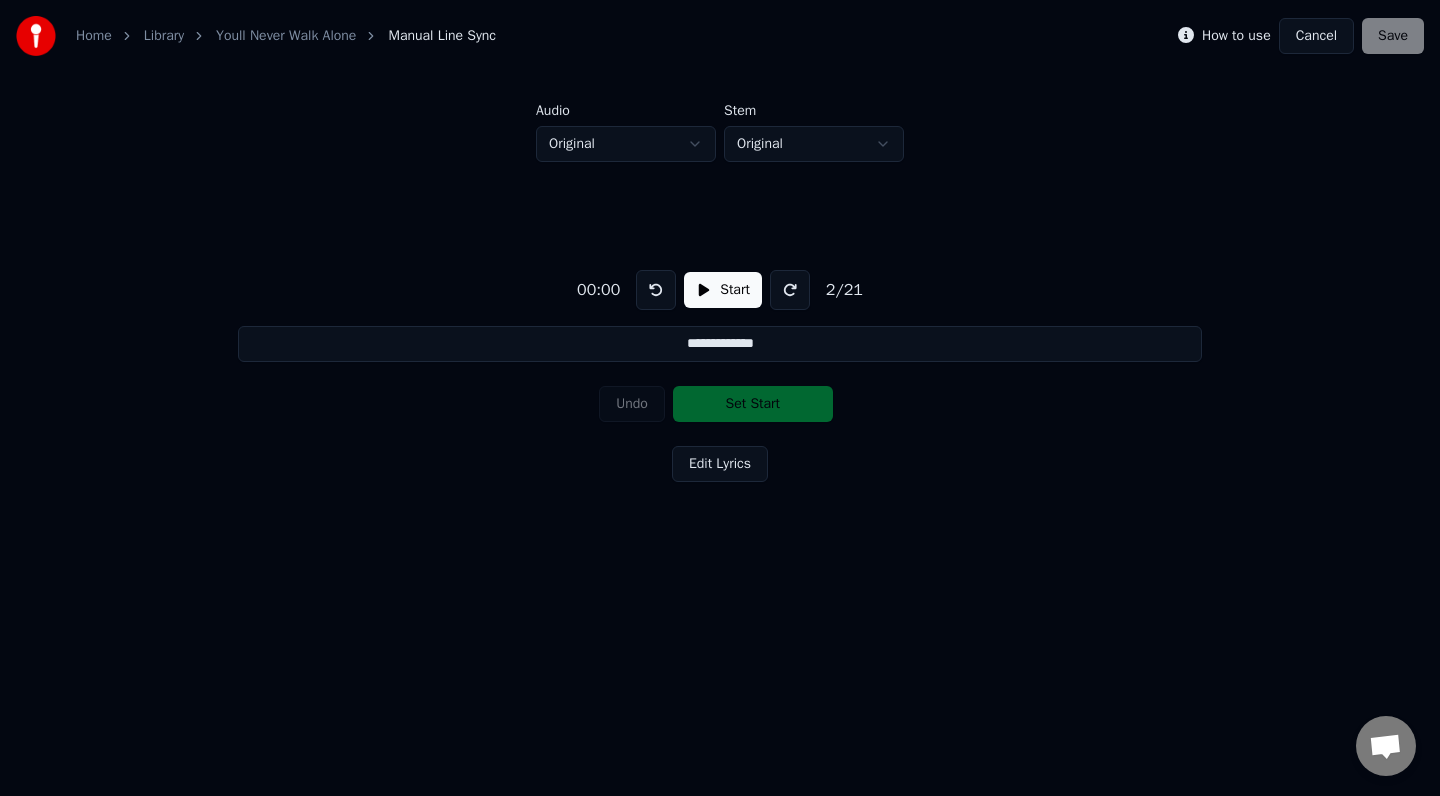 click at bounding box center (656, 290) 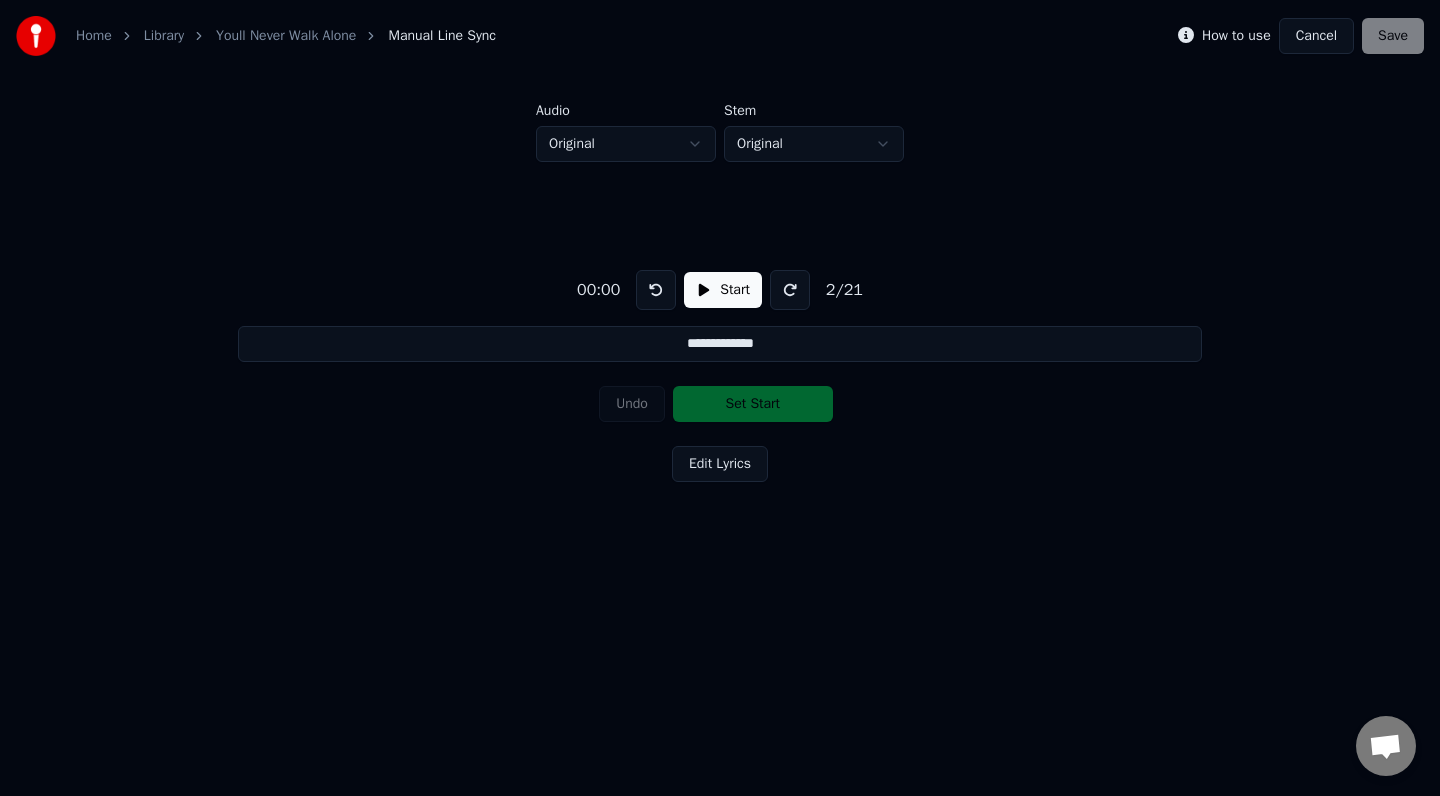 click on "Start" at bounding box center [723, 290] 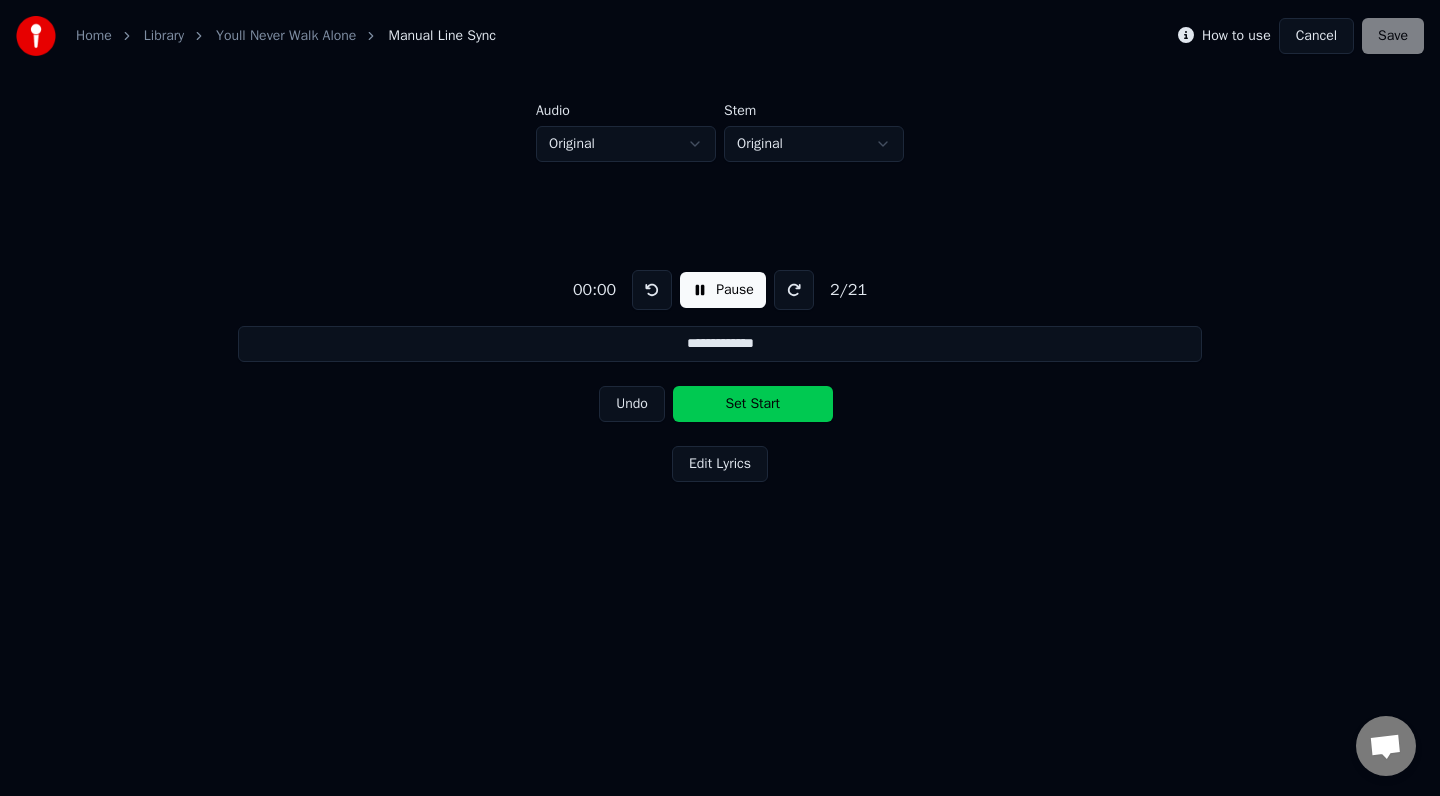 click on "Undo" at bounding box center (632, 404) 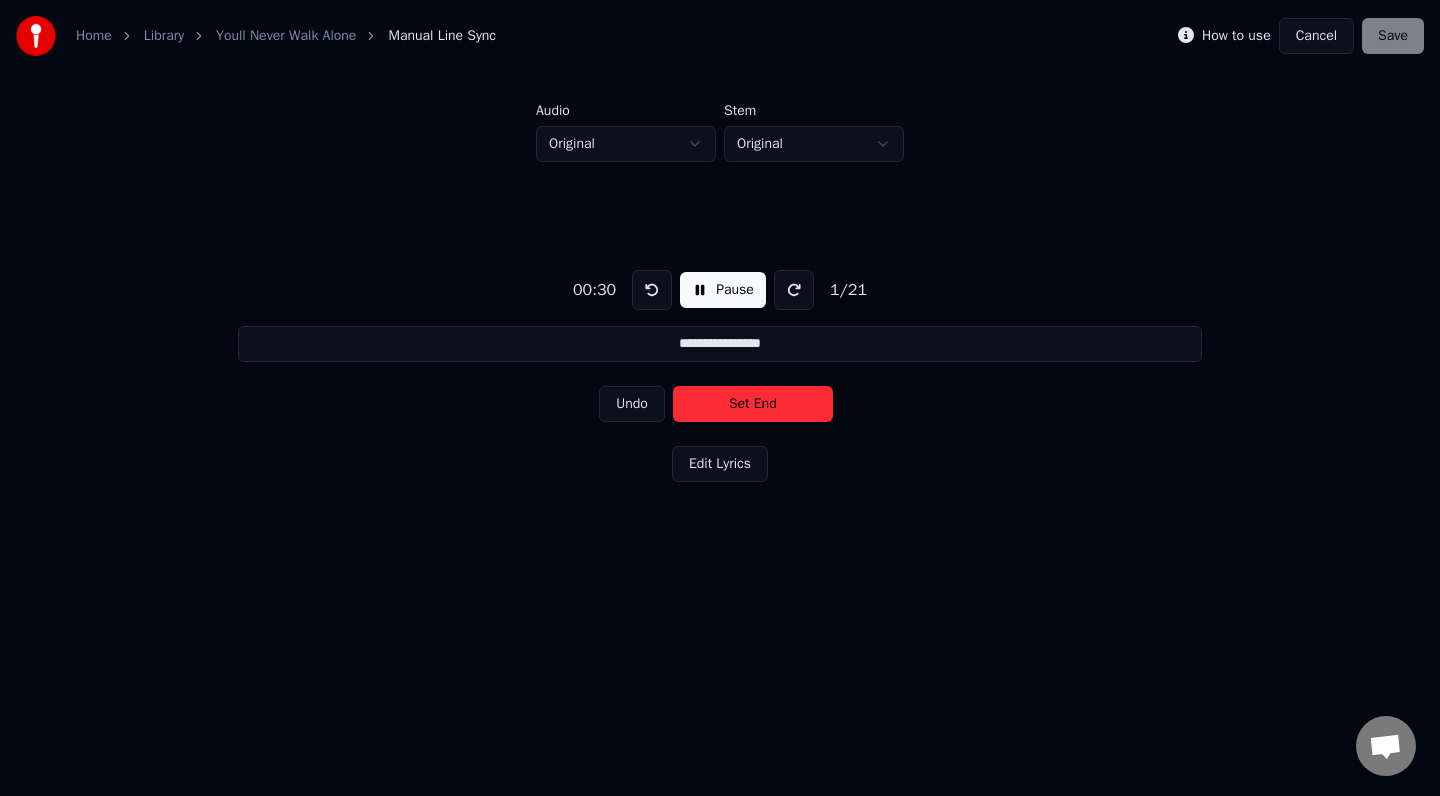 click on "Set End" at bounding box center (753, 404) 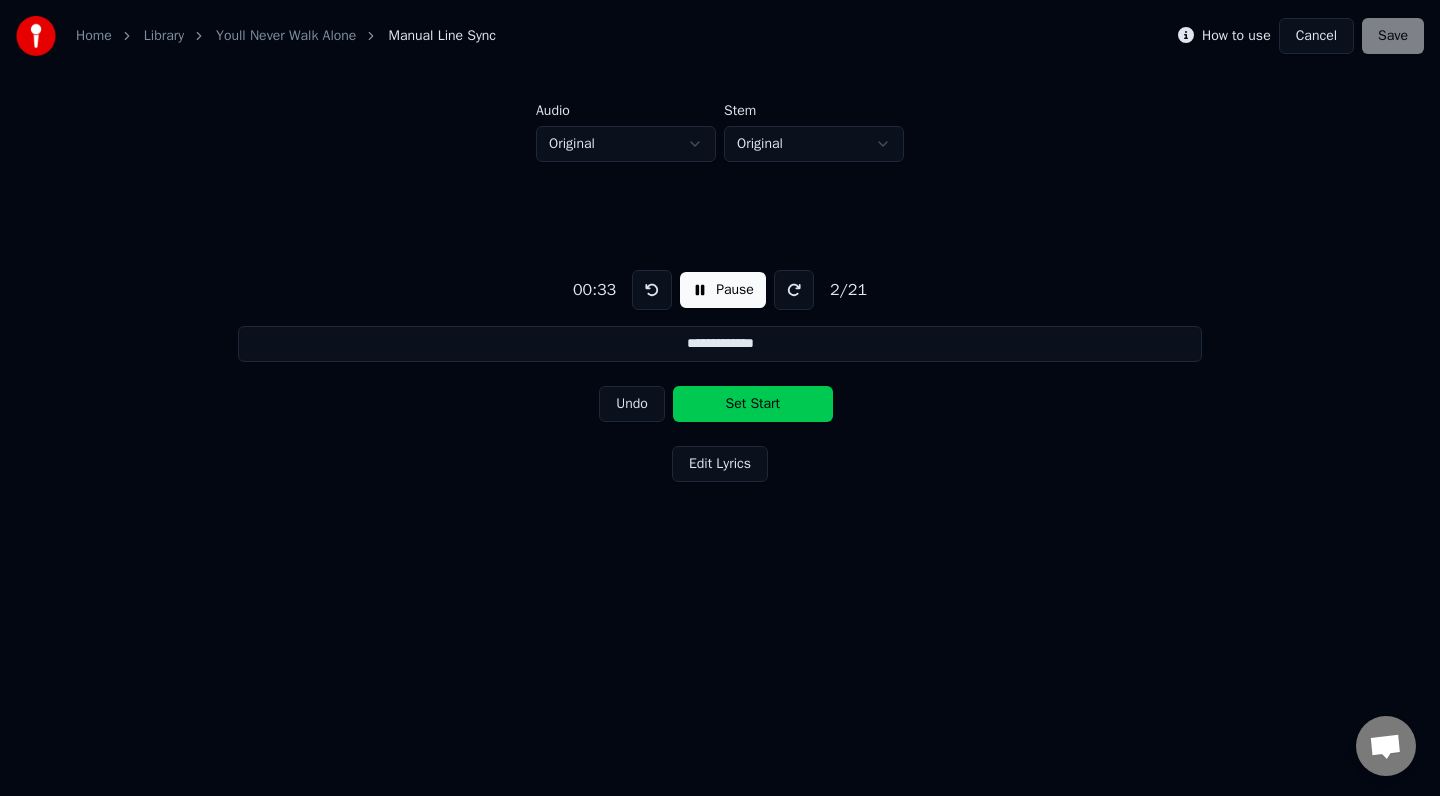 click on "Undo" at bounding box center [632, 404] 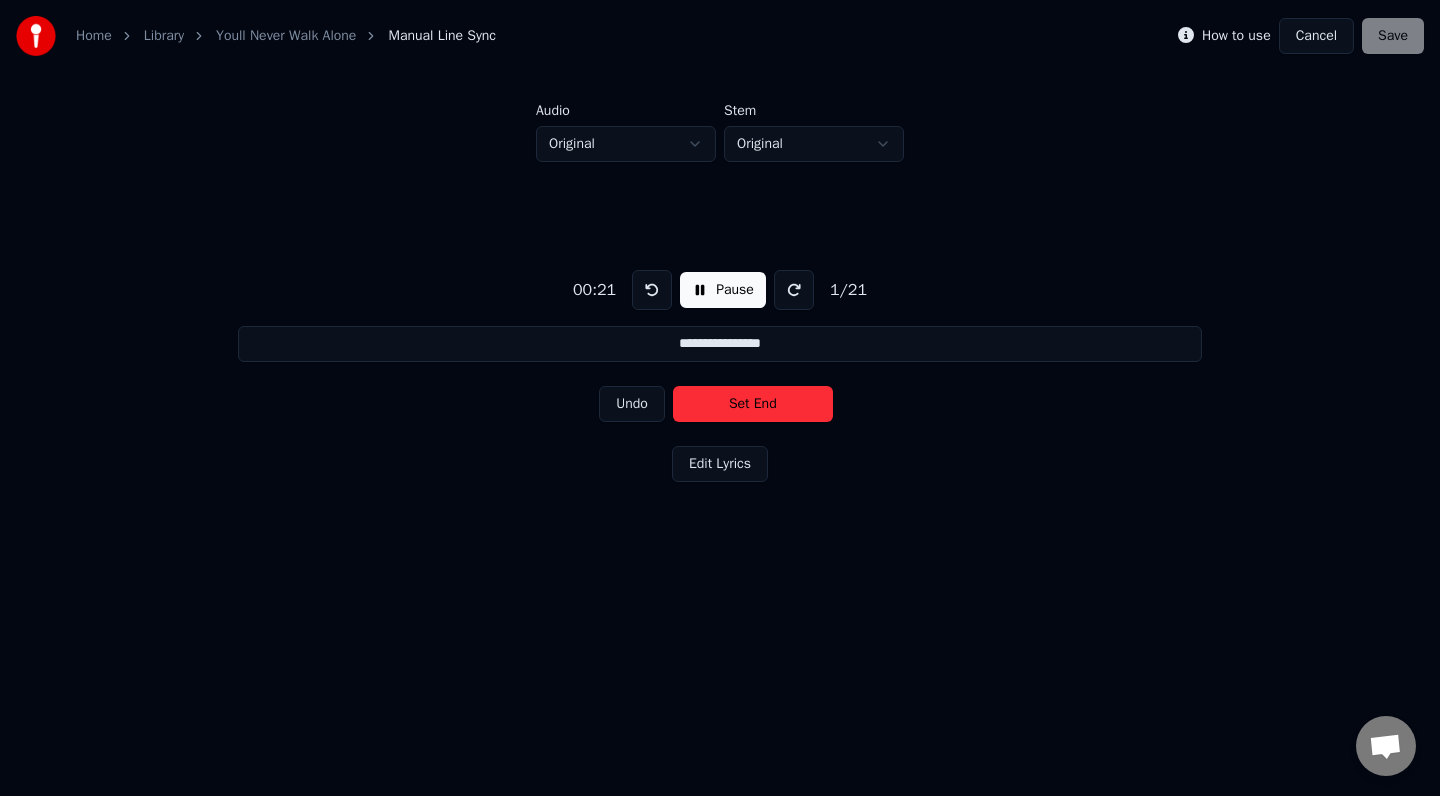 click on "Undo" at bounding box center (632, 404) 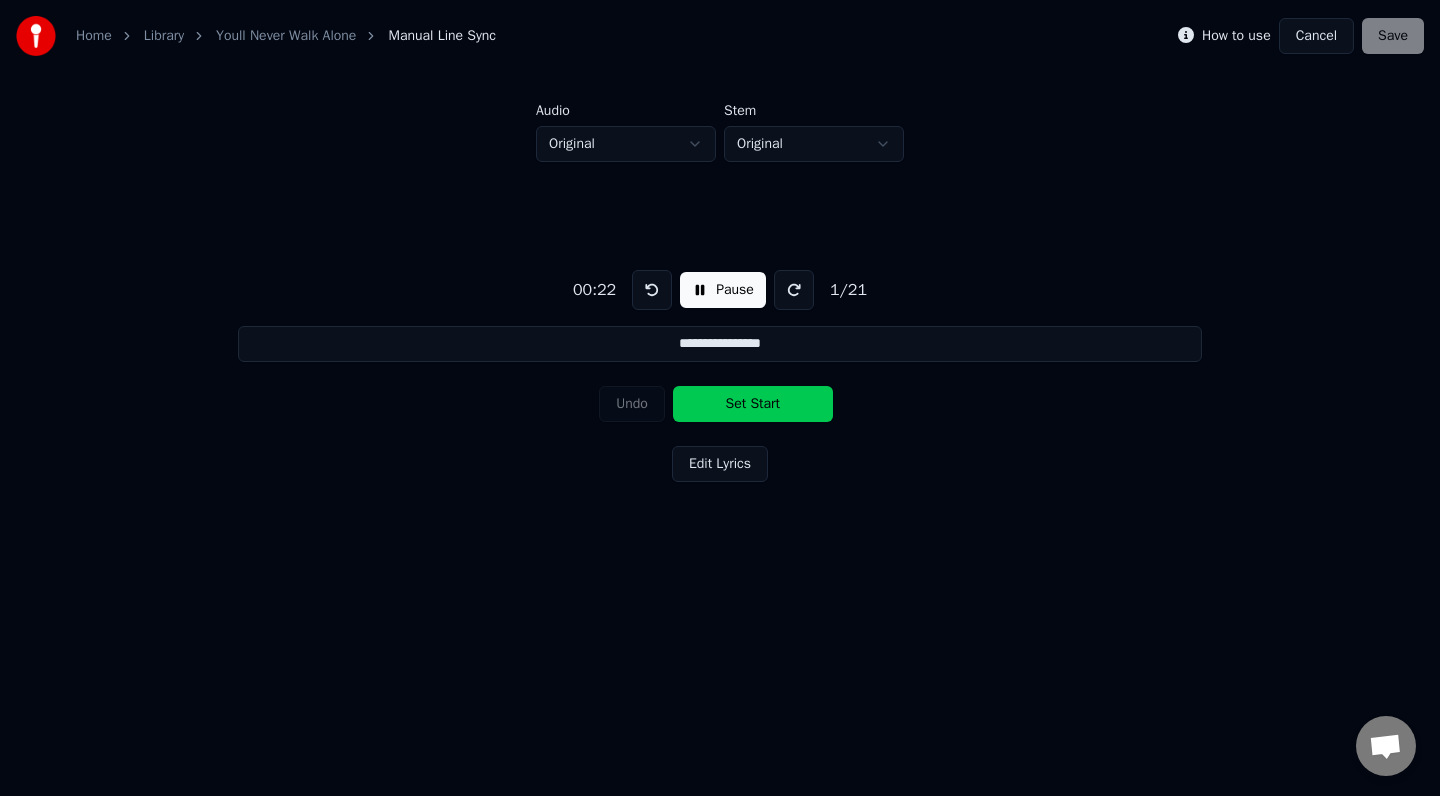 click on "Set Start" at bounding box center [753, 404] 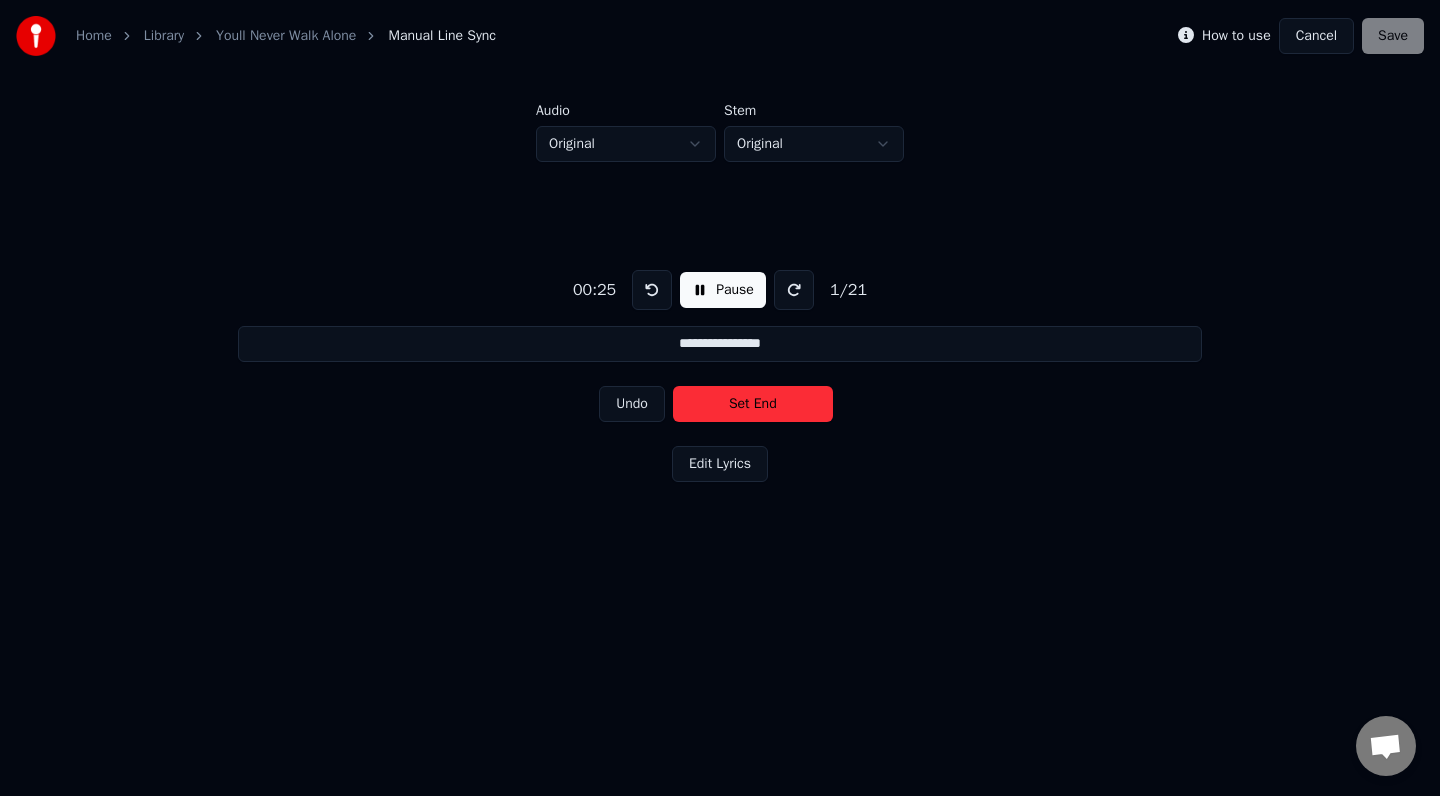 click on "Undo" at bounding box center (632, 404) 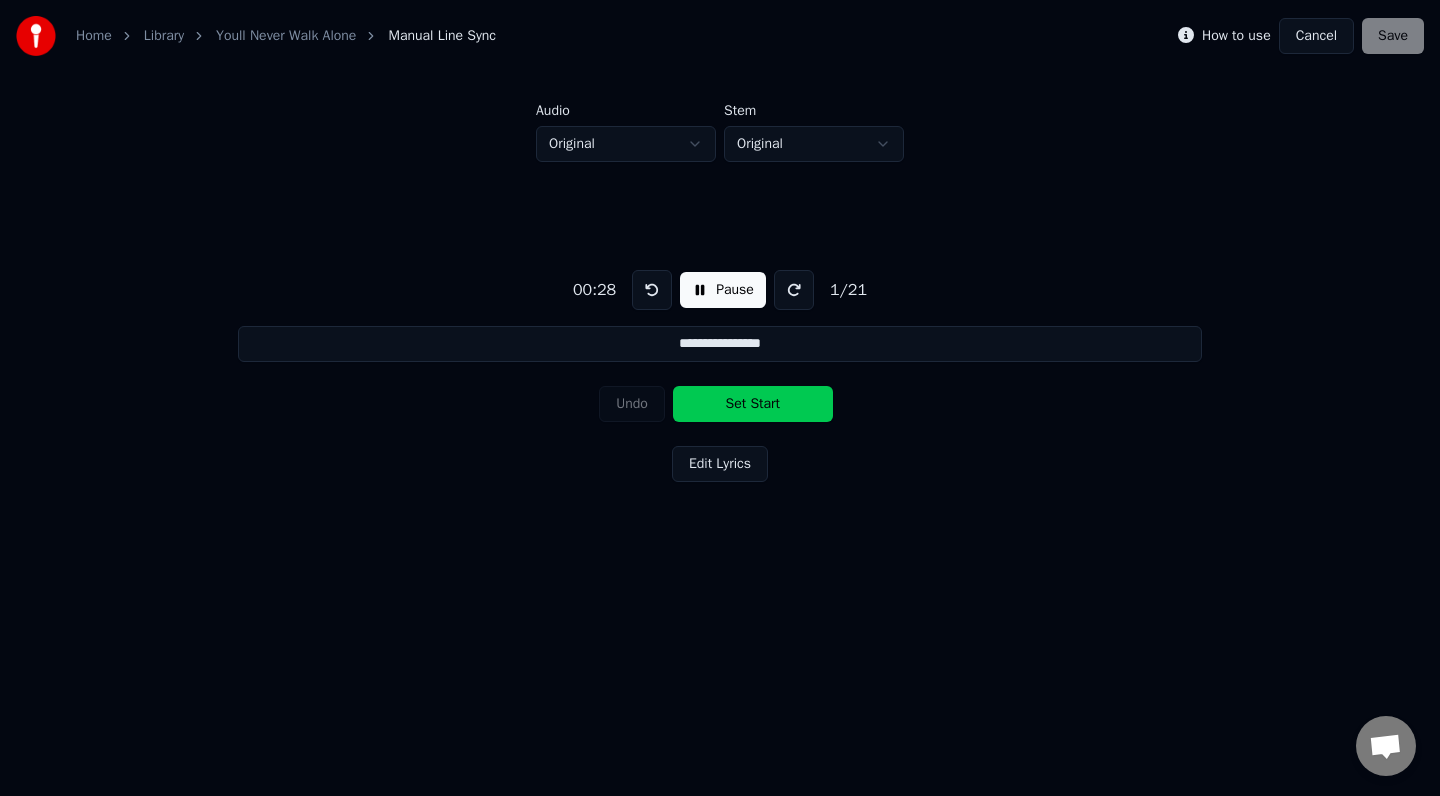 click on "Pause" at bounding box center [723, 290] 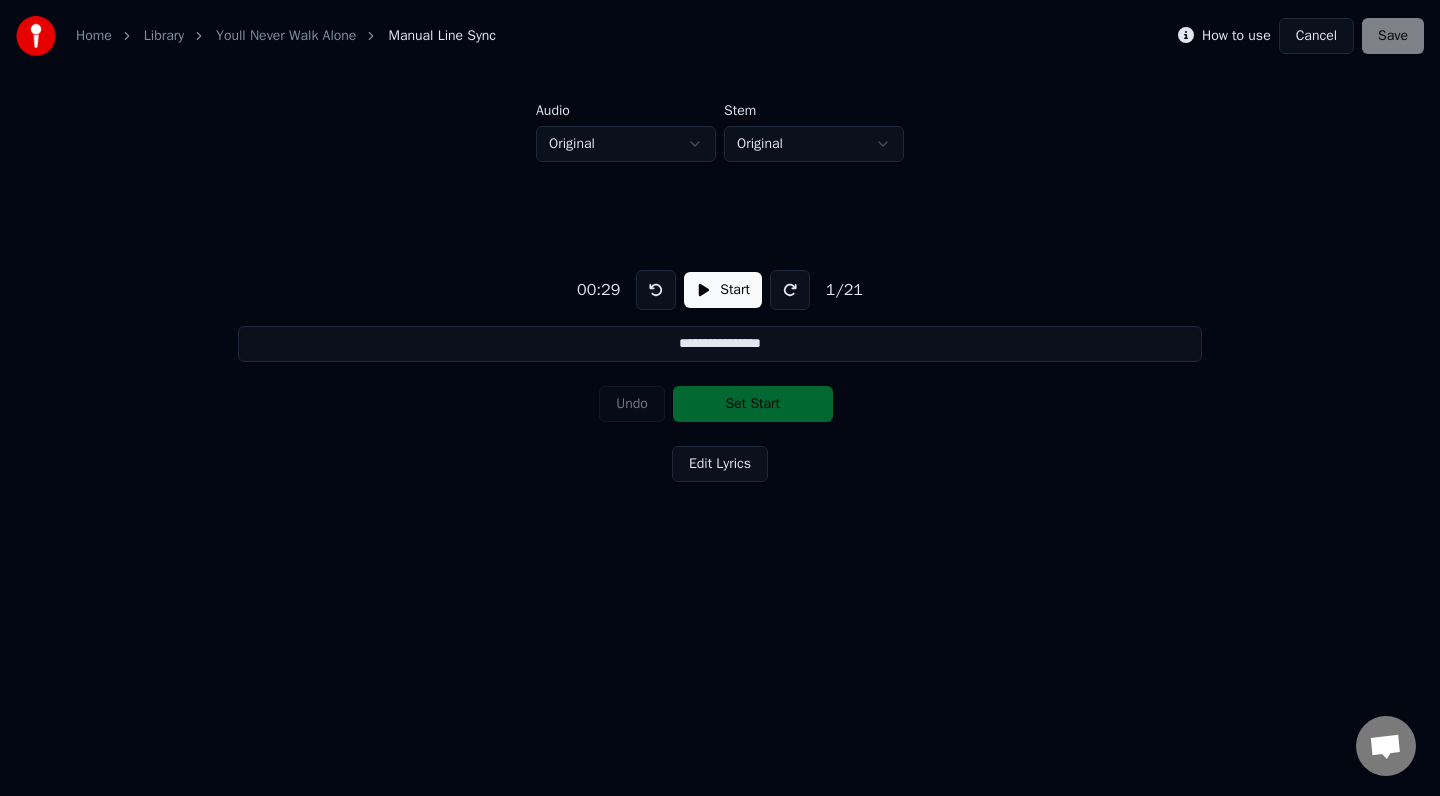 click on "Undo Set Start" at bounding box center (720, 404) 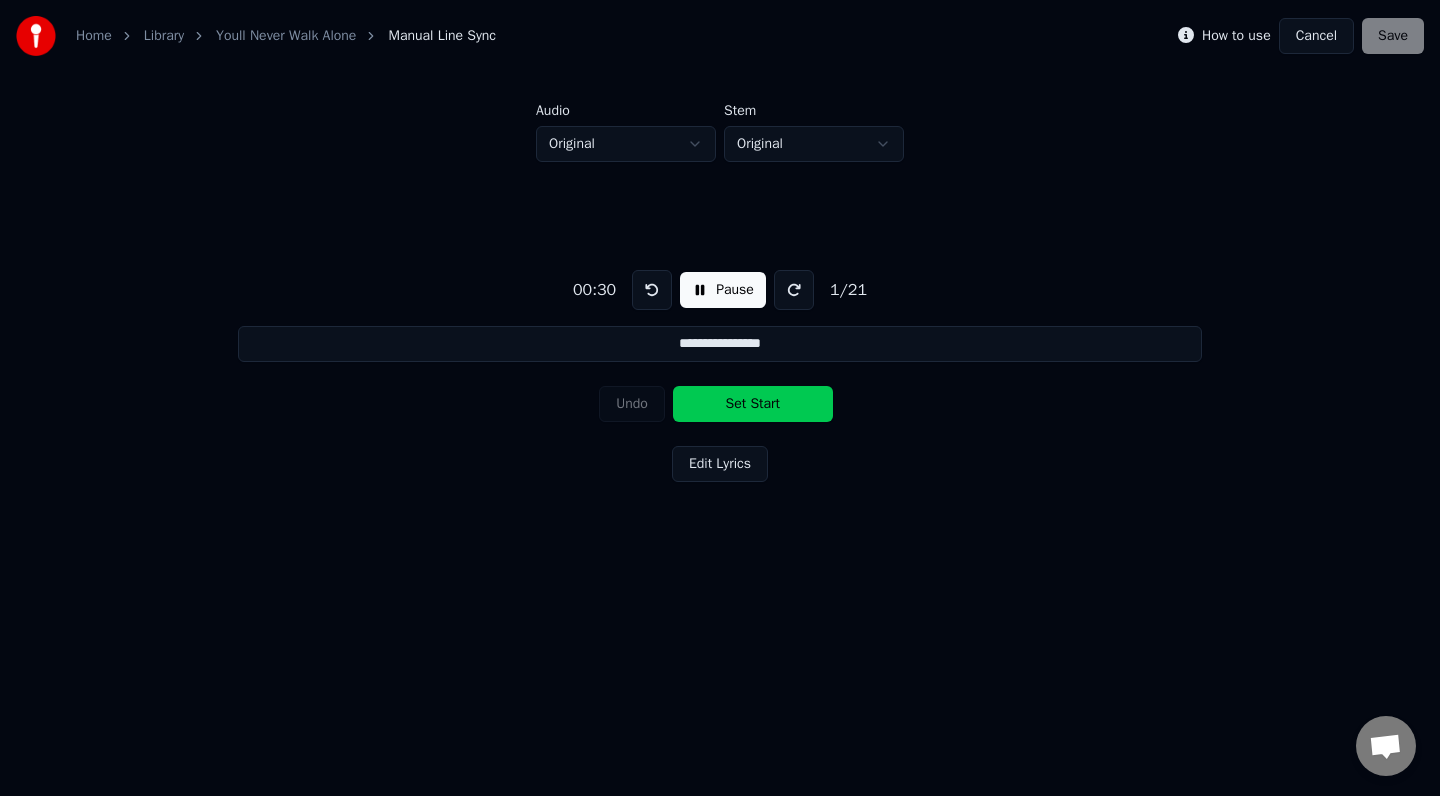 click at bounding box center (652, 290) 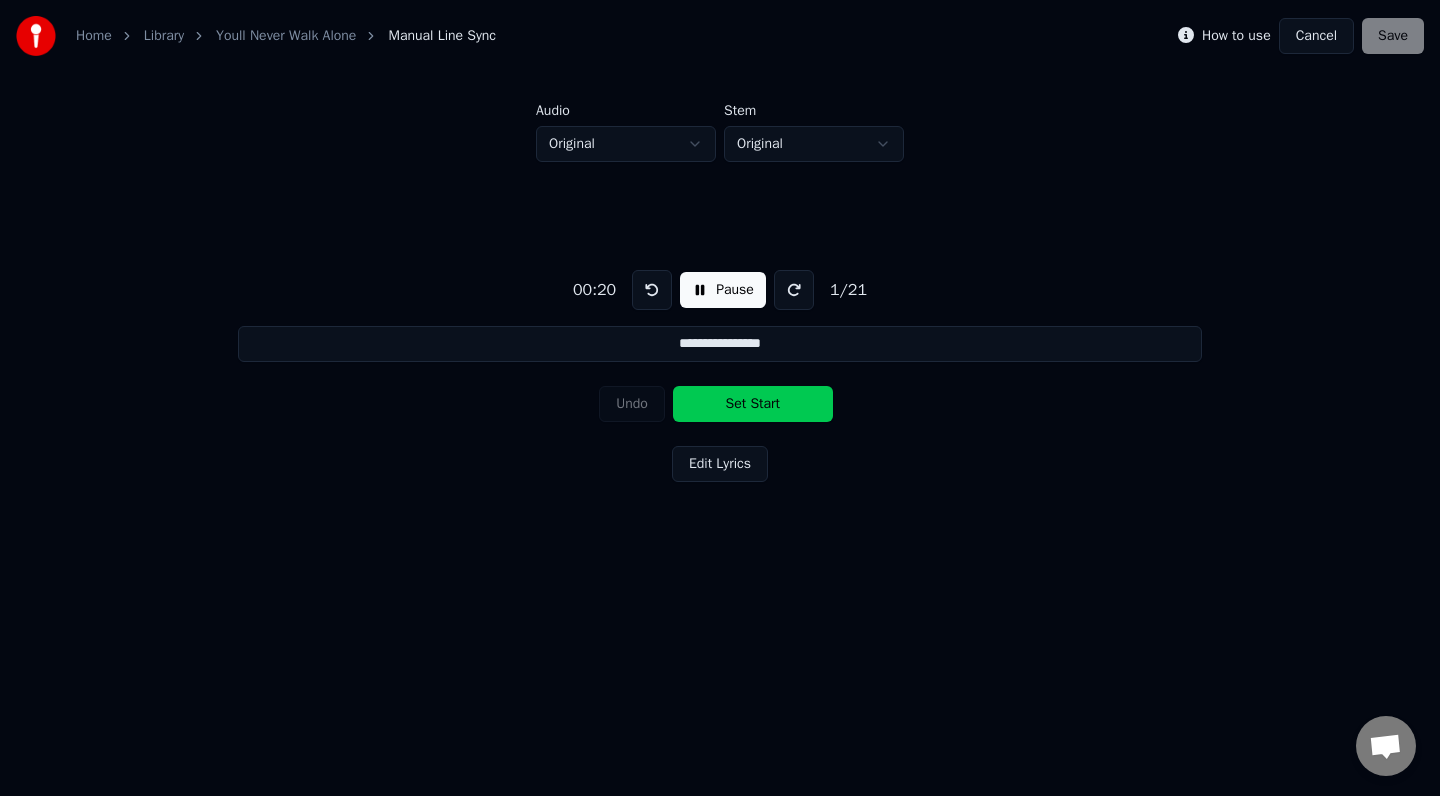 click at bounding box center (652, 290) 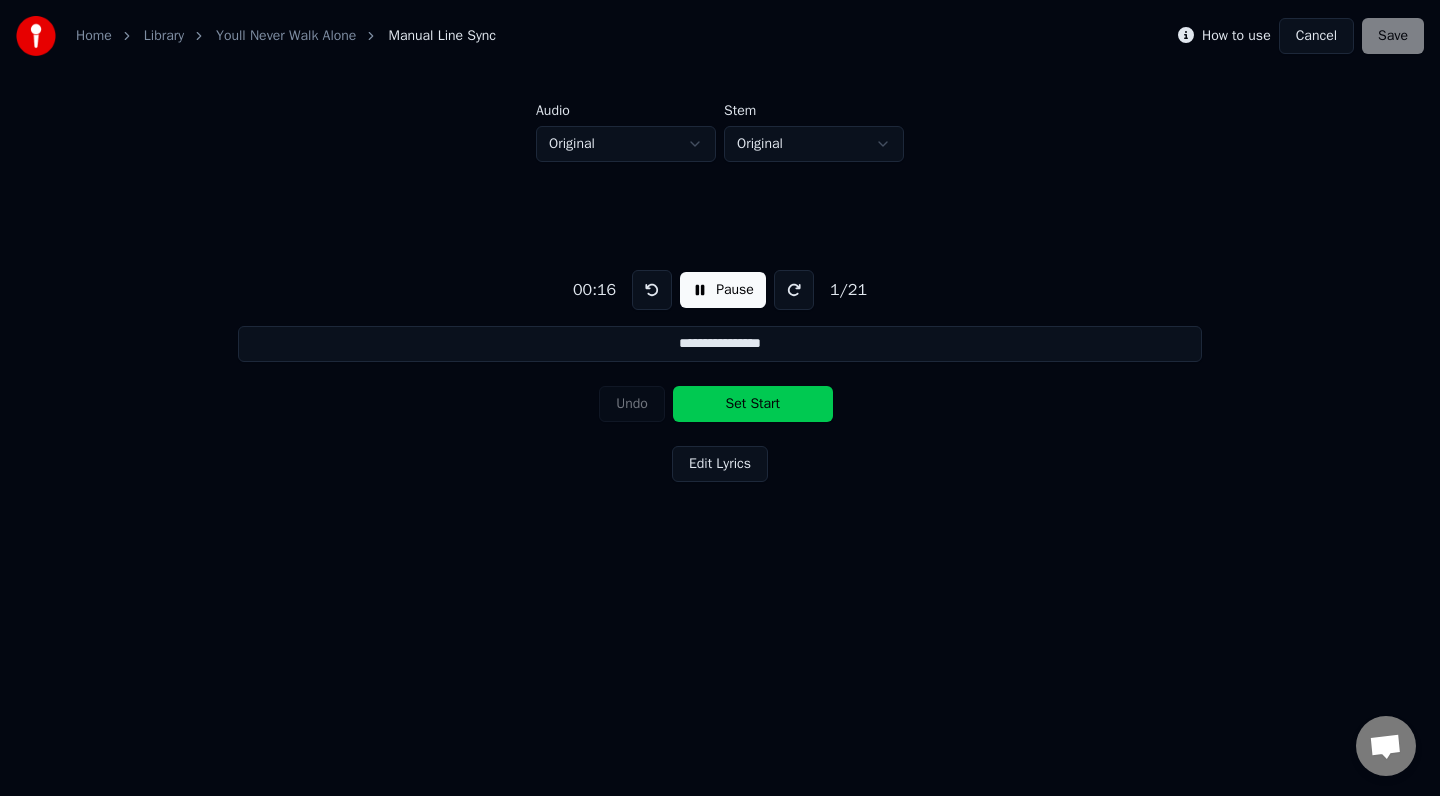 click at bounding box center [652, 290] 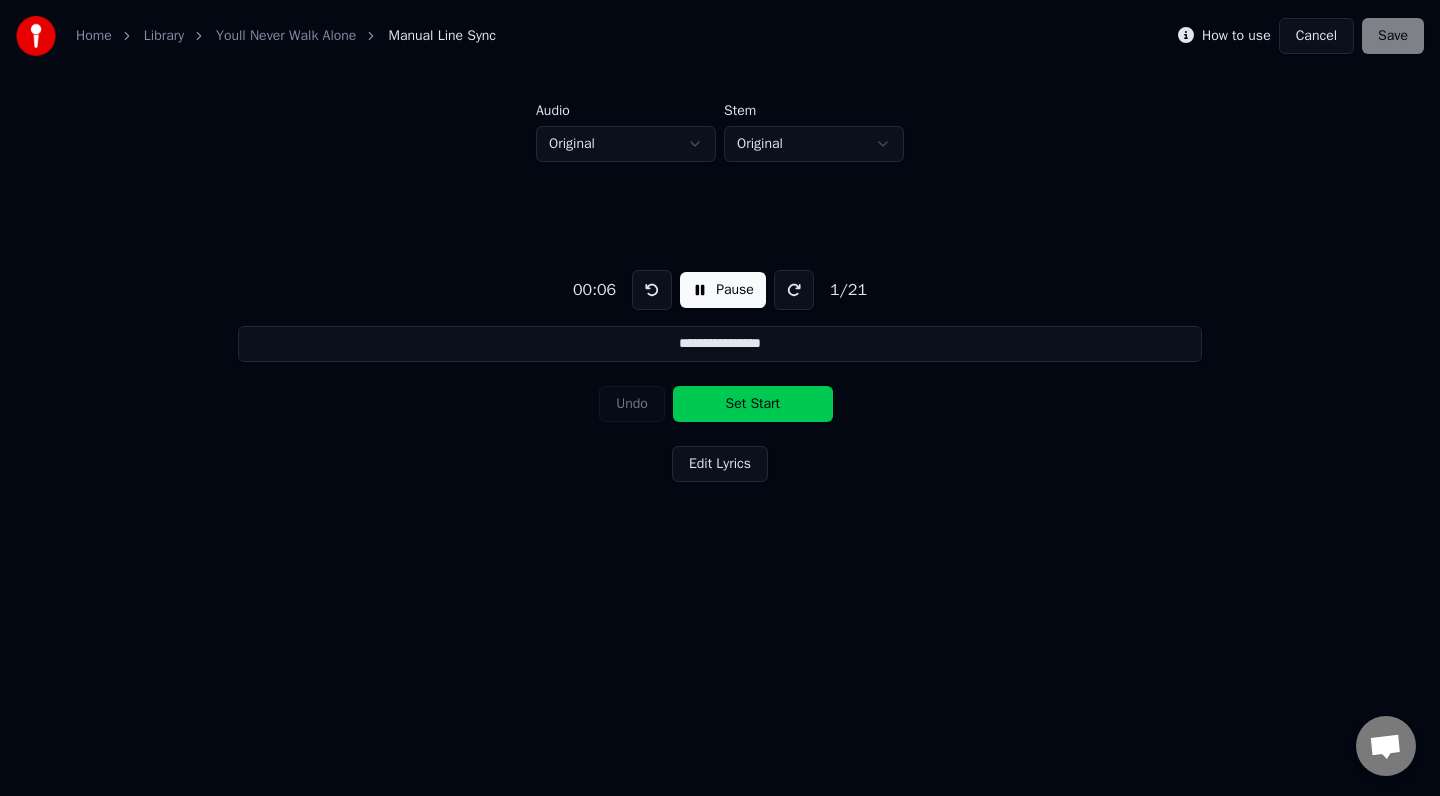 click at bounding box center [652, 290] 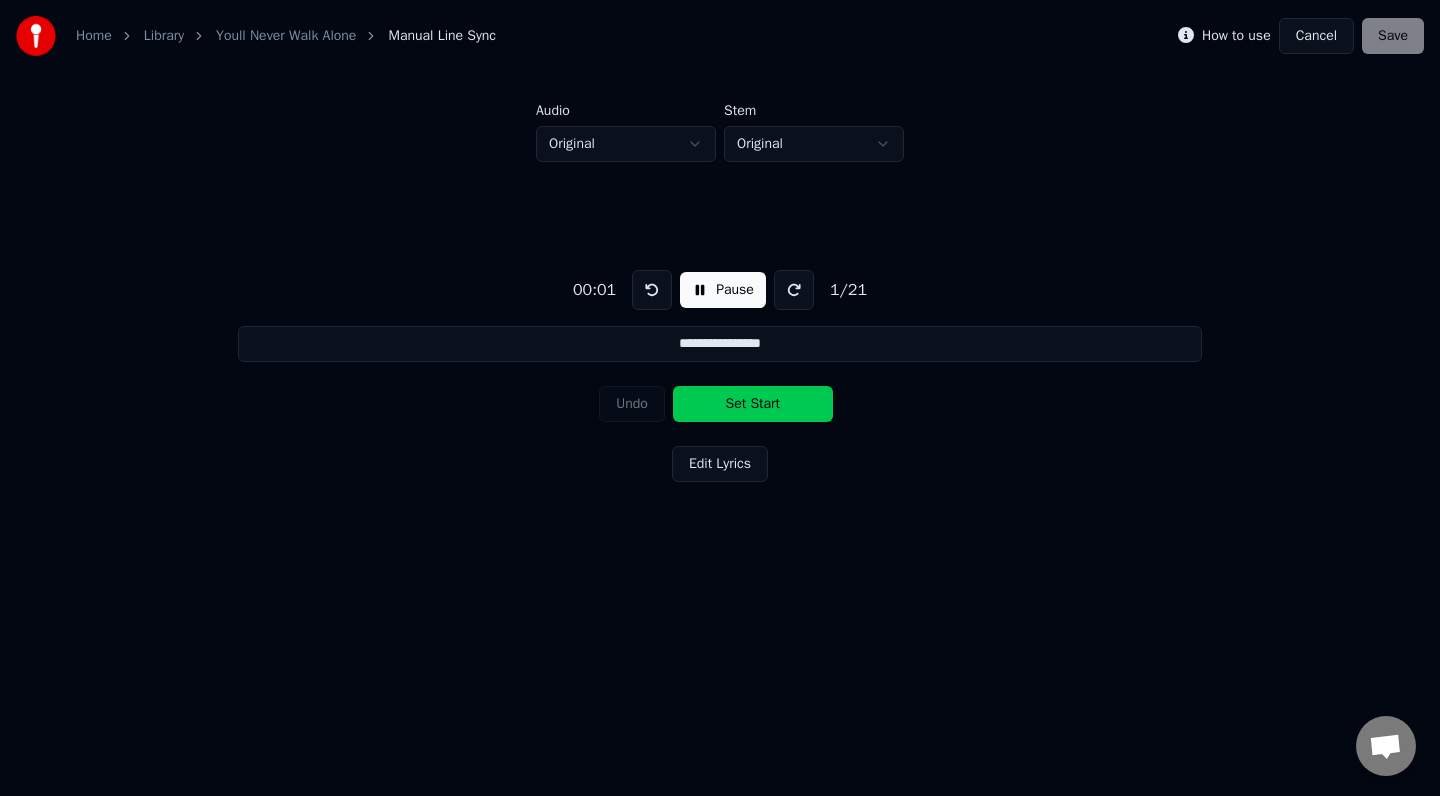 click at bounding box center [652, 290] 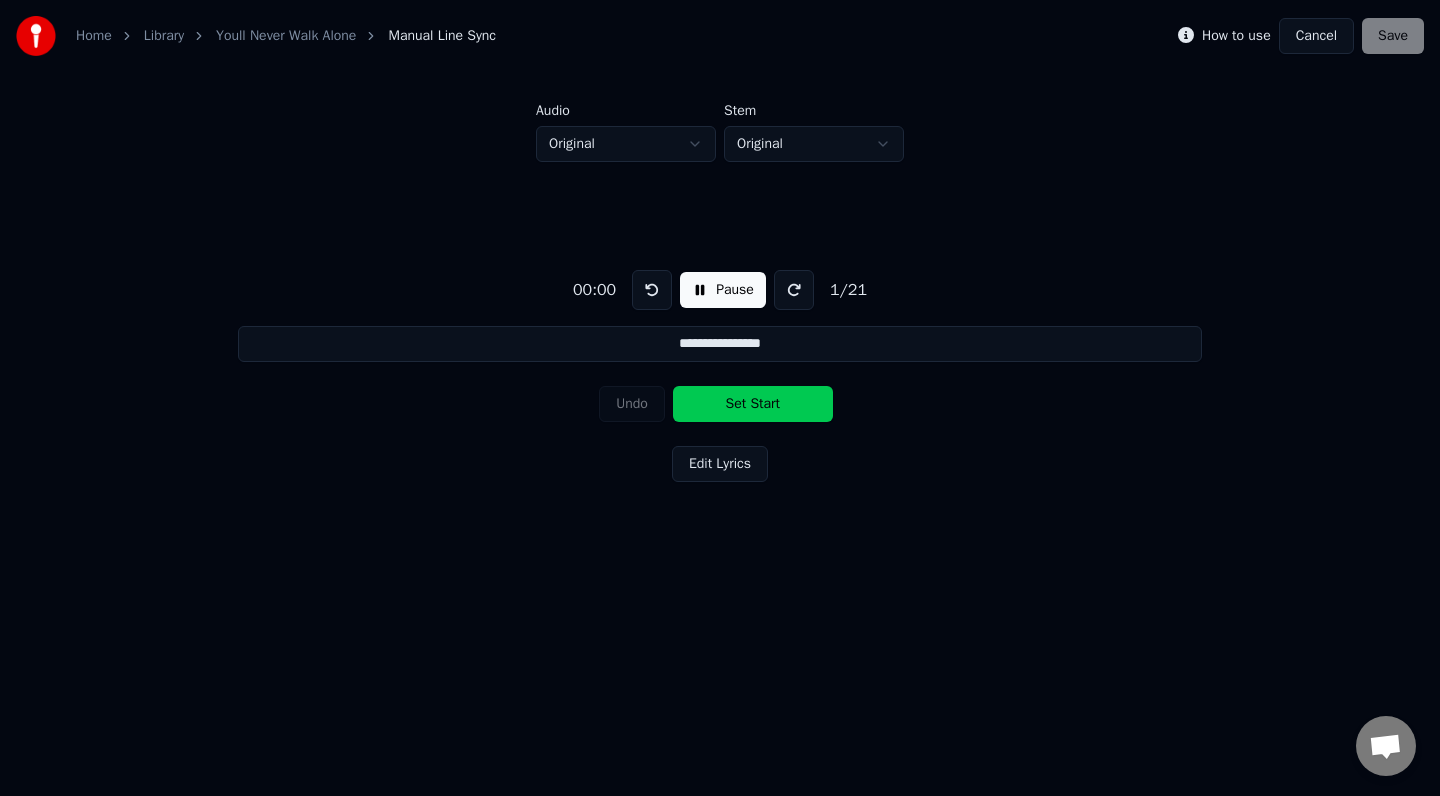 click at bounding box center [652, 290] 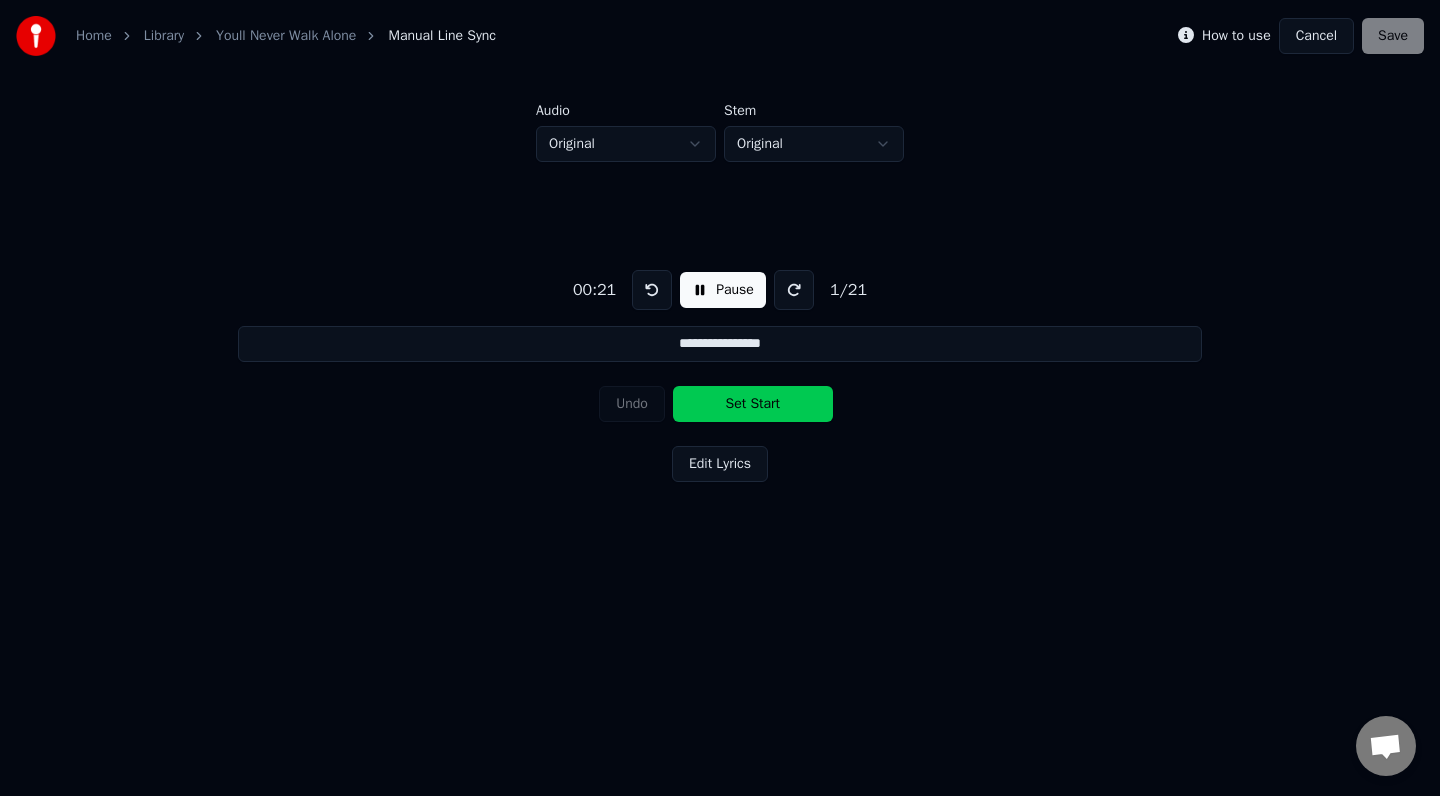 click on "Set Start" at bounding box center (753, 404) 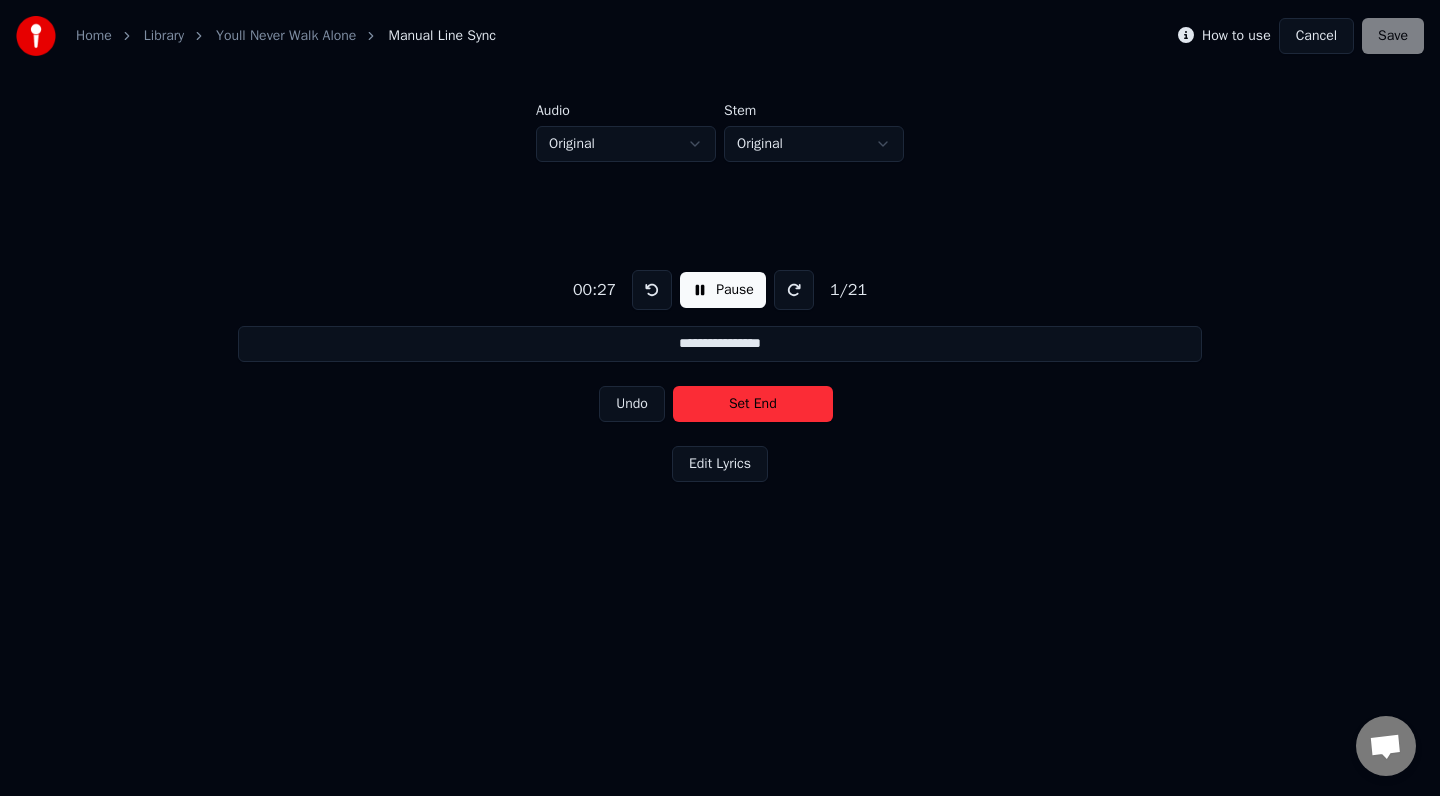 click on "Undo" at bounding box center (632, 404) 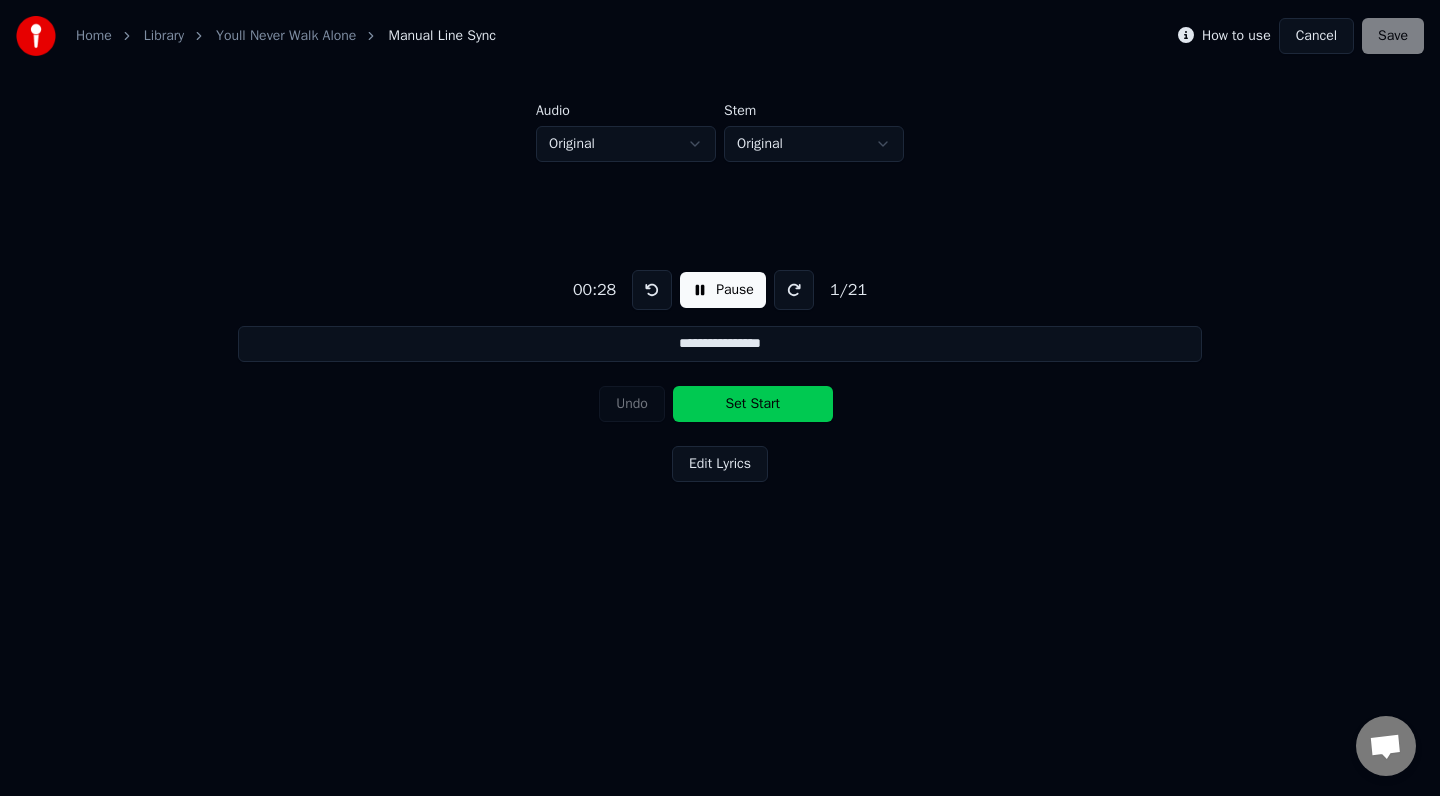 click on "Pause" at bounding box center (723, 290) 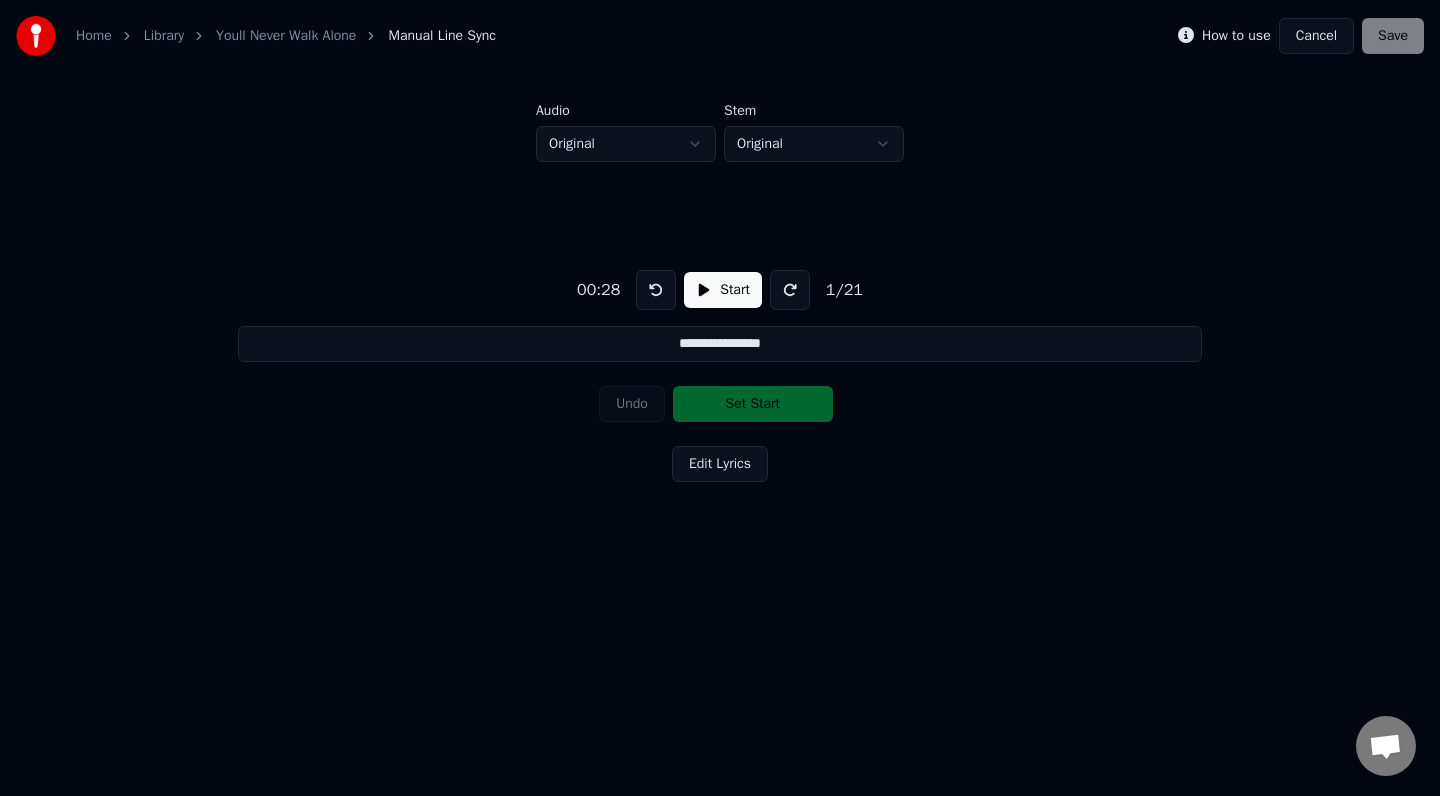 click at bounding box center (656, 290) 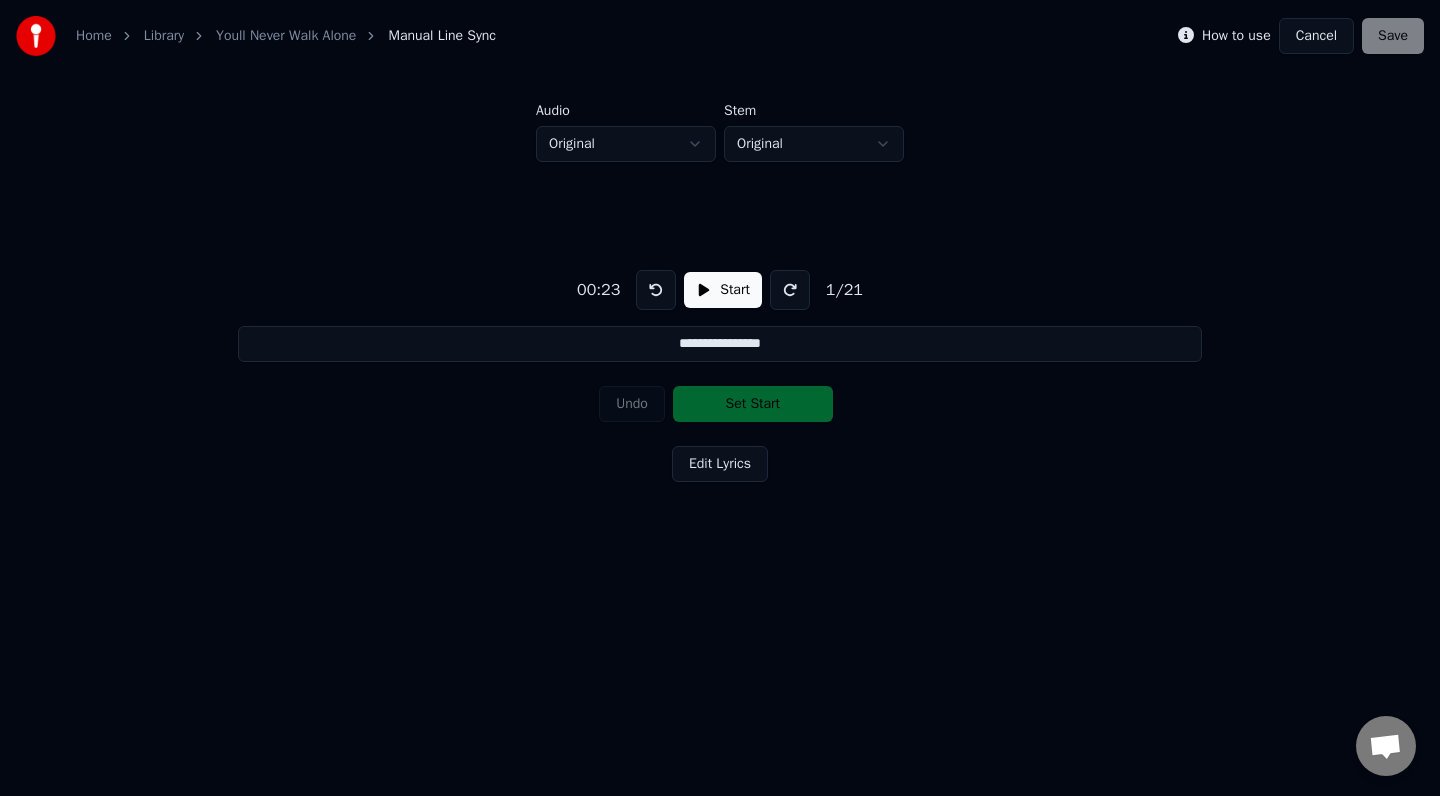 click at bounding box center [656, 290] 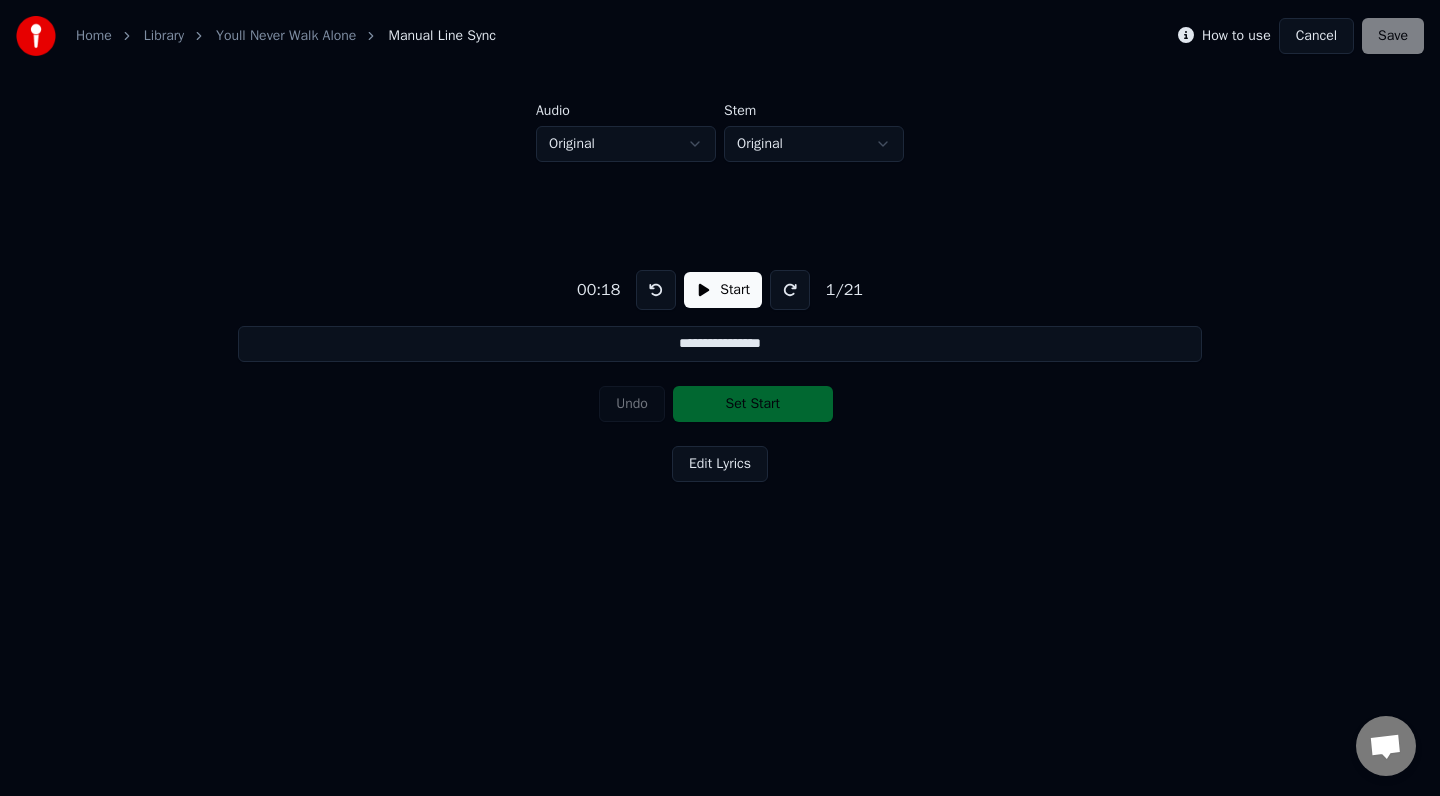 click at bounding box center [656, 290] 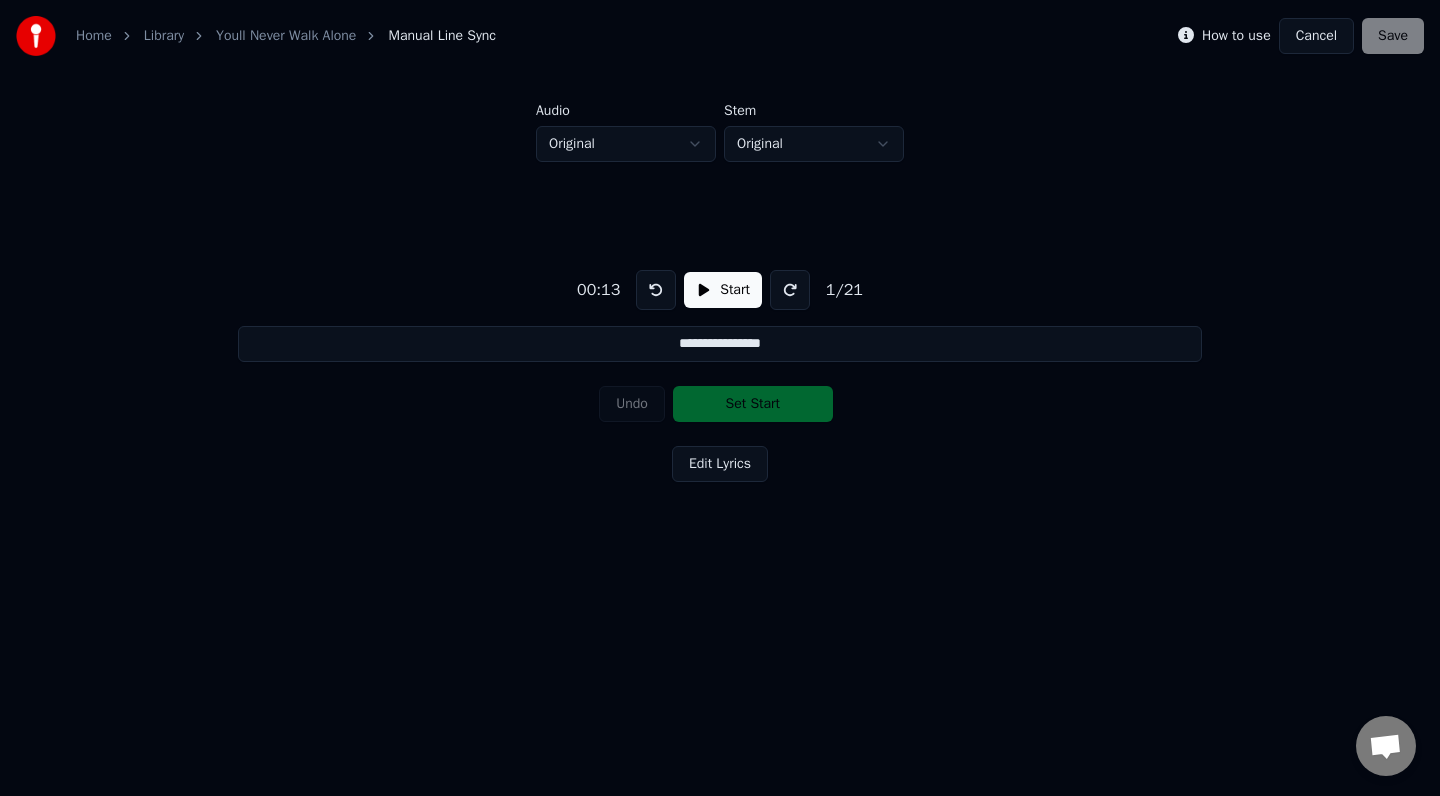 click at bounding box center (656, 290) 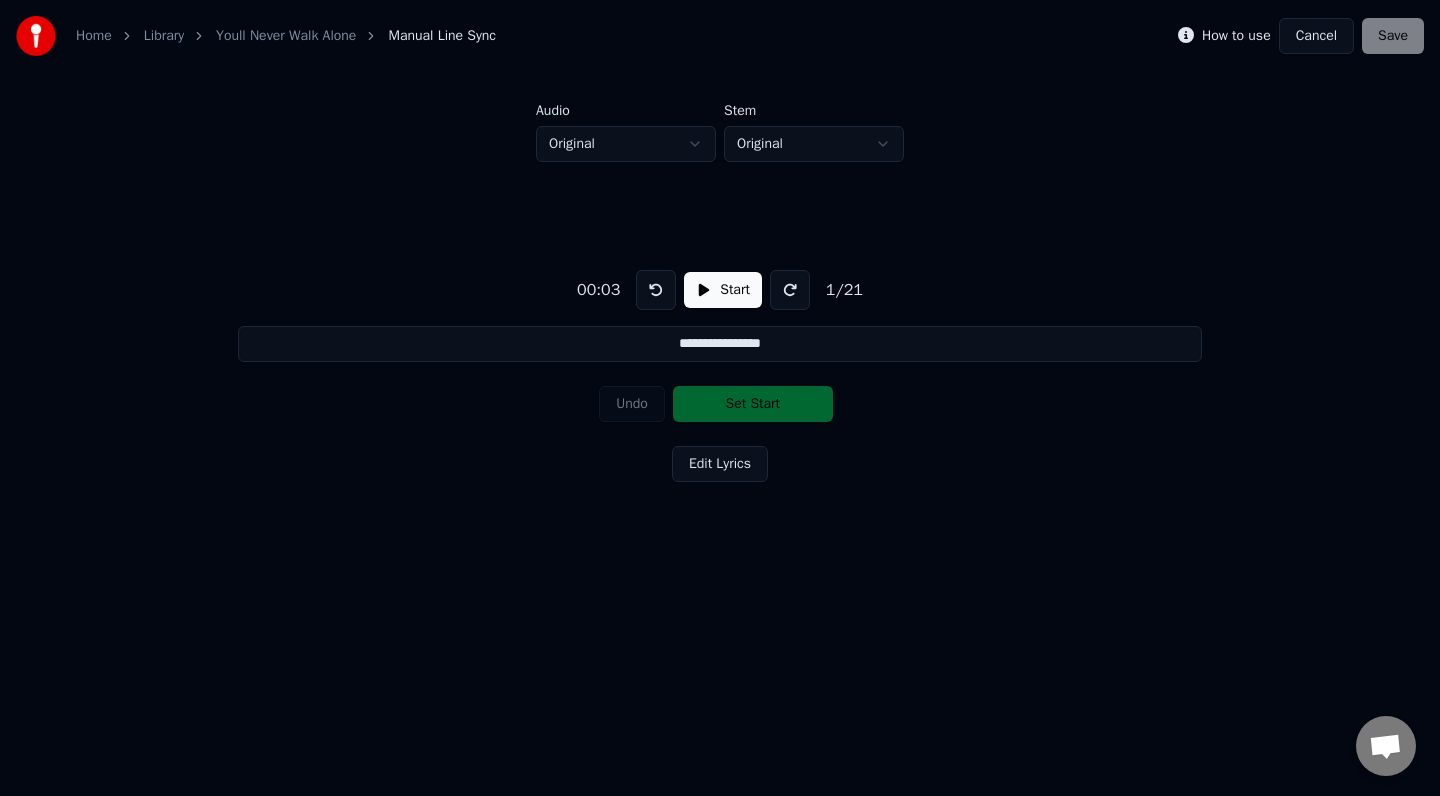 click at bounding box center (656, 290) 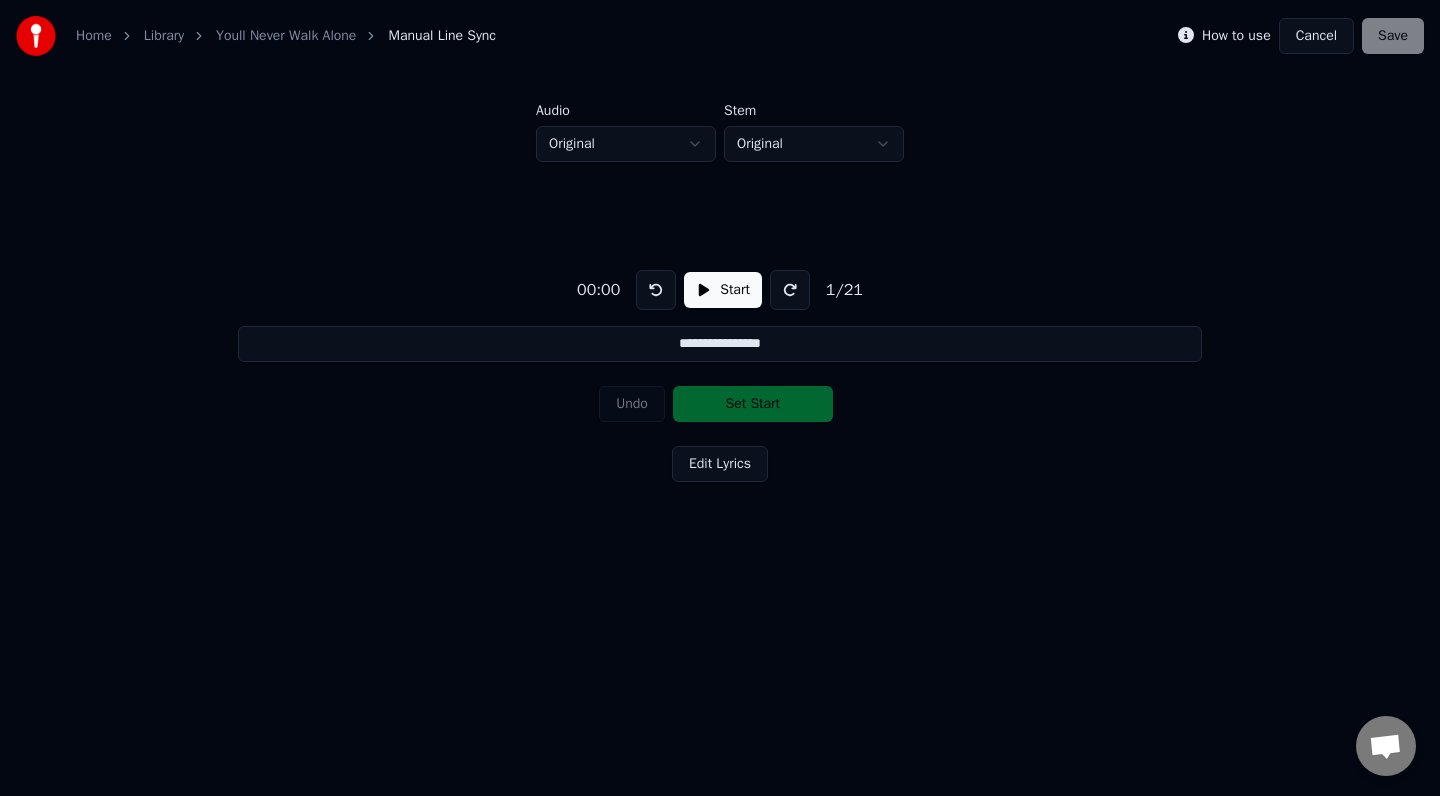 click at bounding box center [656, 290] 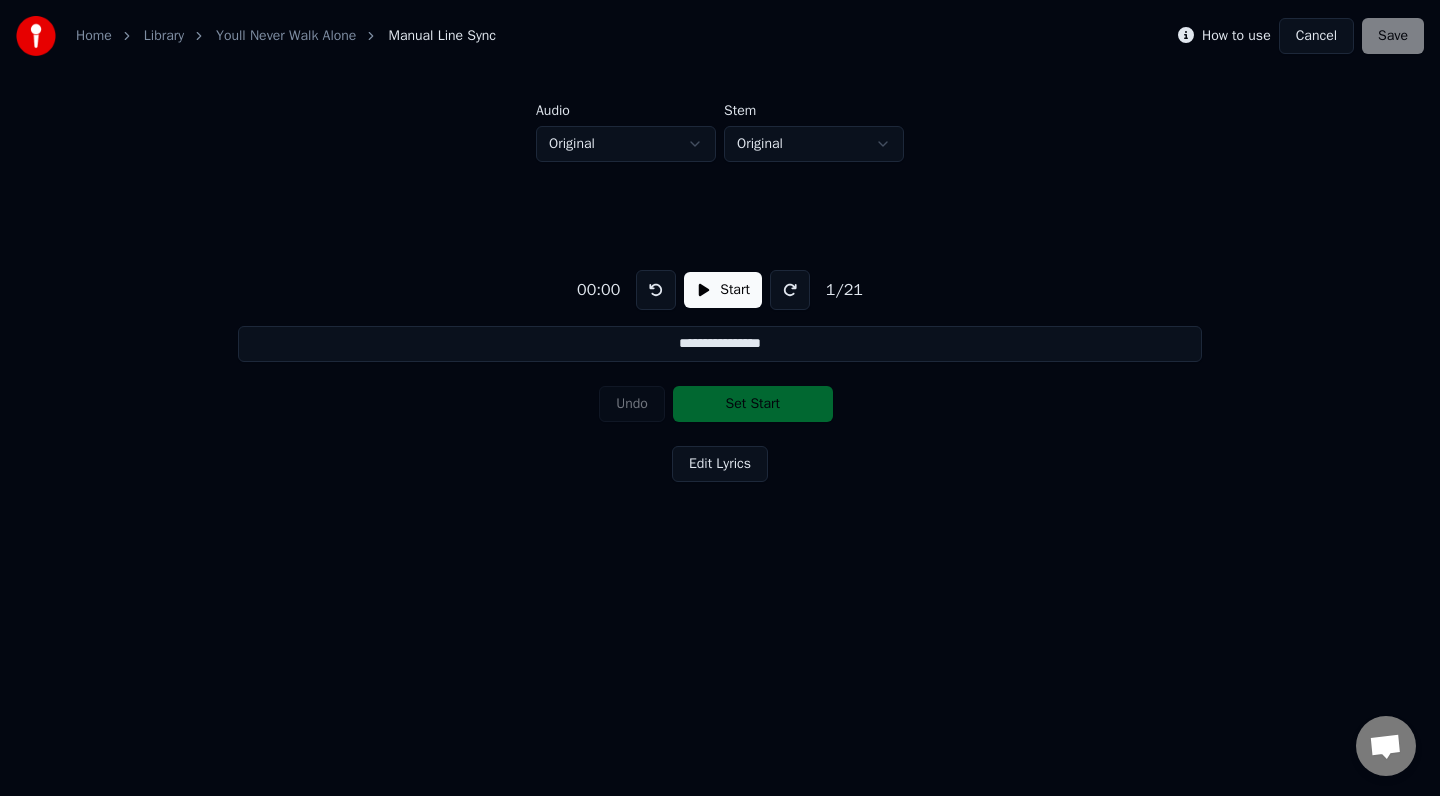 click on "Start" at bounding box center [723, 290] 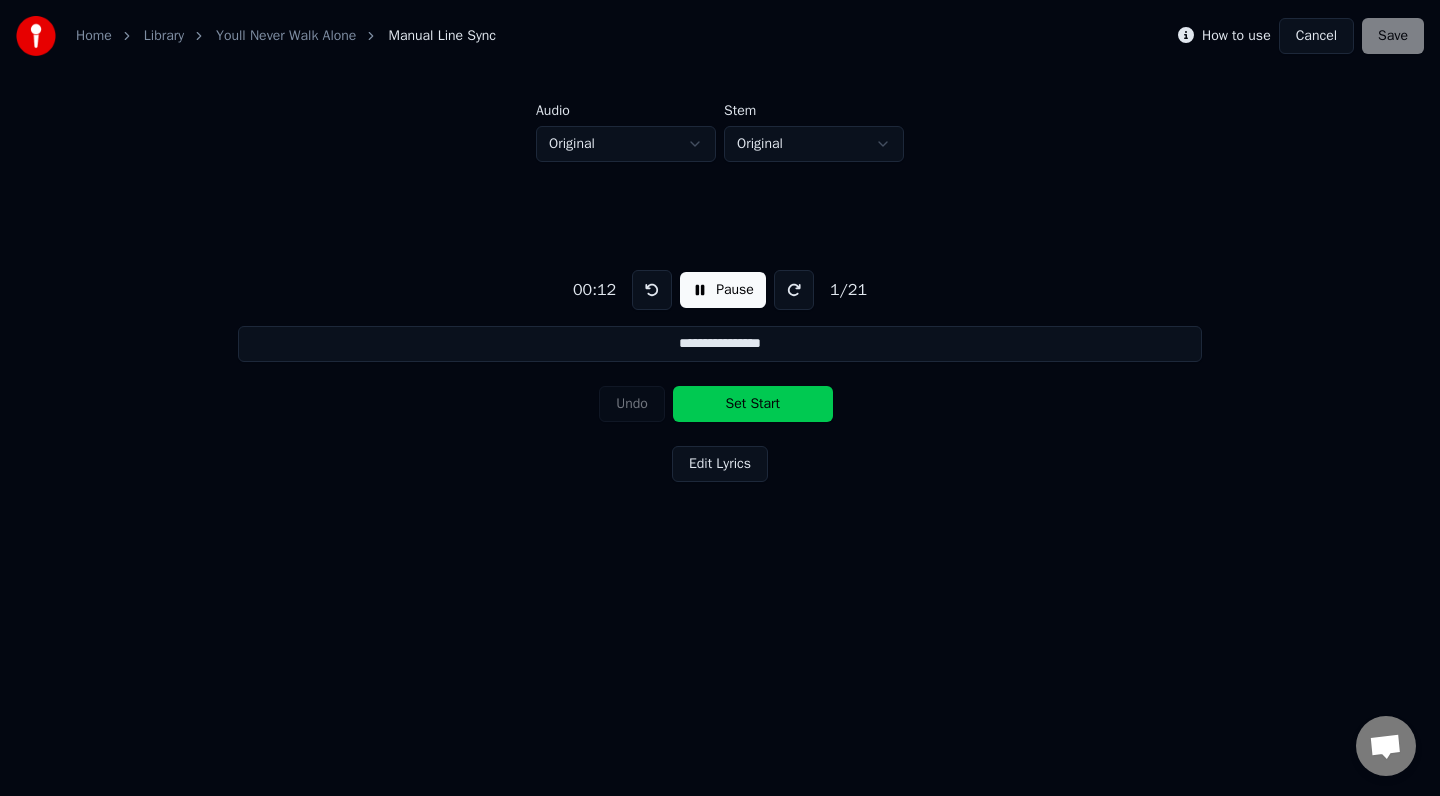 click on "Set Start" at bounding box center (753, 404) 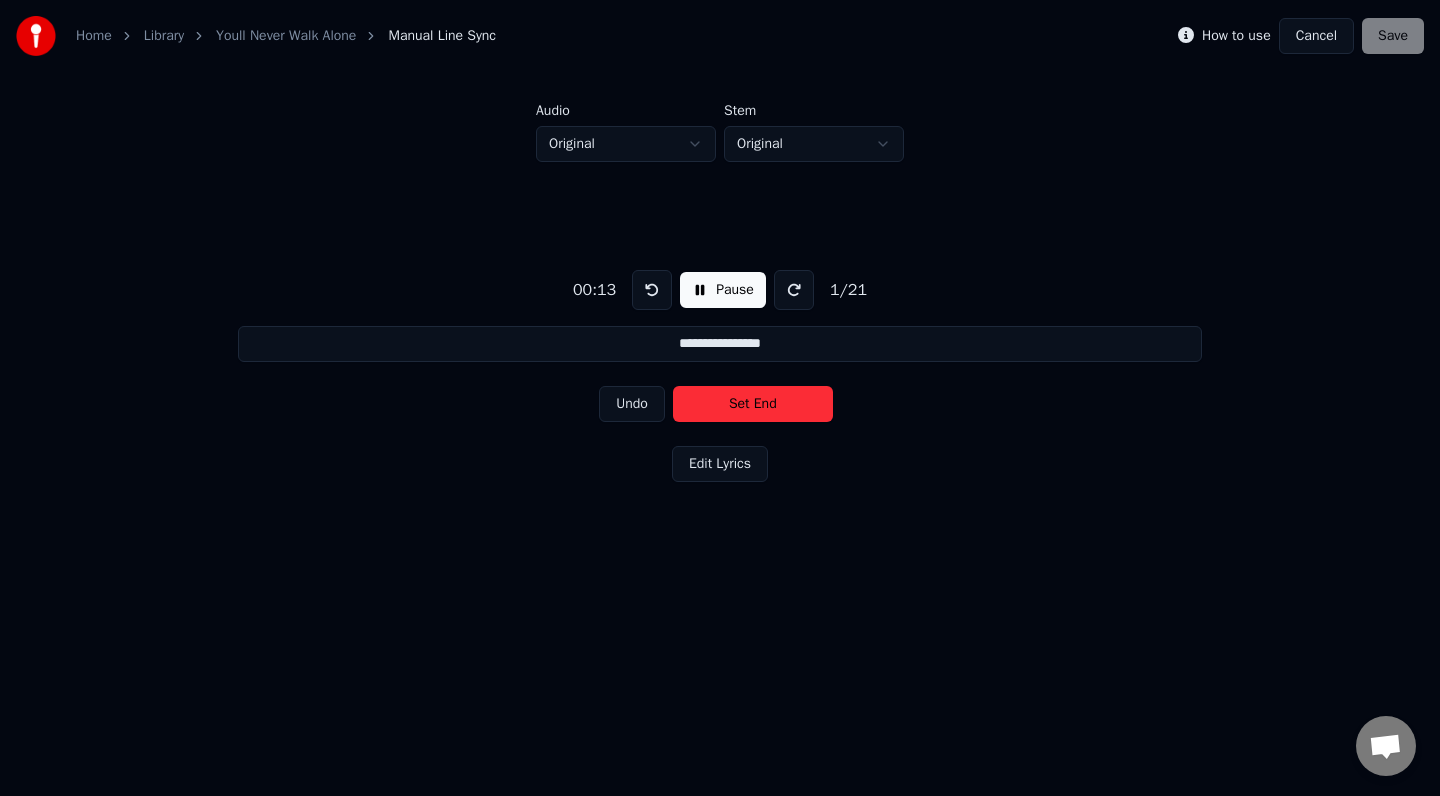 click on "Undo" at bounding box center (632, 404) 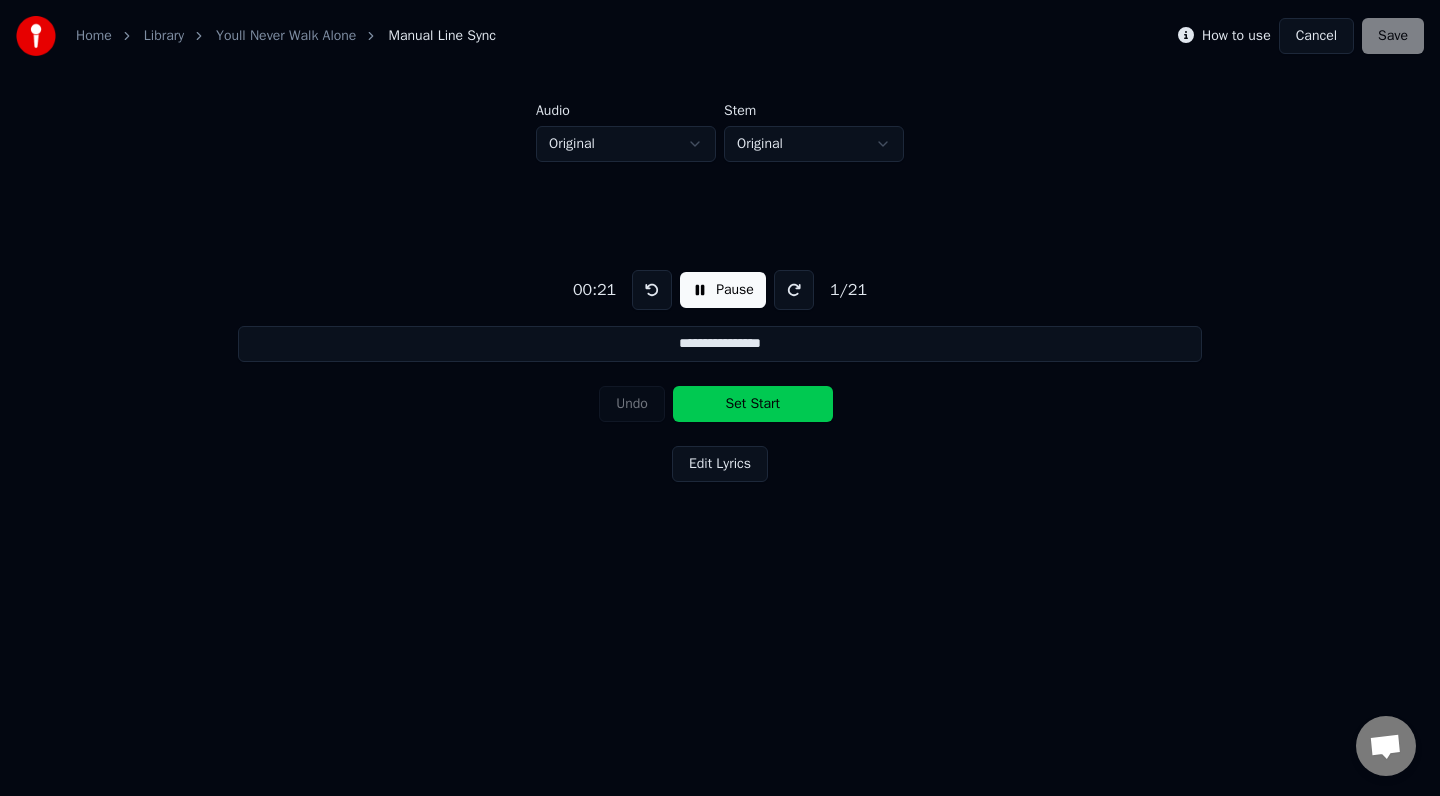 click on "Pause" at bounding box center [723, 290] 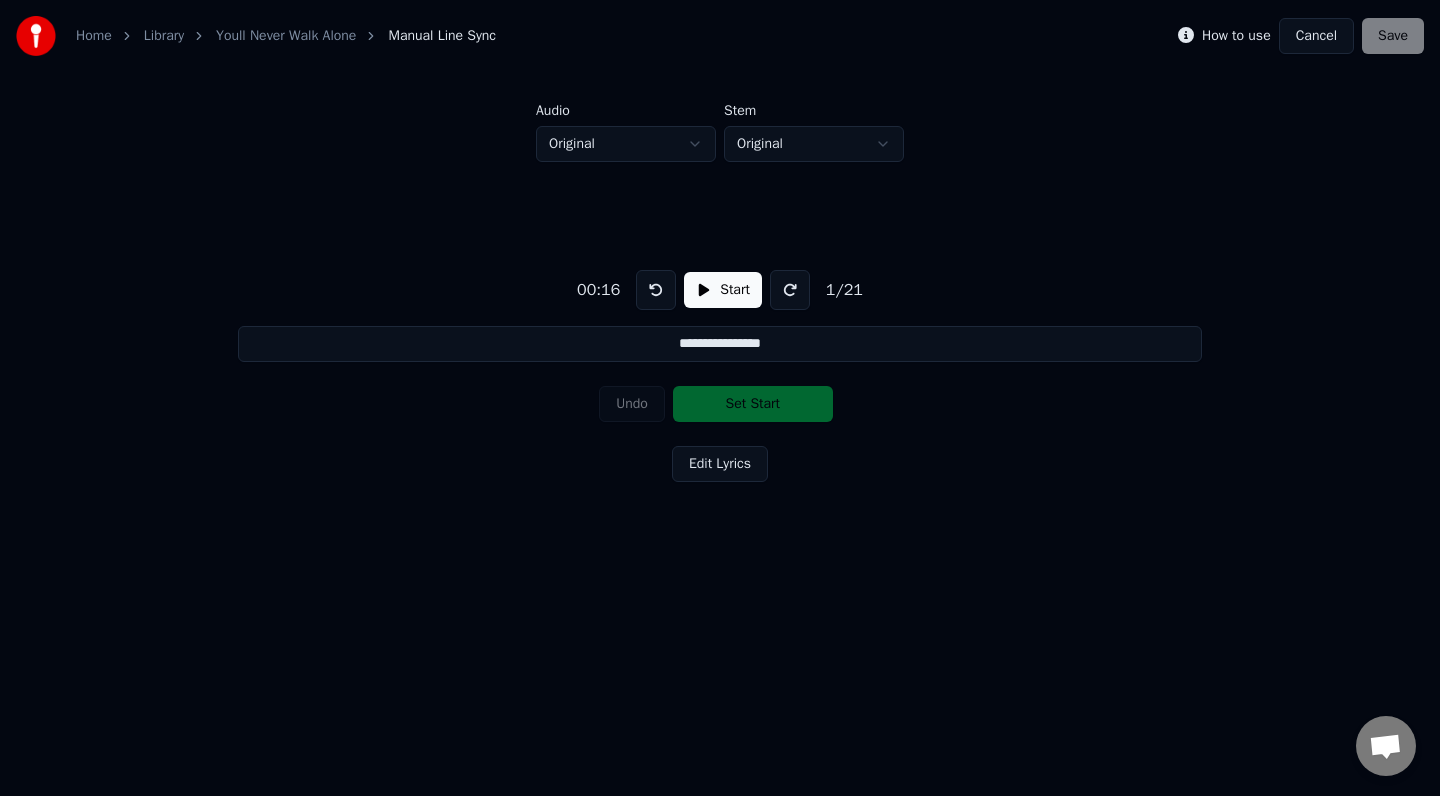 click on "Start" at bounding box center (723, 290) 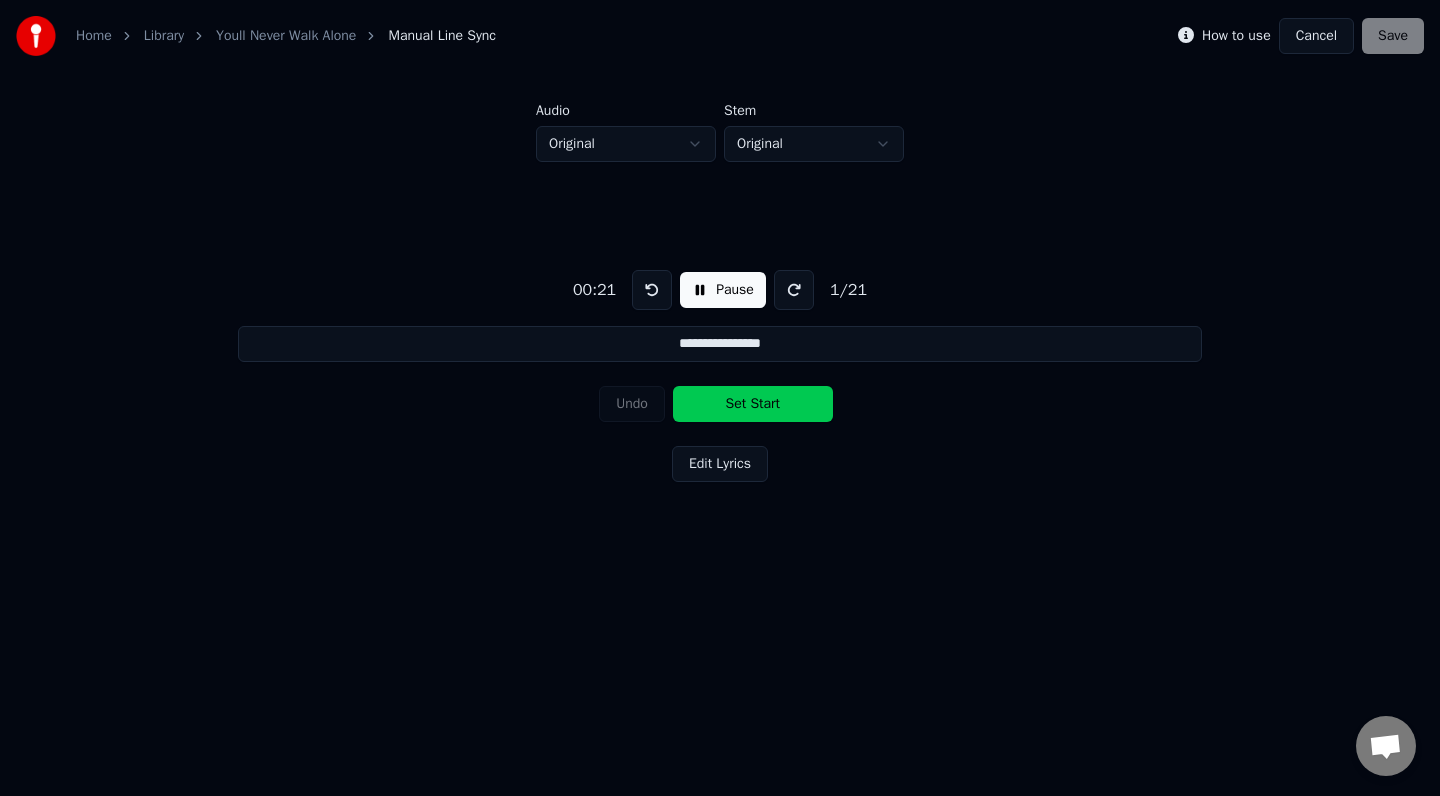 click on "Set Start" at bounding box center [753, 404] 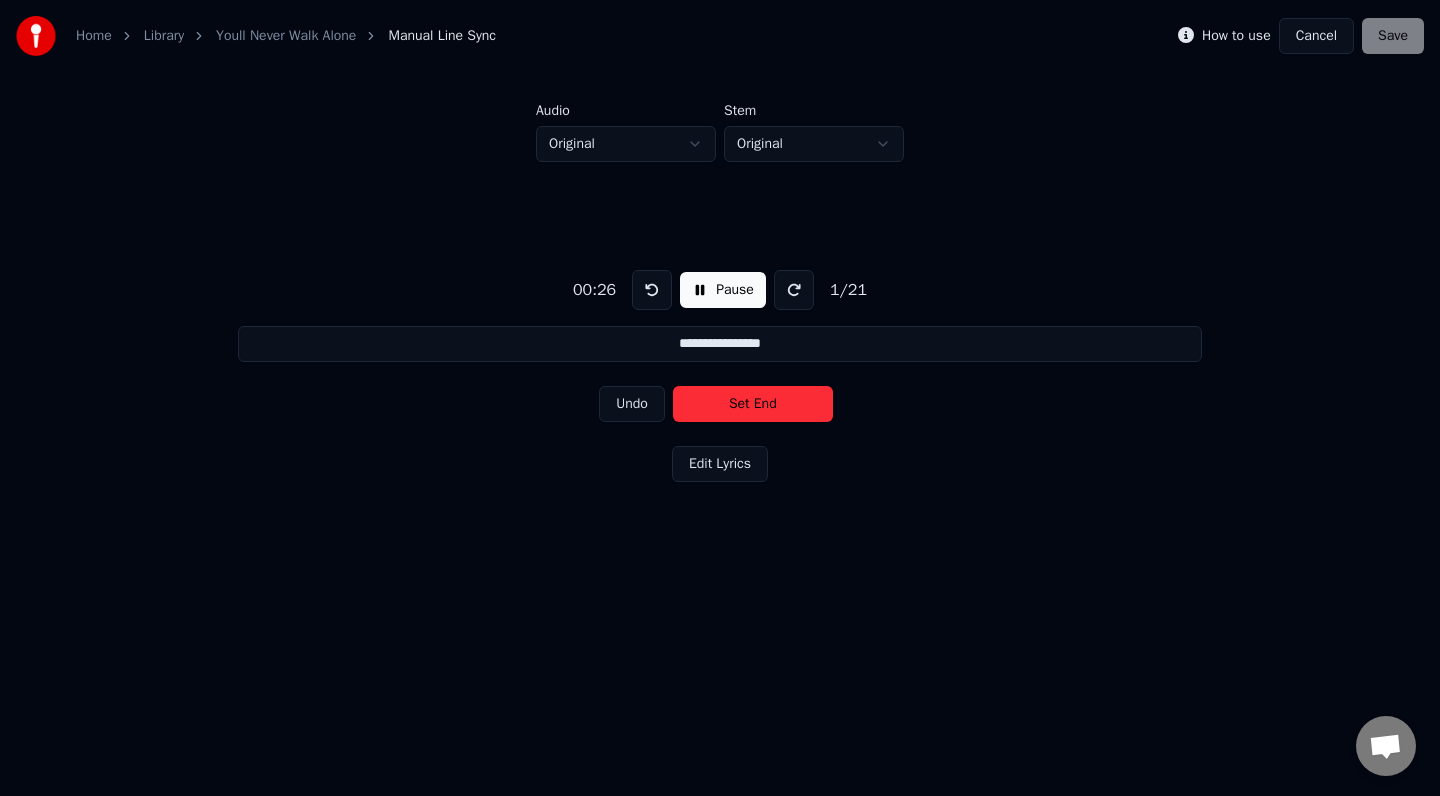 click on "Set End" at bounding box center (753, 404) 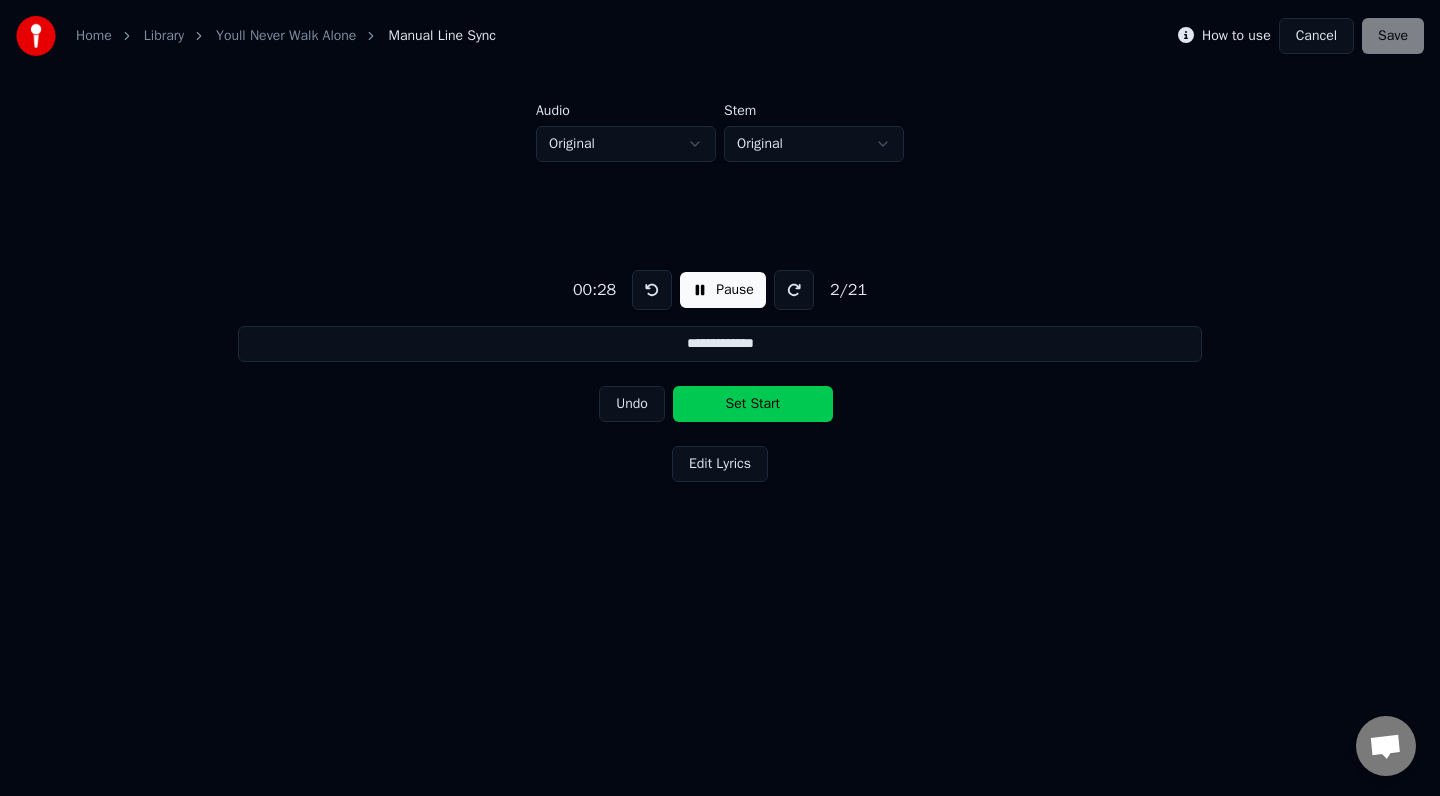 click on "Pause" at bounding box center (723, 290) 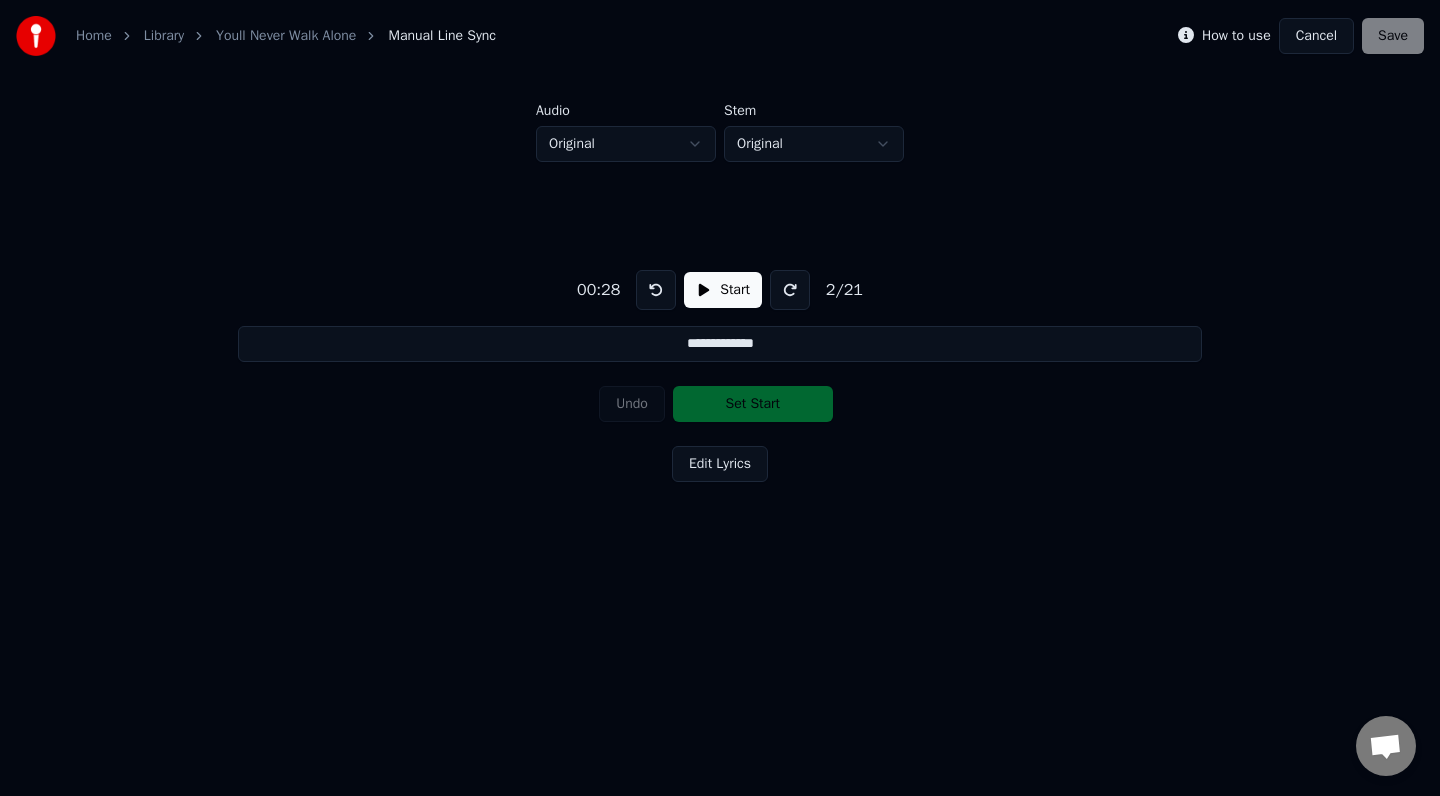 click at bounding box center (656, 290) 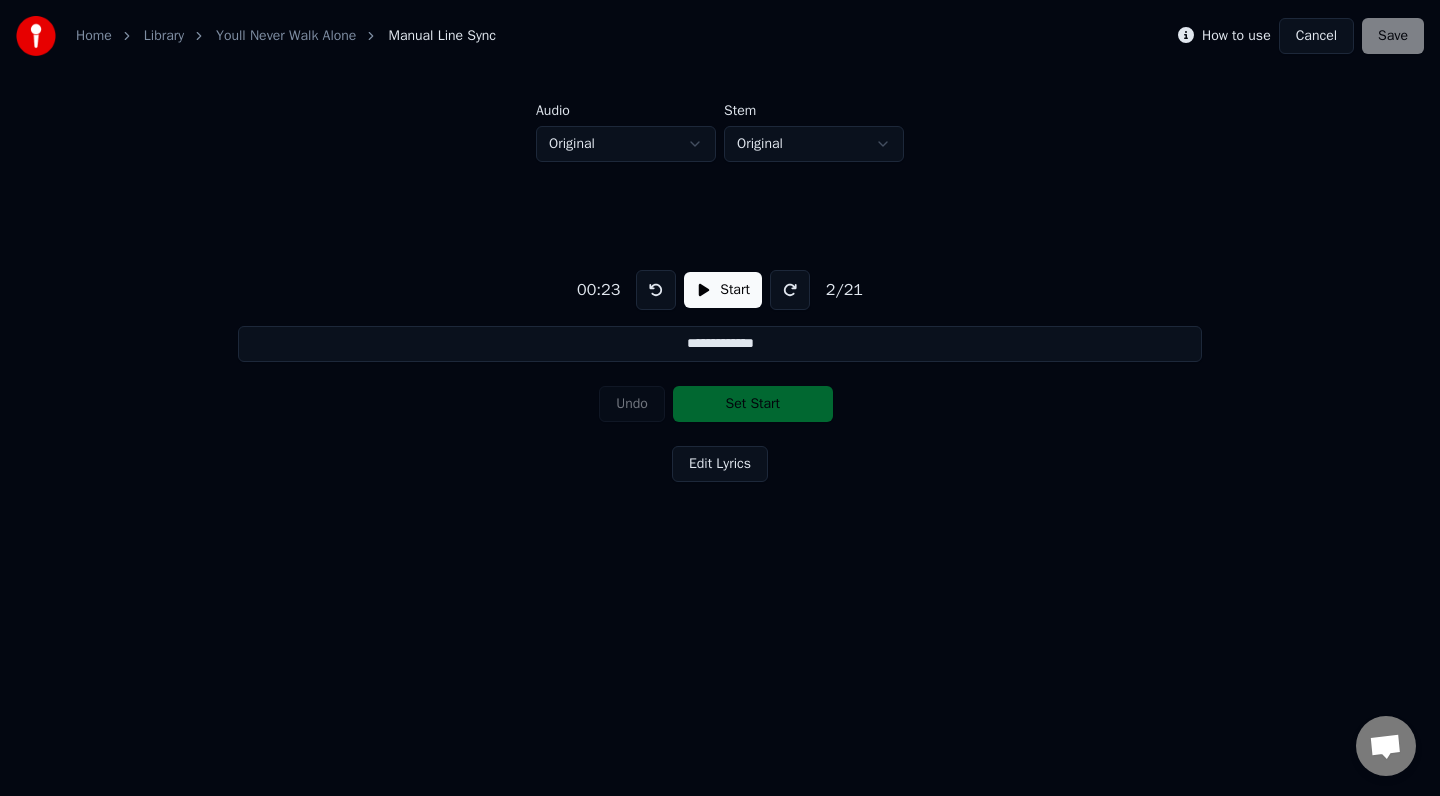 click on "Start" at bounding box center [723, 290] 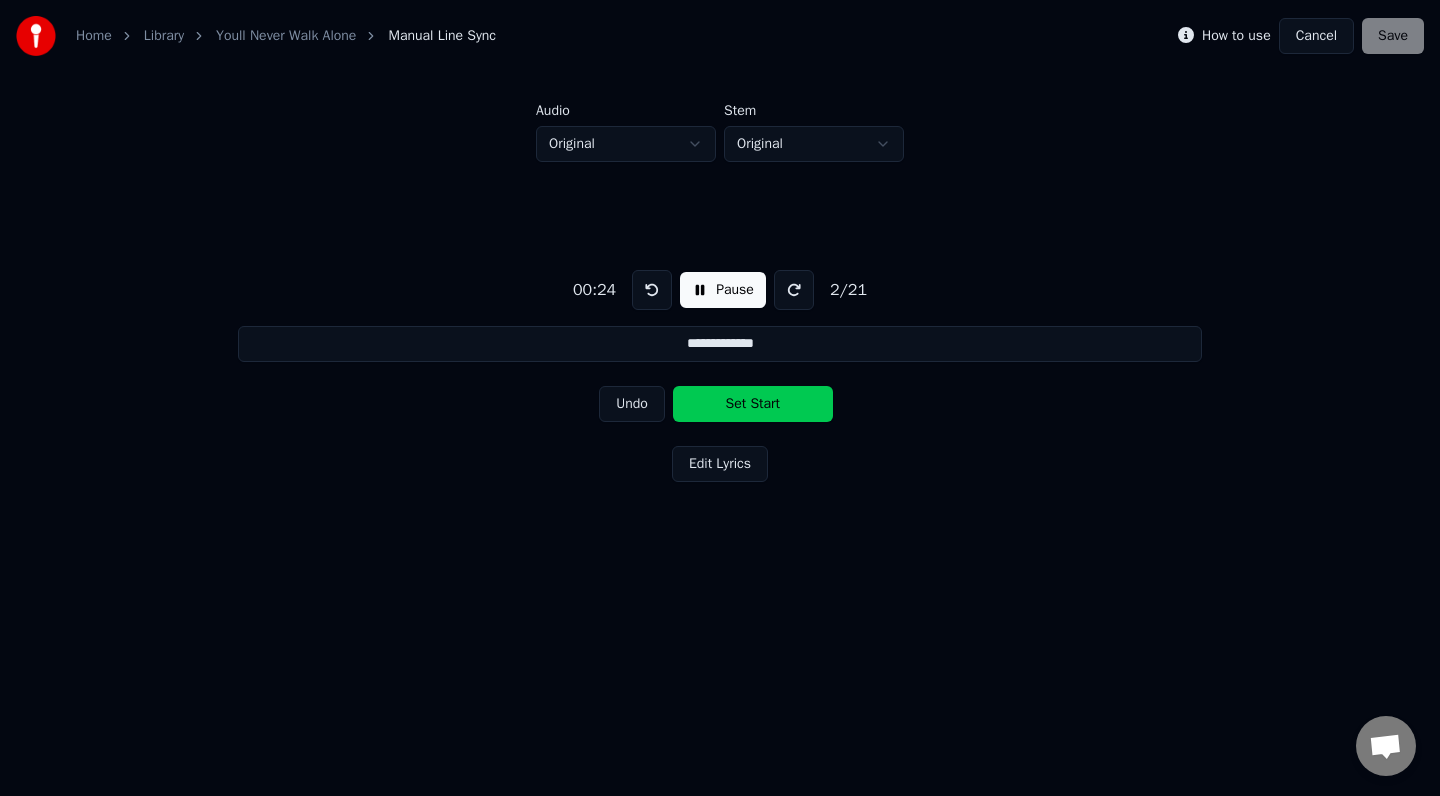 click on "Set Start" at bounding box center [753, 404] 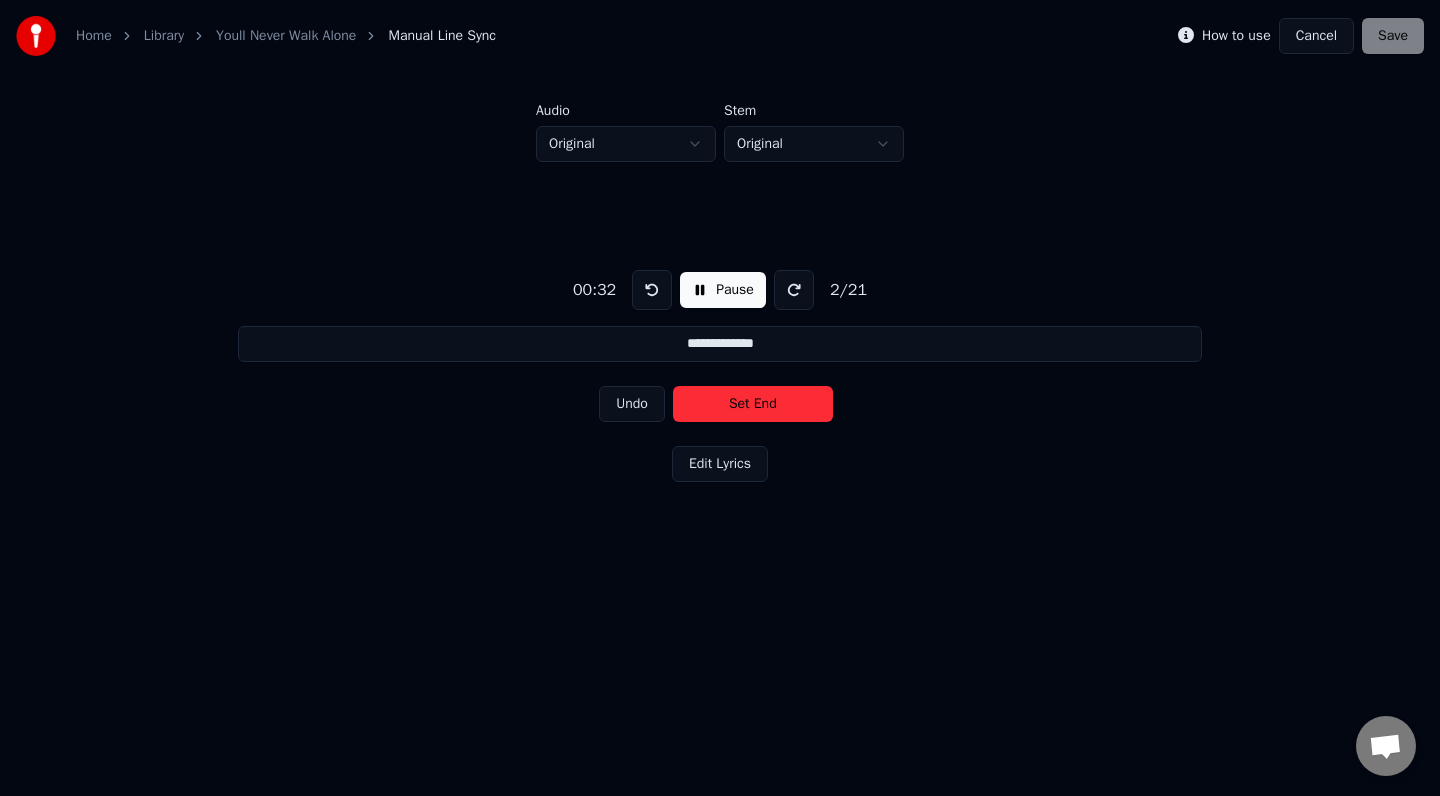 click on "Undo" at bounding box center (632, 404) 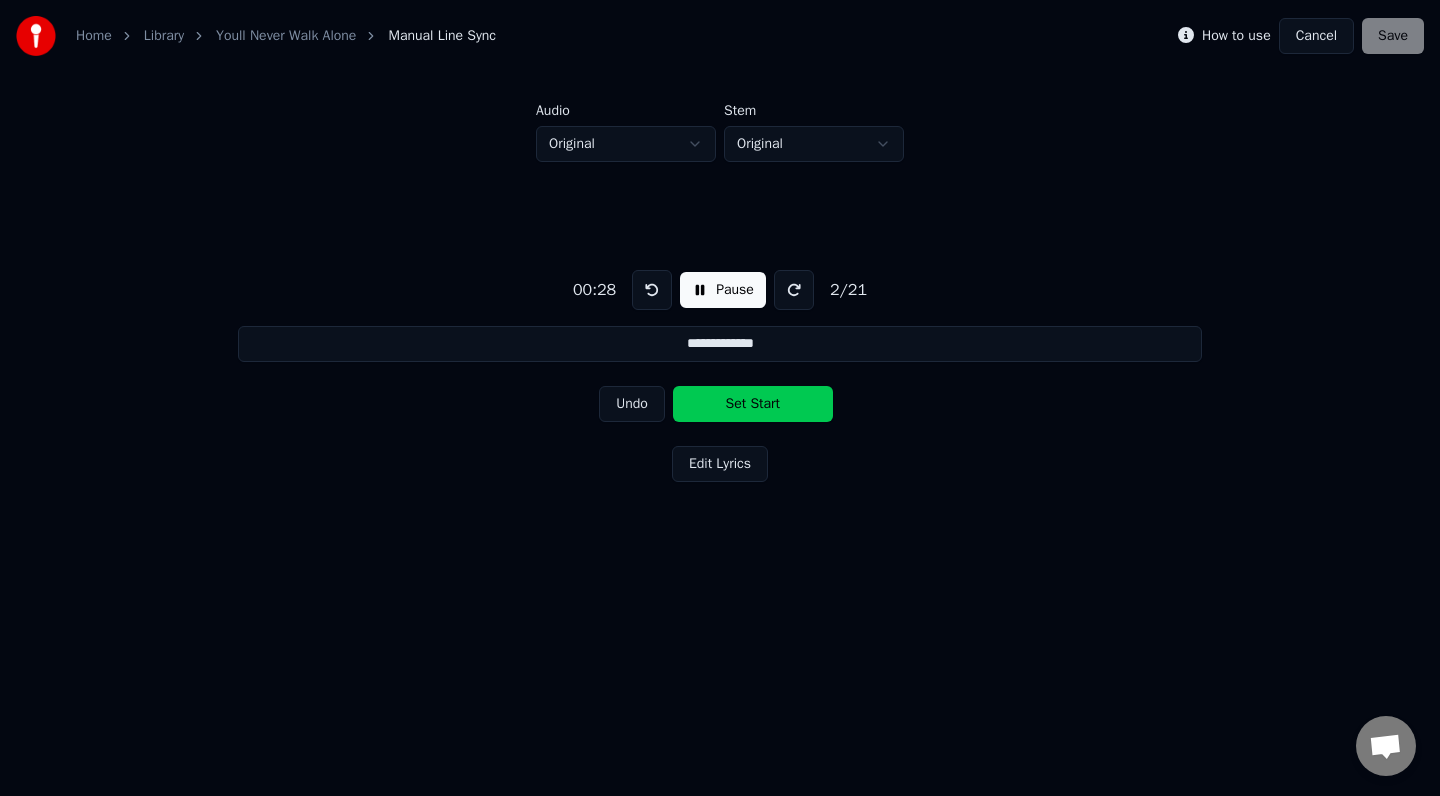 click on "Undo" at bounding box center [632, 404] 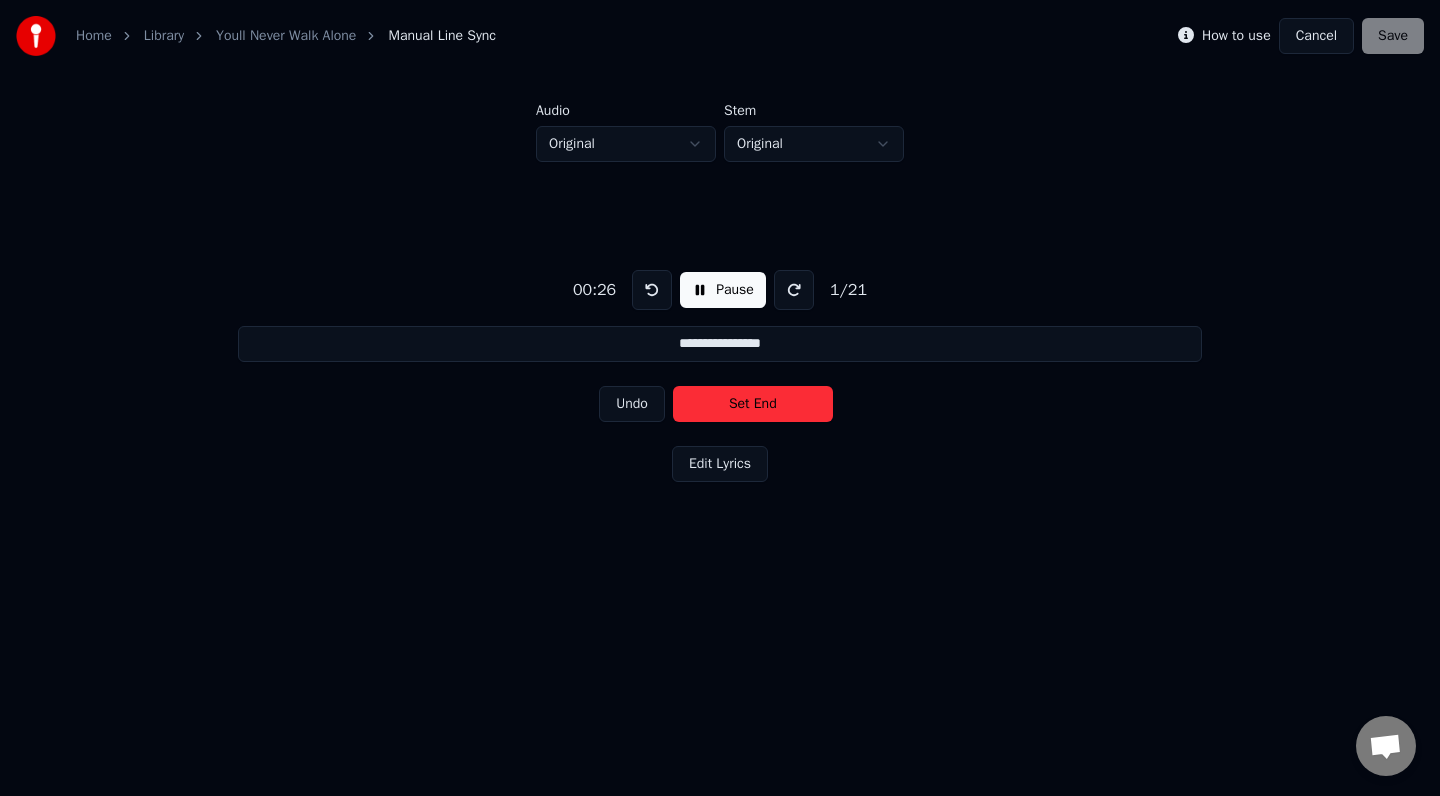 click on "Set End" at bounding box center (753, 404) 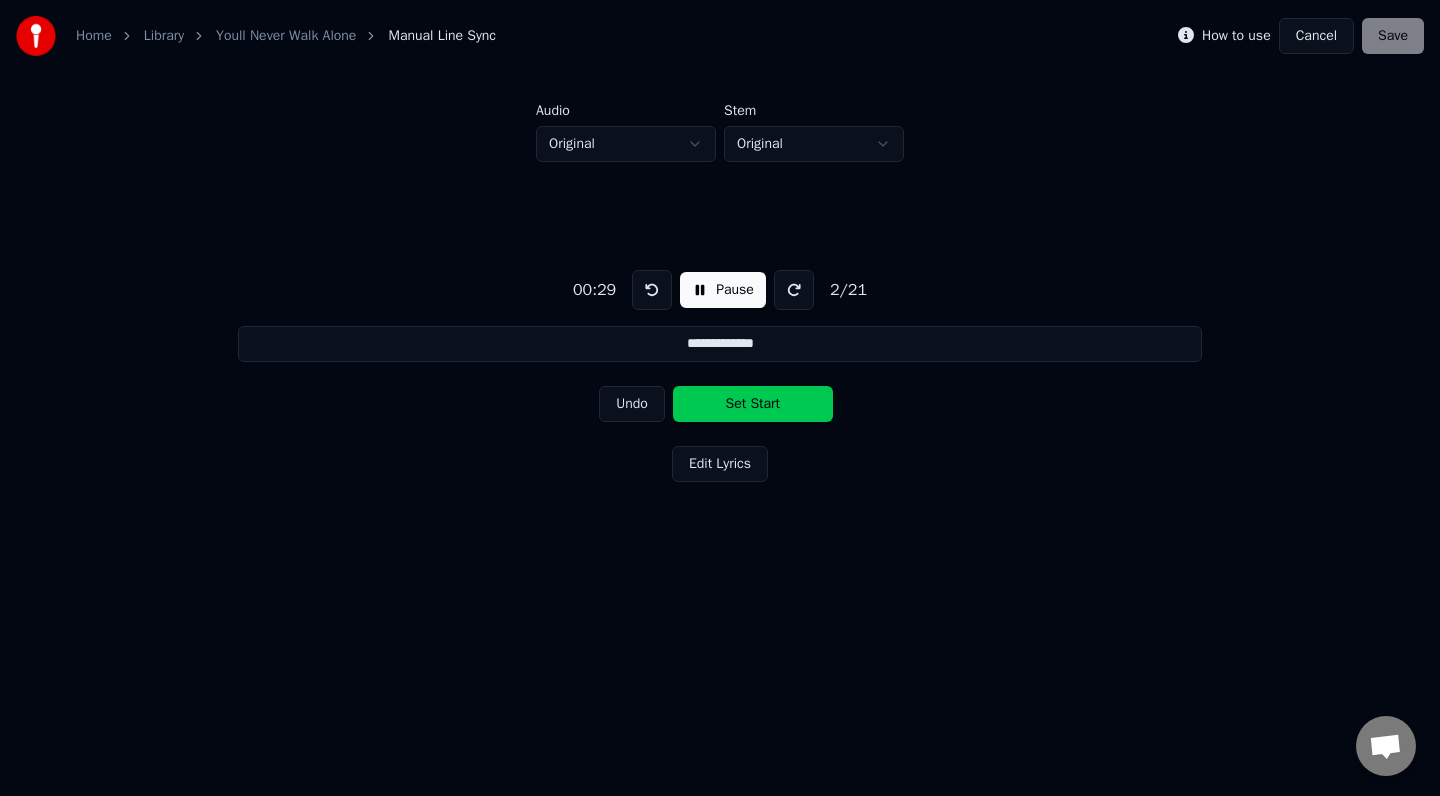 click on "Undo" at bounding box center (632, 404) 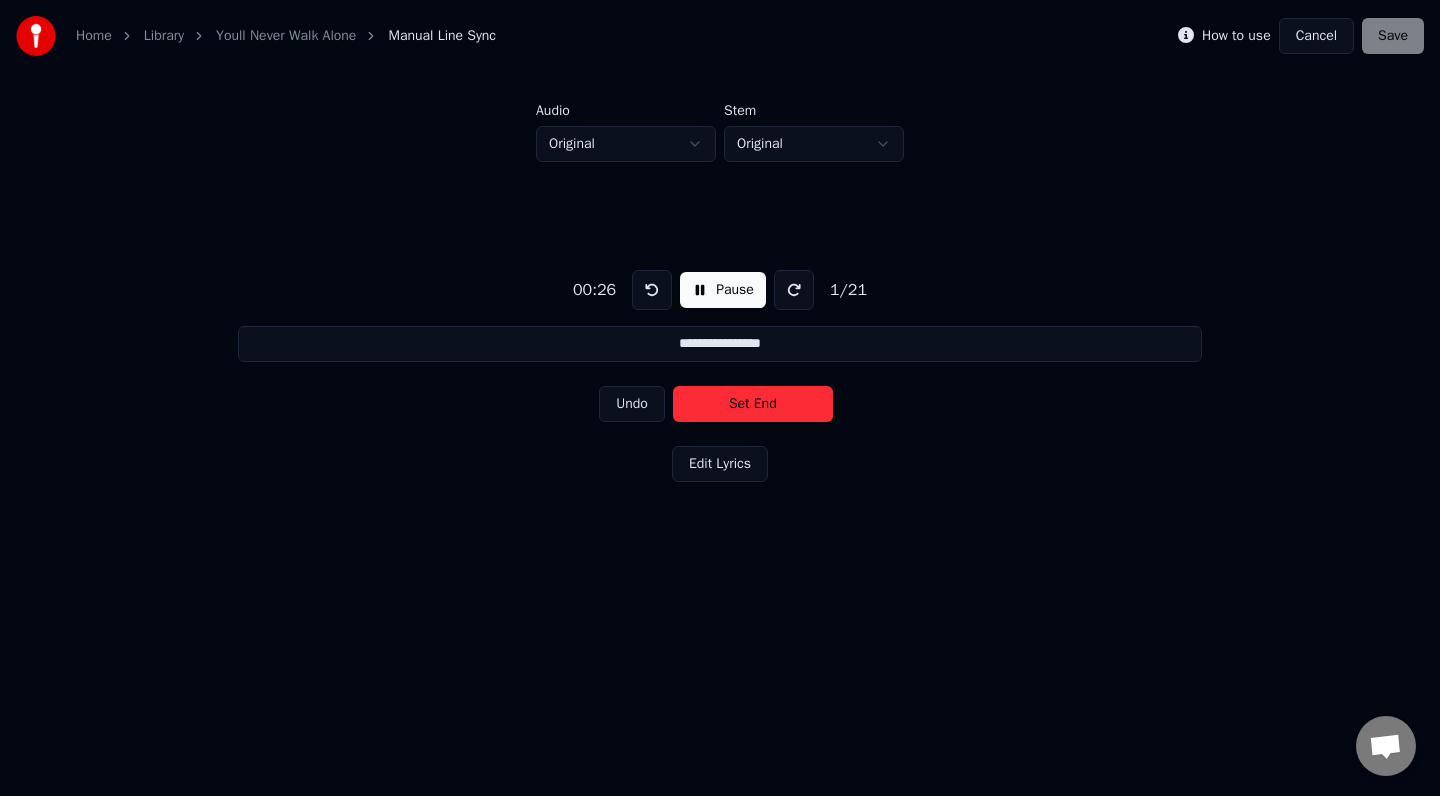 click on "Pause" at bounding box center [723, 290] 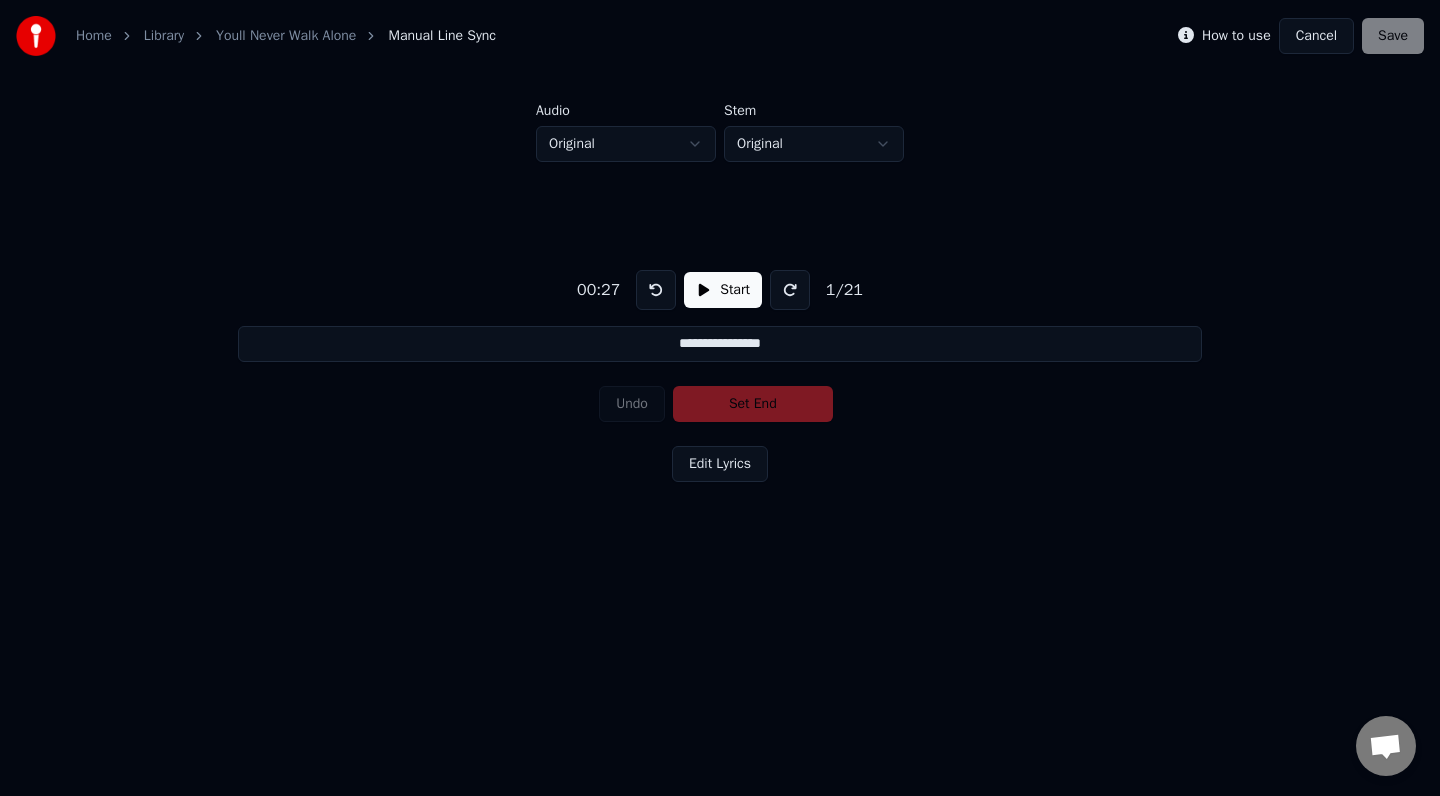 click on "Start" at bounding box center [723, 290] 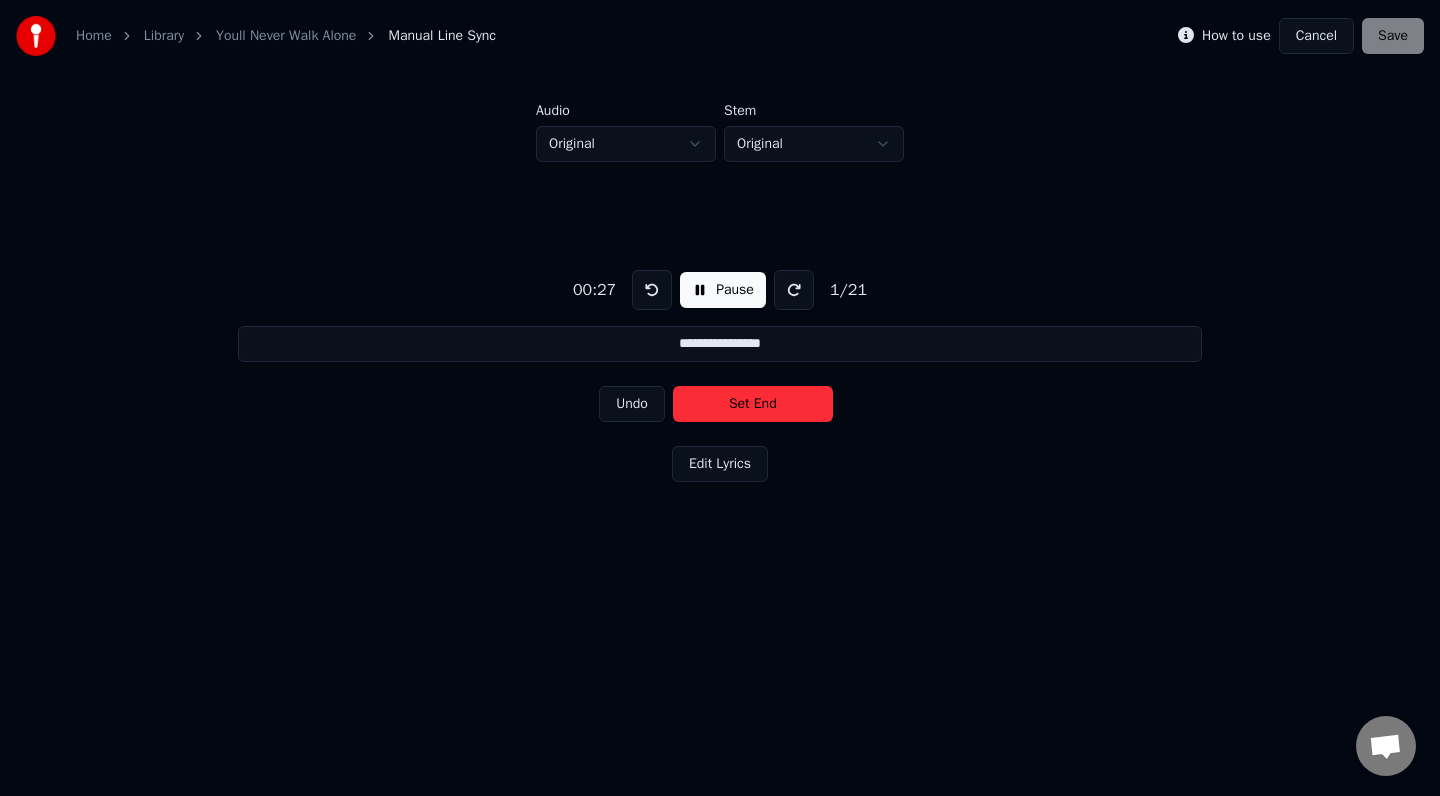click on "Set End" at bounding box center [753, 404] 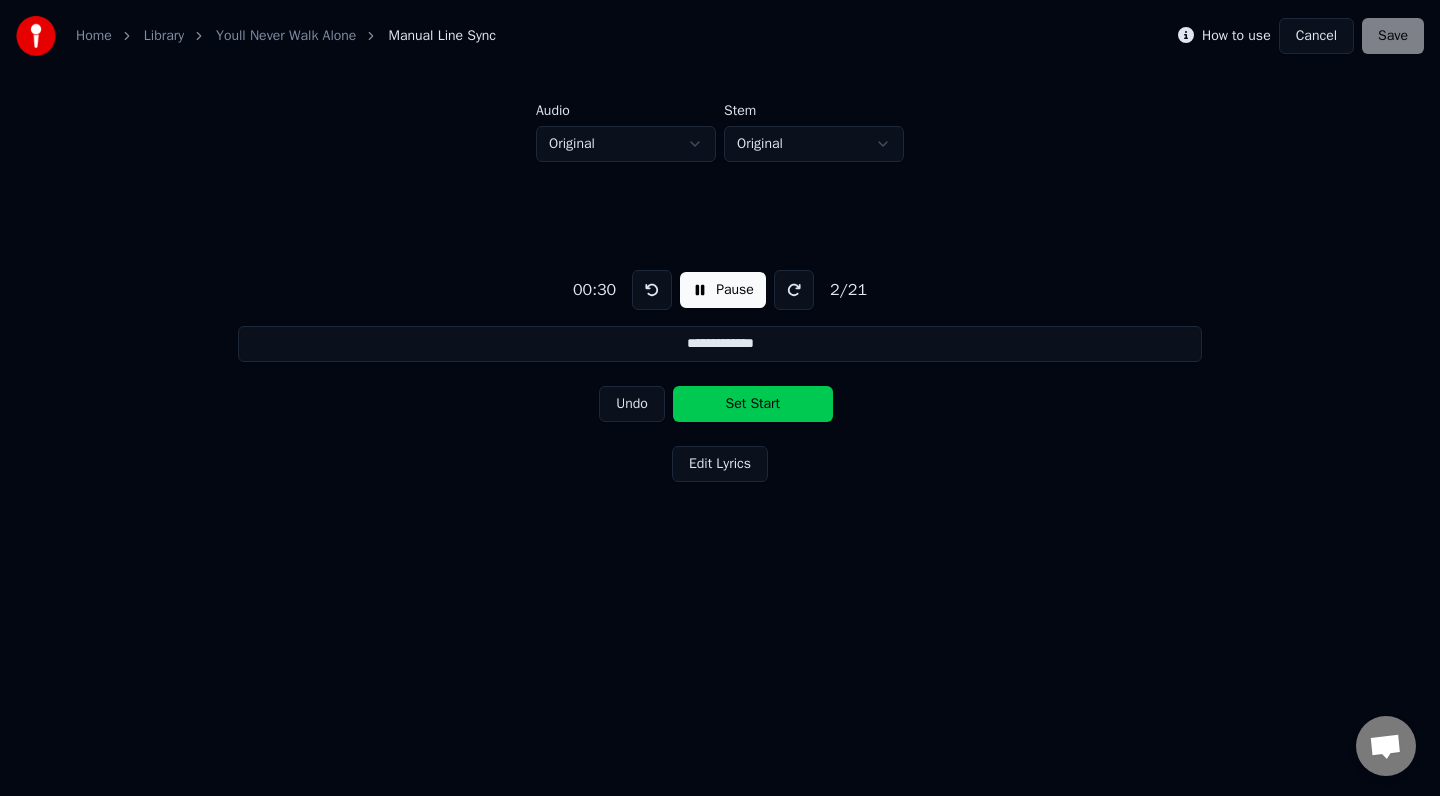 click at bounding box center [652, 290] 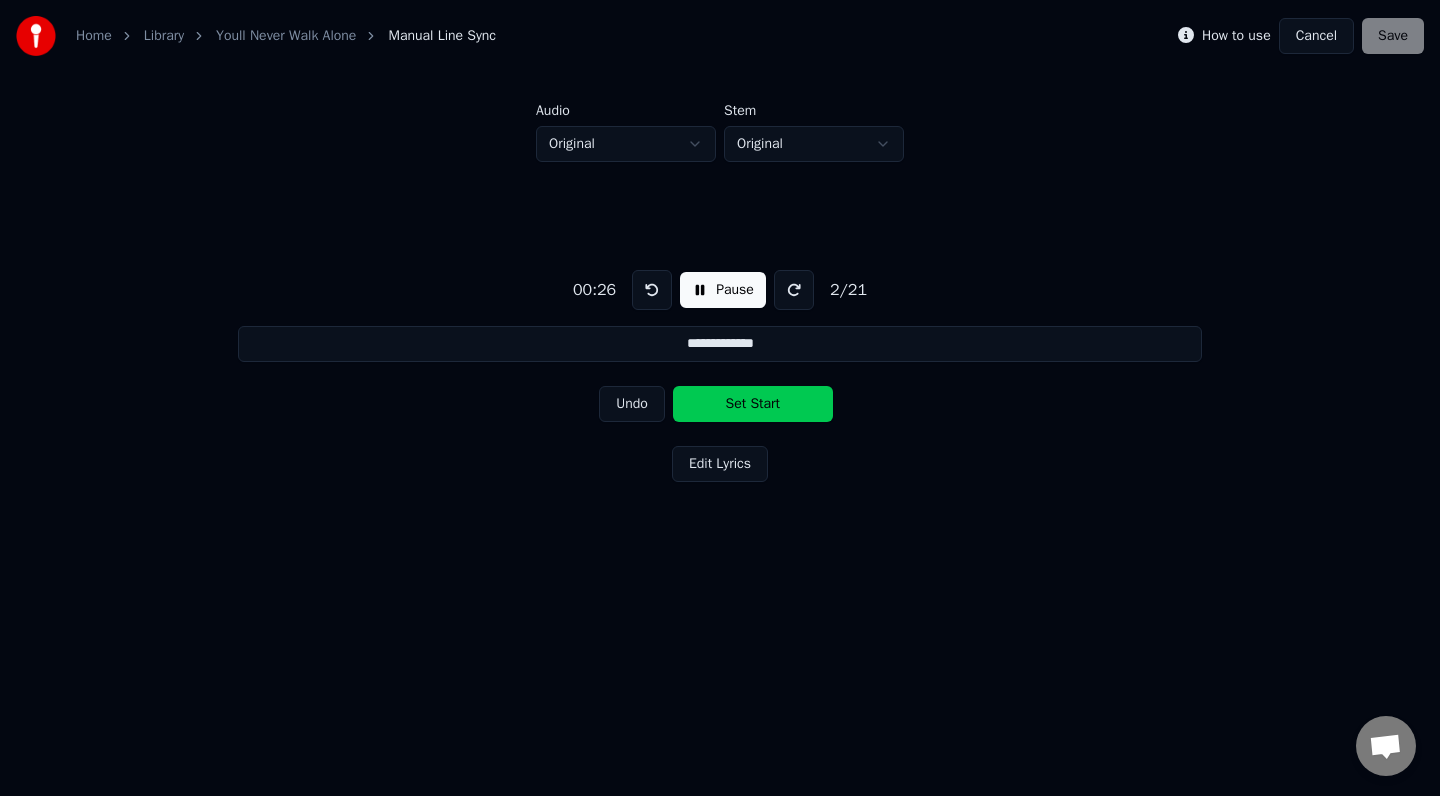 click at bounding box center [652, 290] 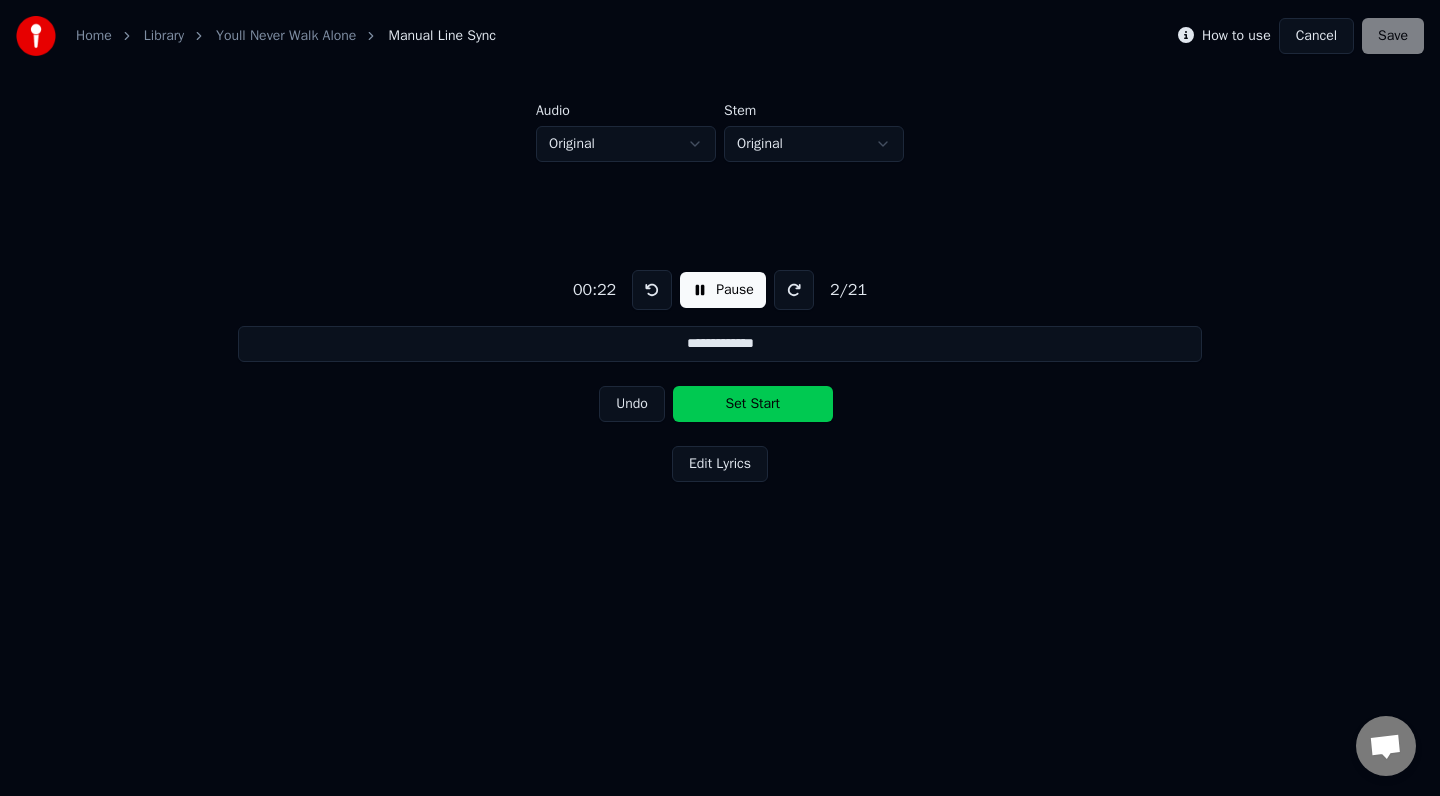 click at bounding box center (652, 290) 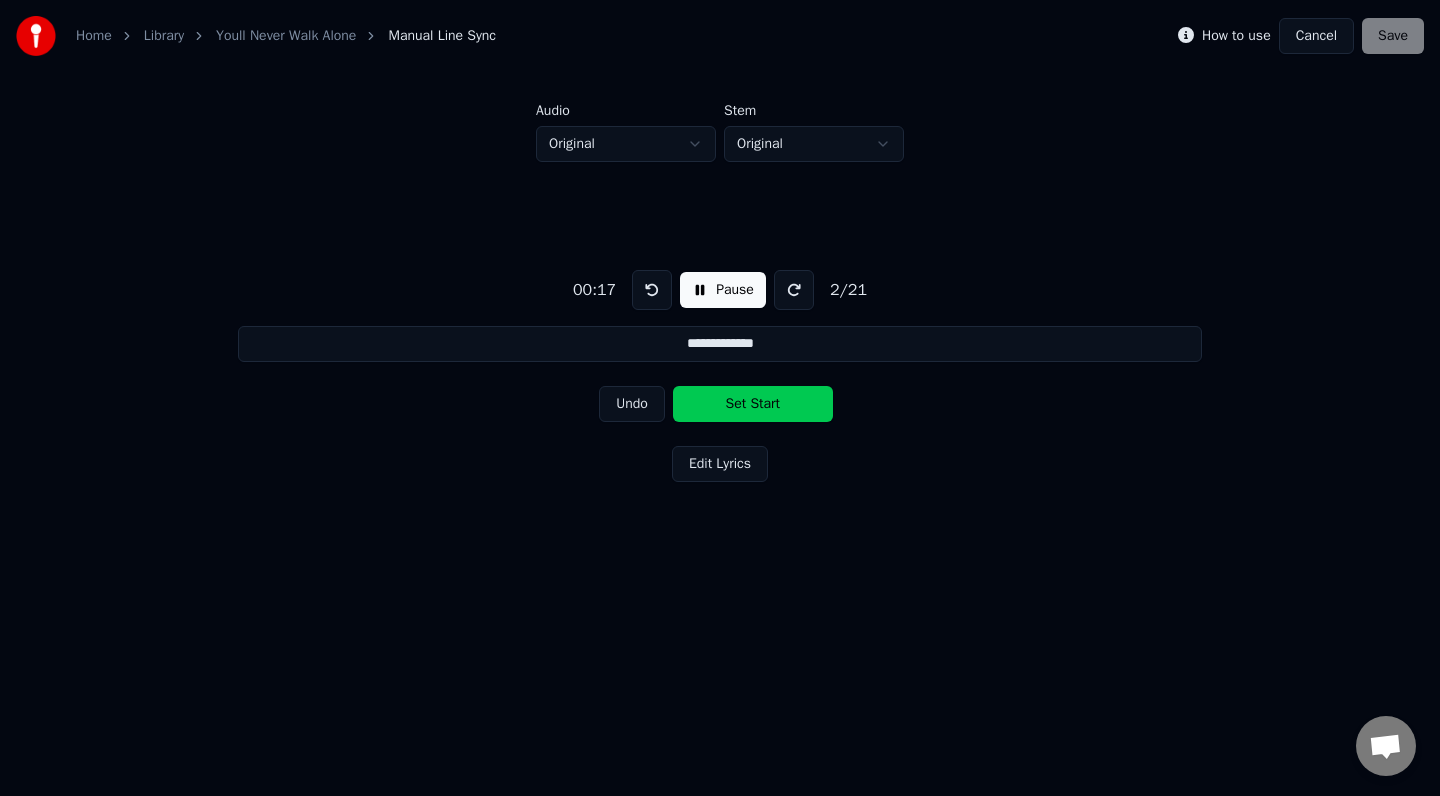 click at bounding box center [652, 290] 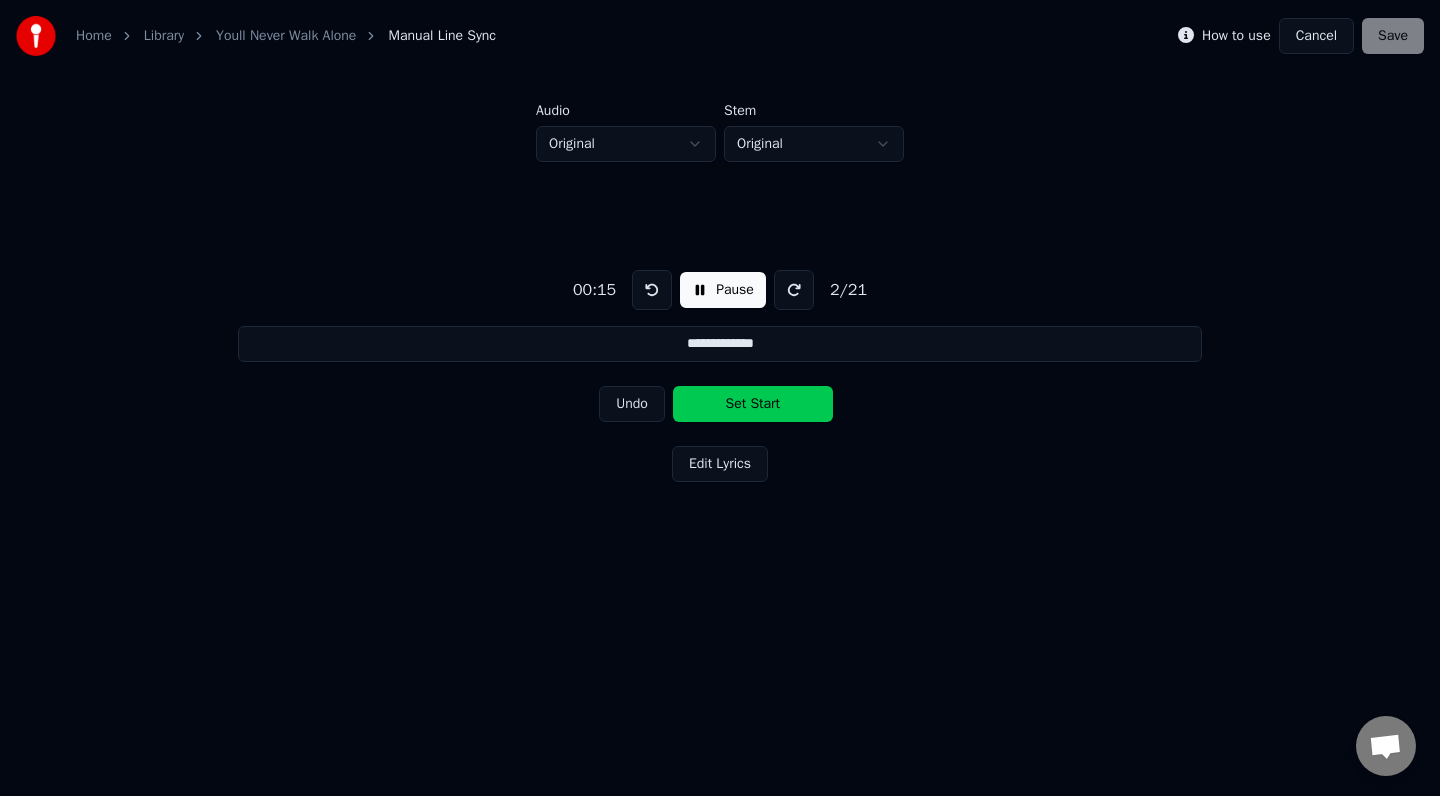 click at bounding box center [652, 290] 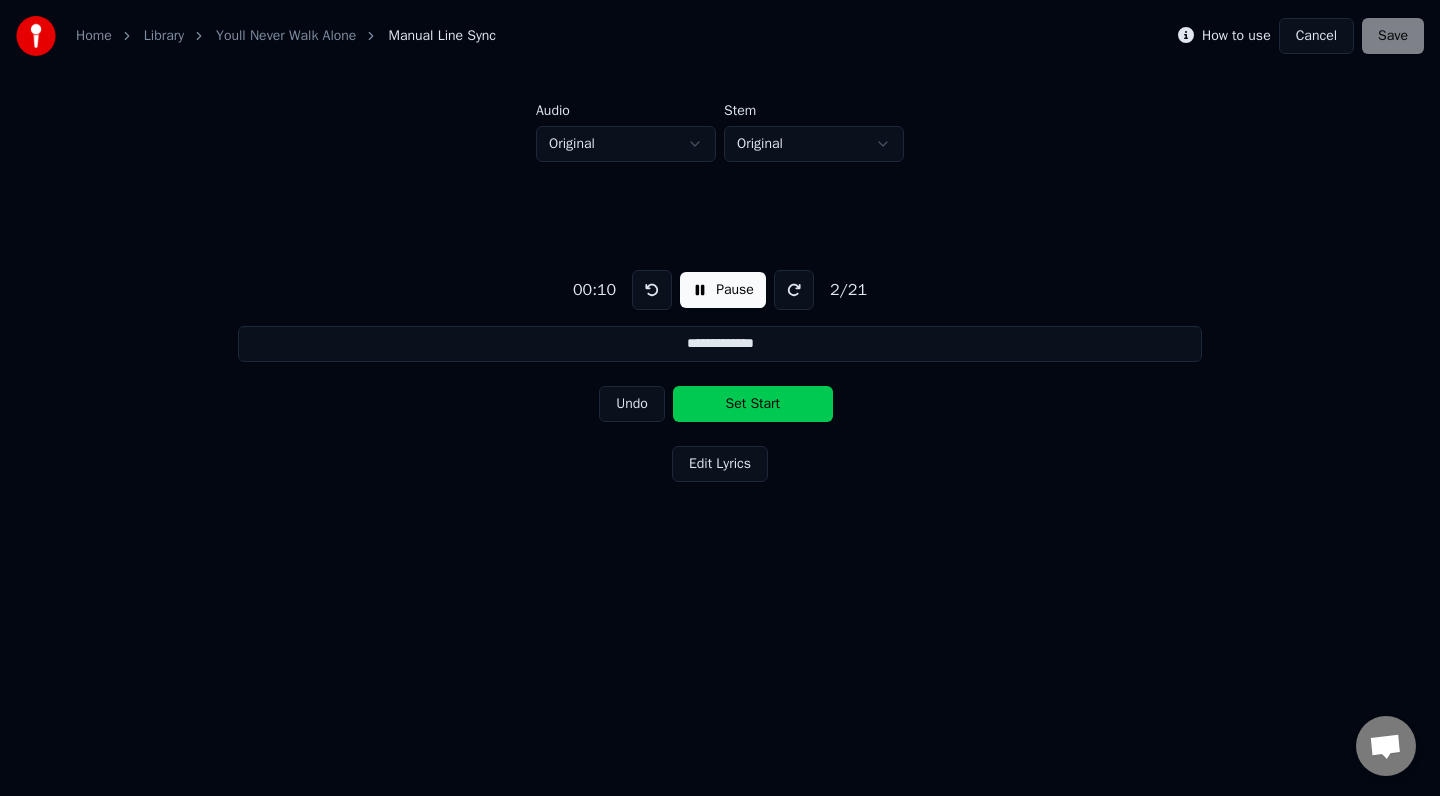 click at bounding box center [652, 290] 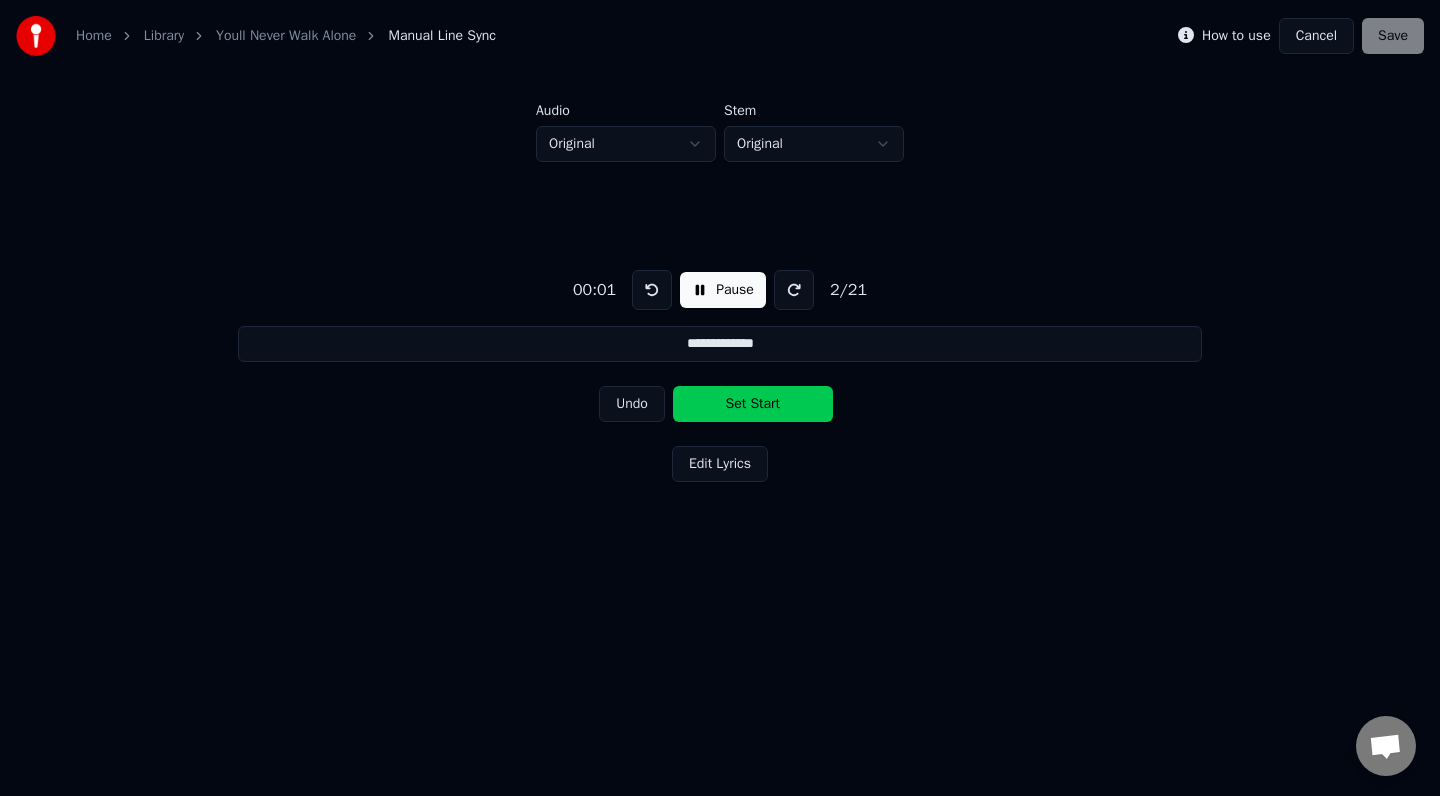 click at bounding box center [652, 290] 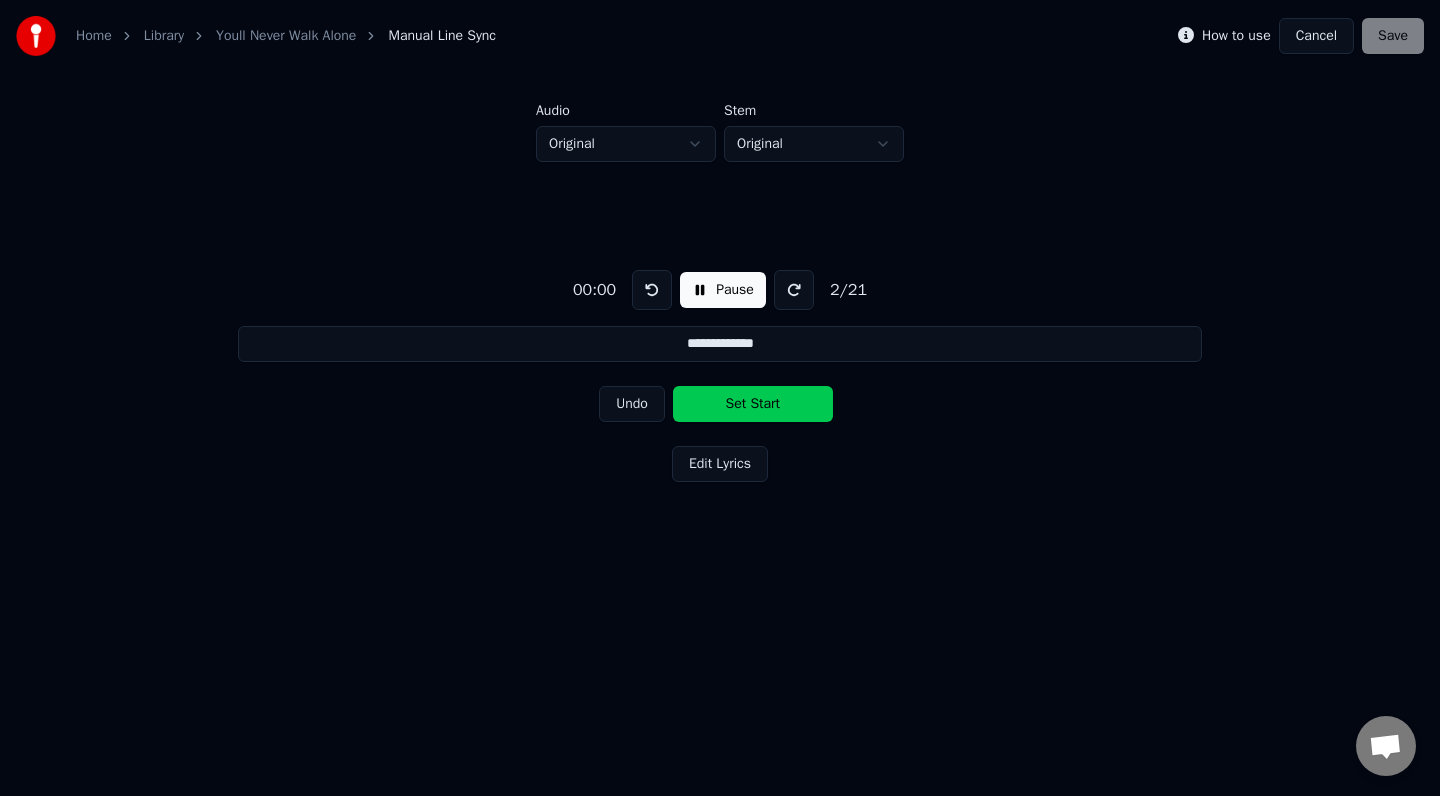 click at bounding box center (652, 290) 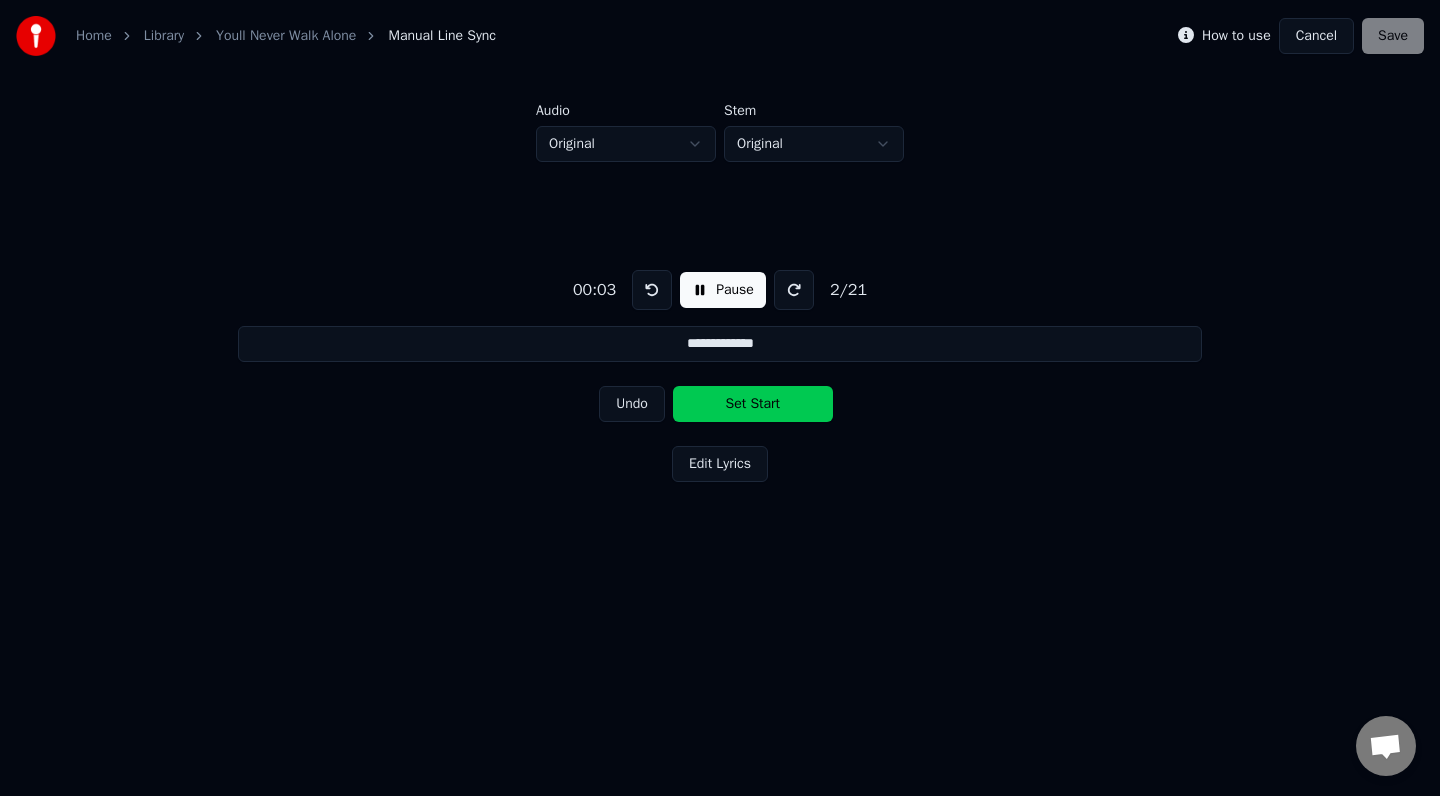 click on "Undo" at bounding box center [632, 404] 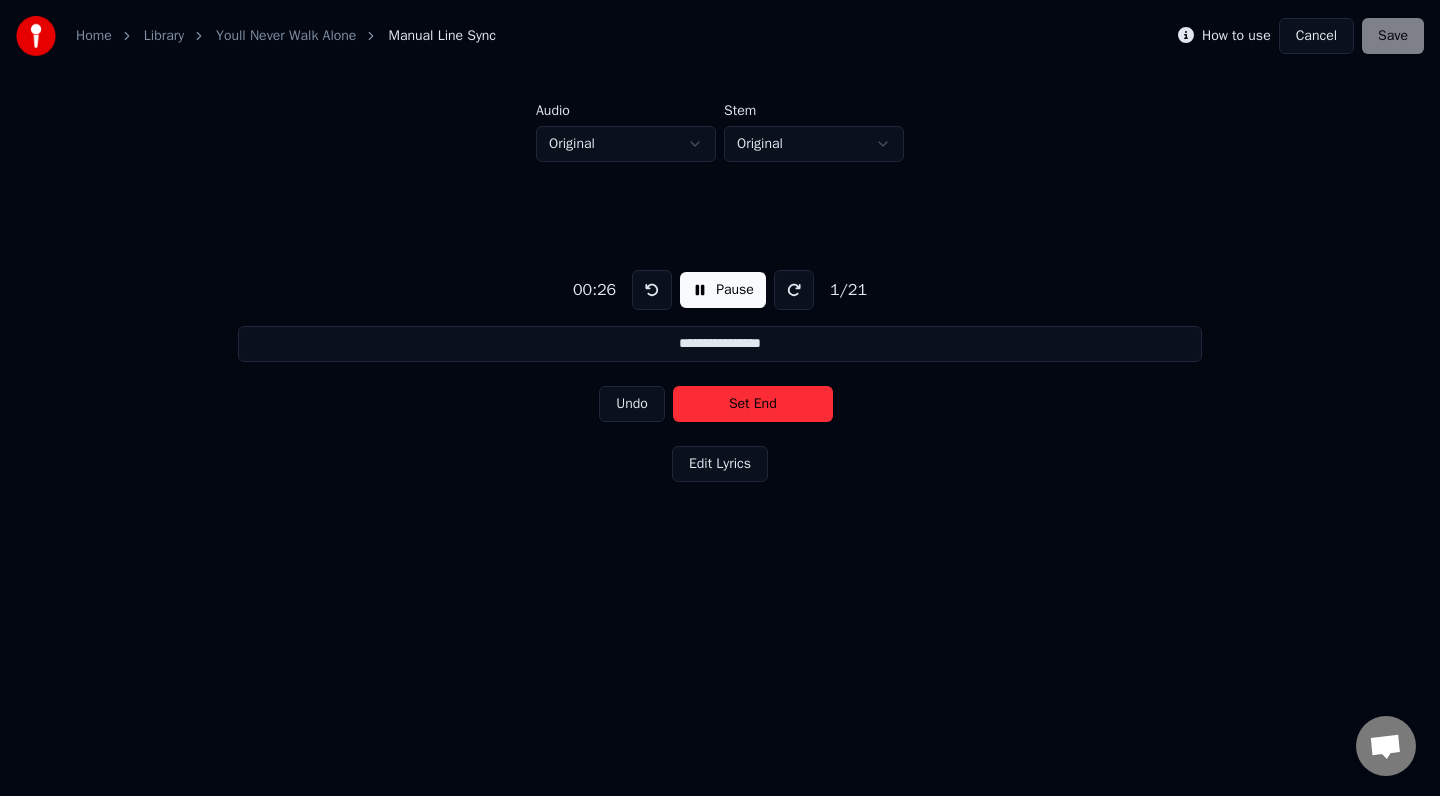 click on "Set End" at bounding box center (753, 404) 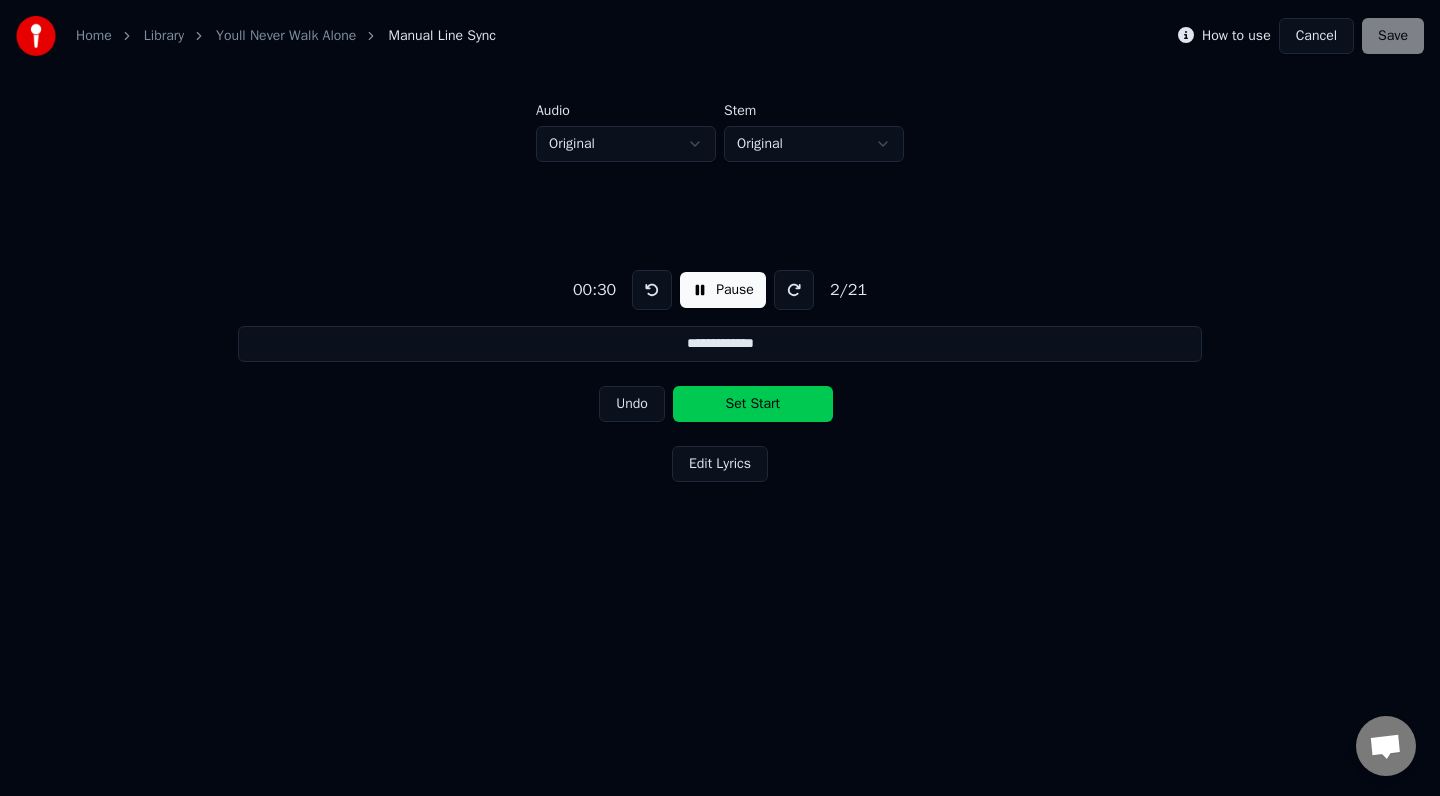 click on "Pause" at bounding box center (723, 290) 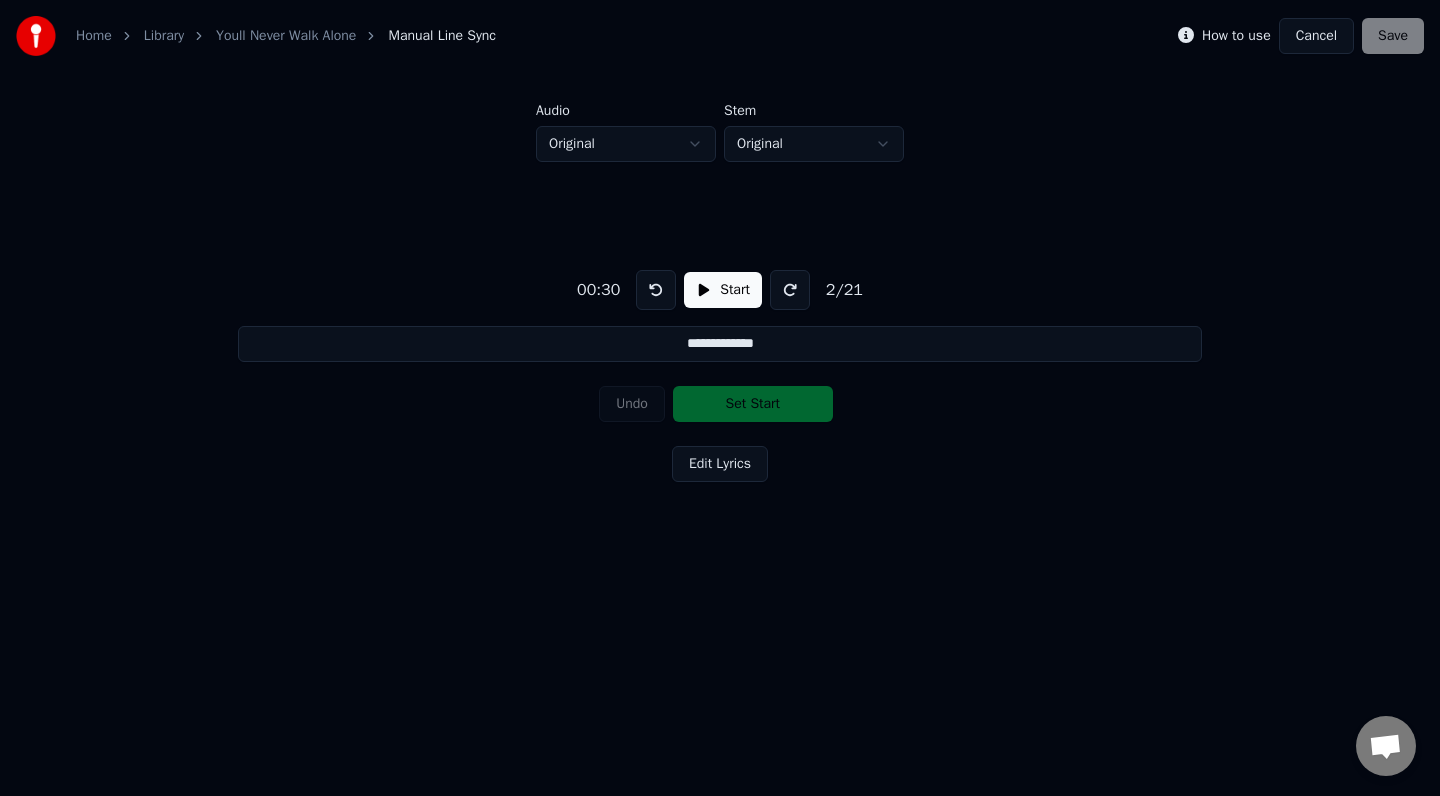 click at bounding box center (656, 290) 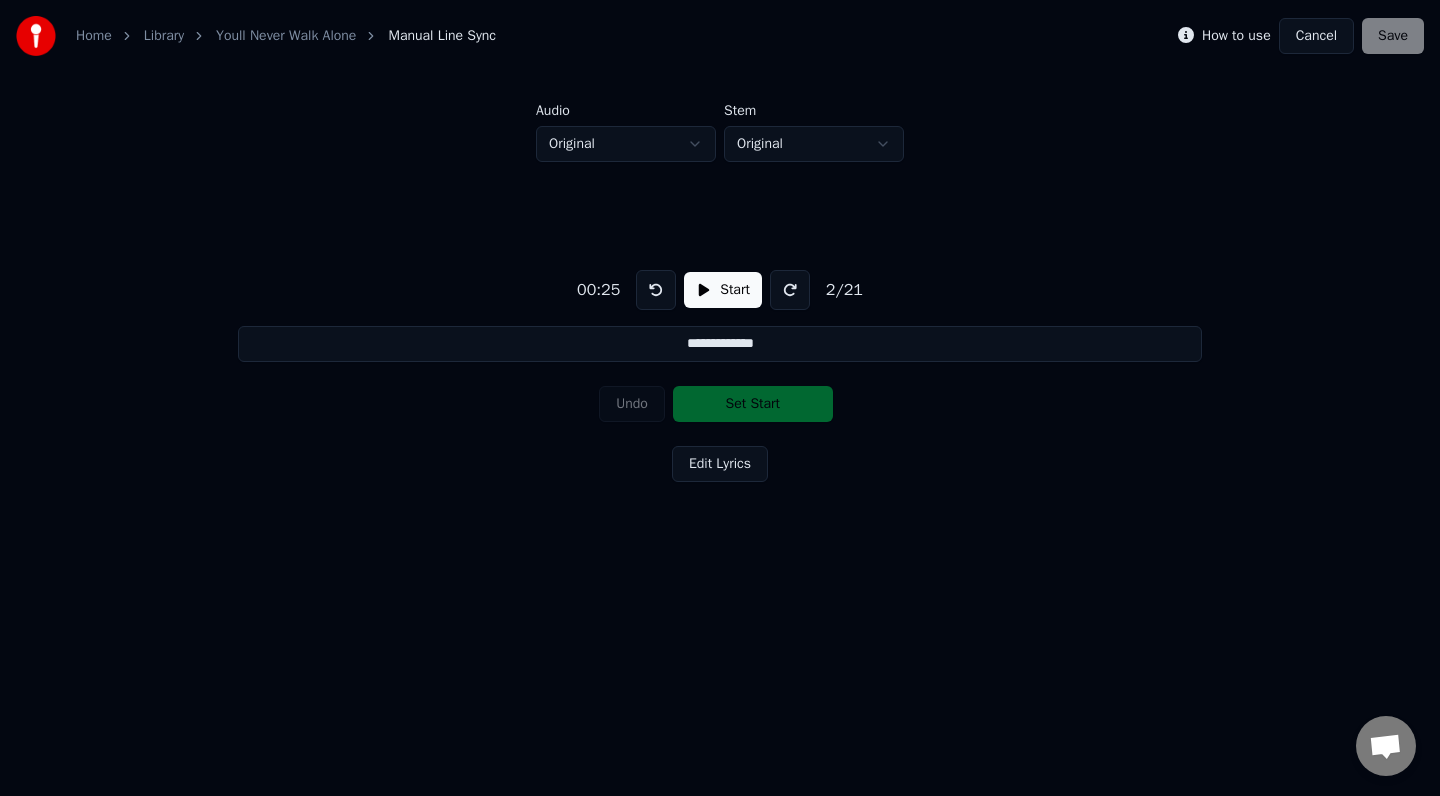 click on "Undo Set Start" at bounding box center [720, 404] 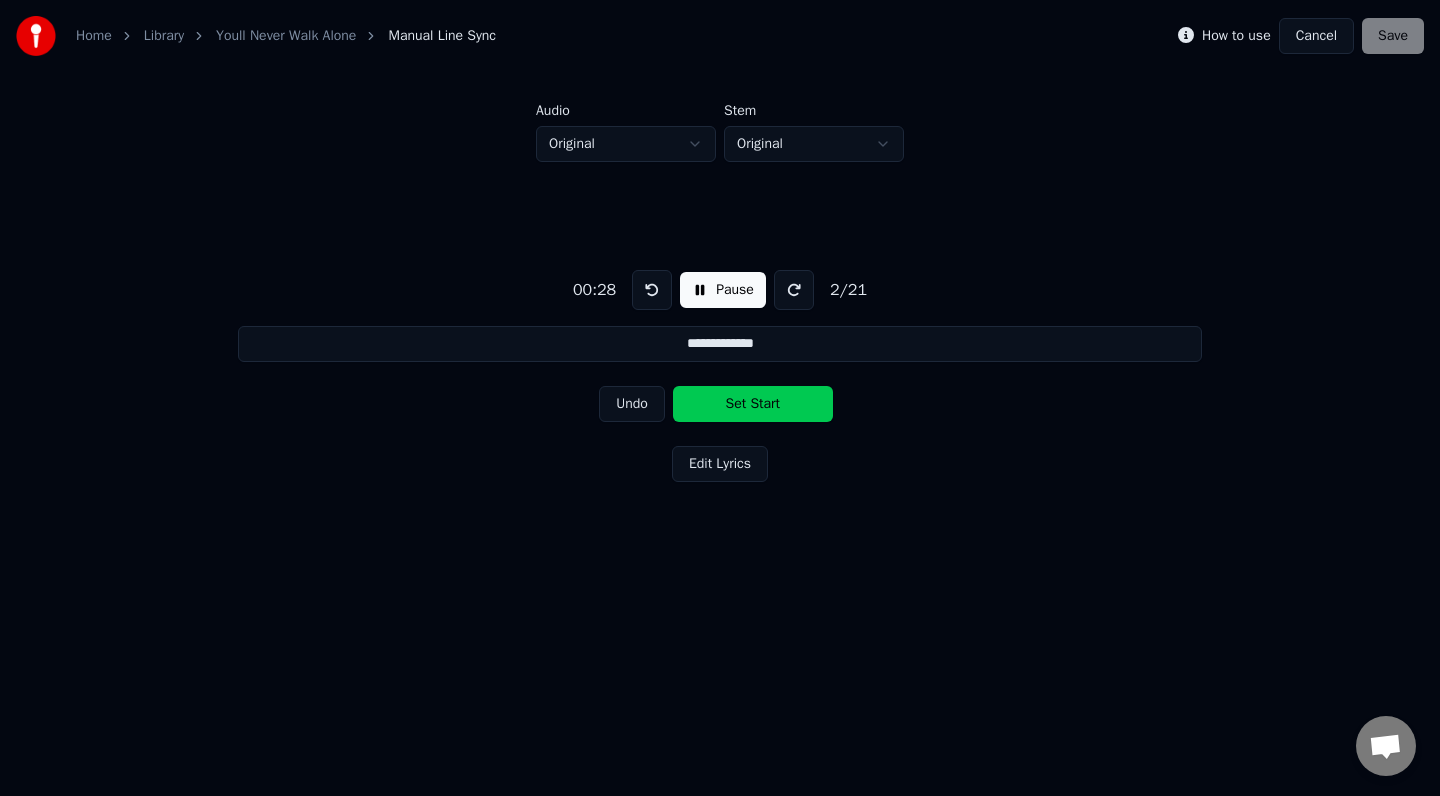 click at bounding box center (652, 290) 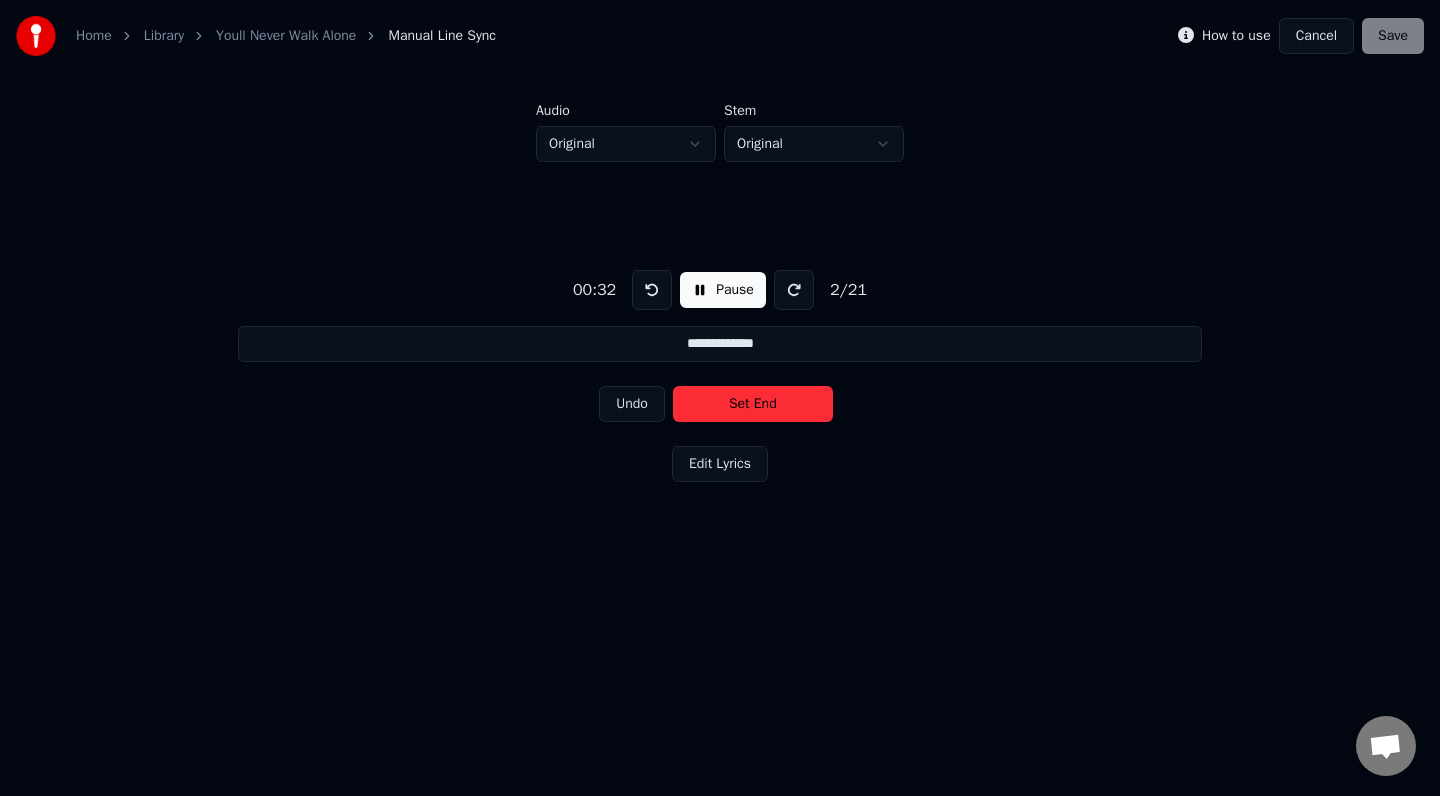 click on "Set End" at bounding box center (753, 404) 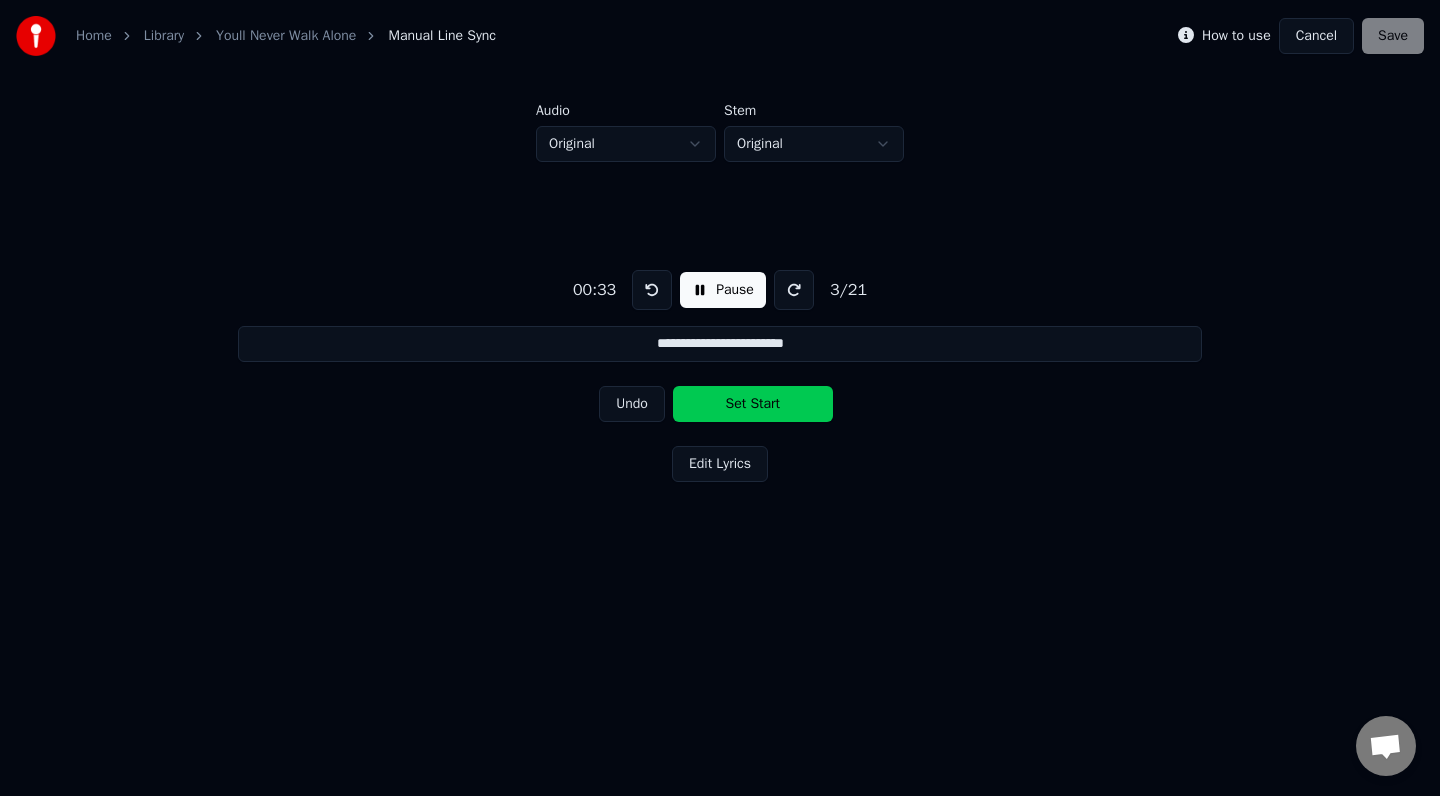 click on "Set Start" at bounding box center [753, 404] 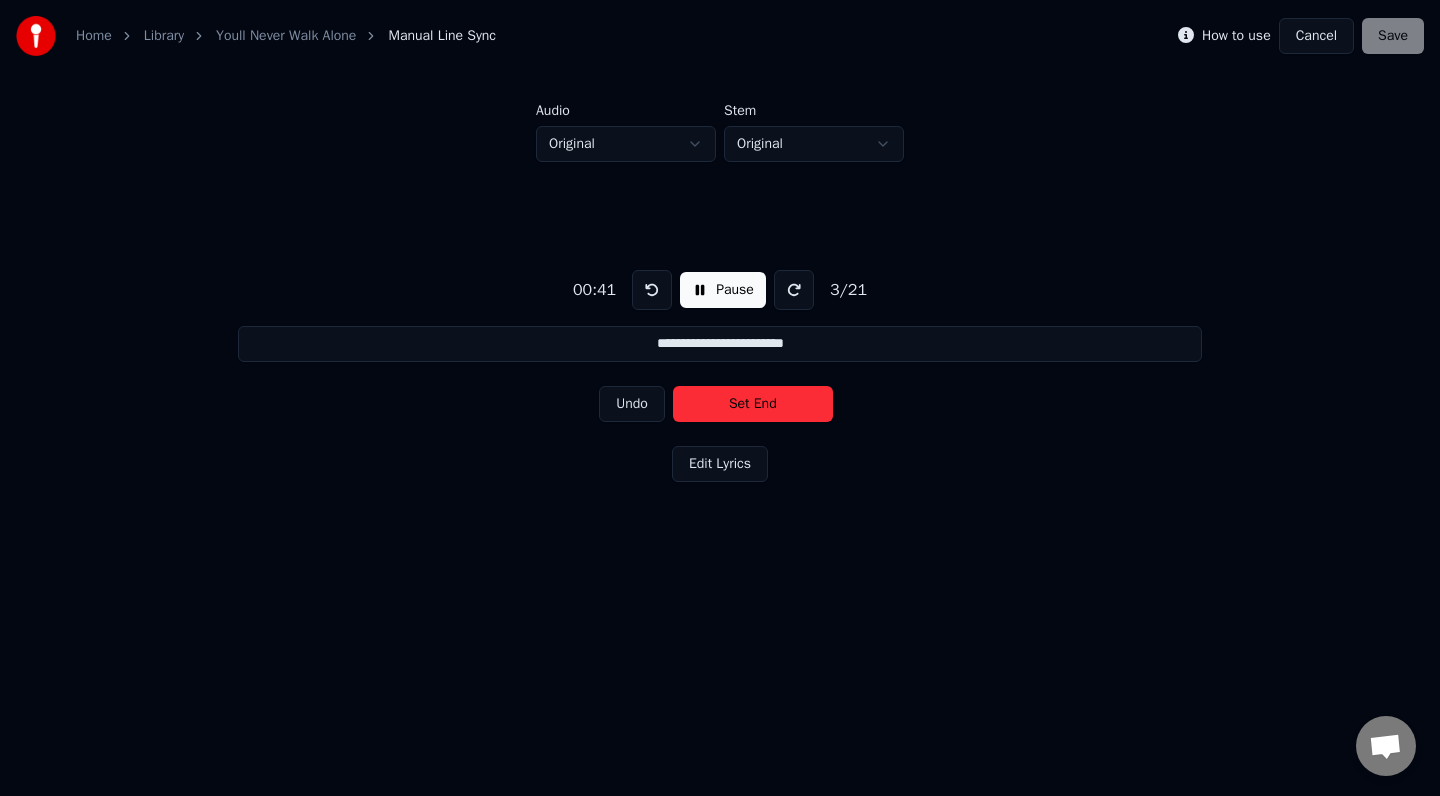 click on "Set End" at bounding box center [753, 404] 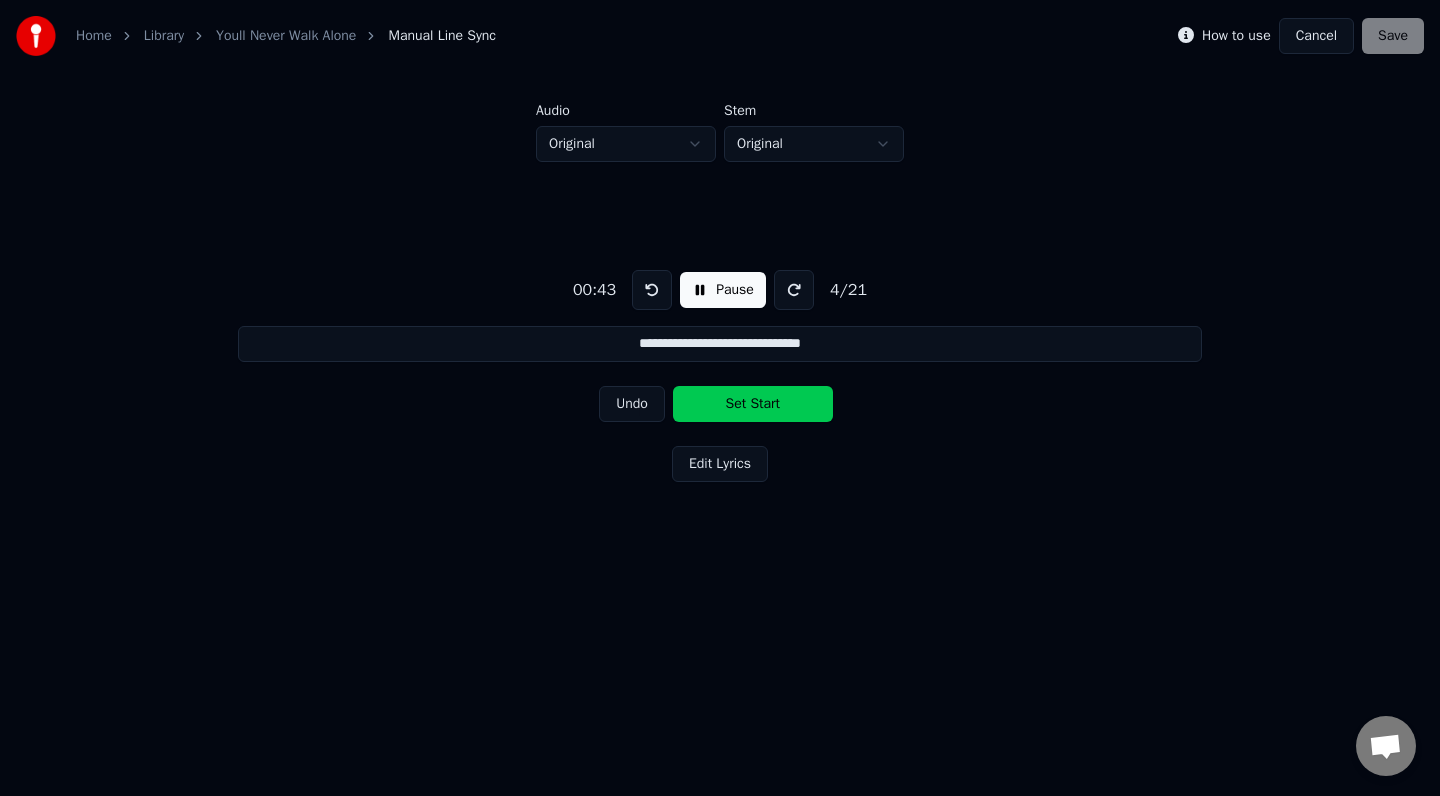 click on "Set Start" at bounding box center [753, 404] 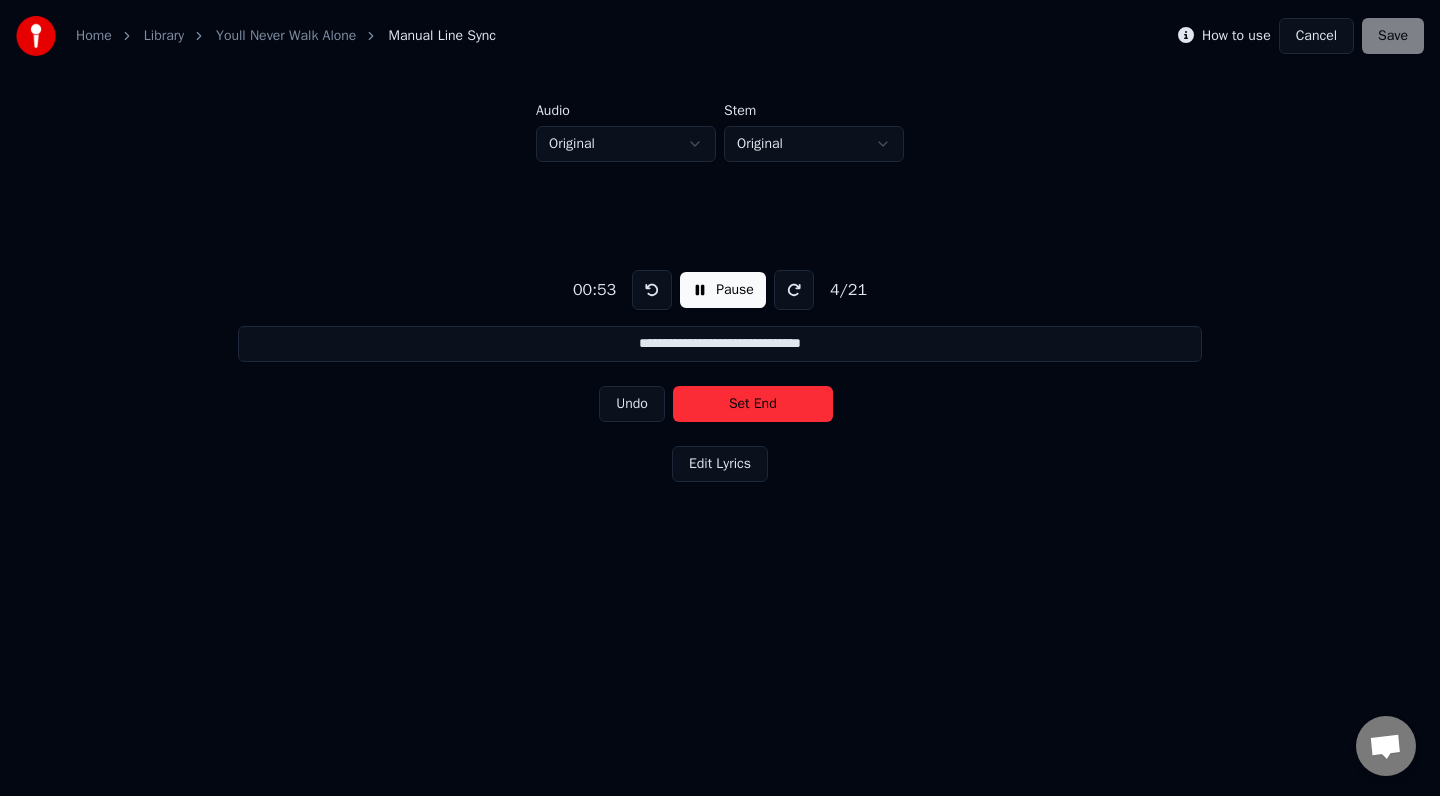 click on "Set End" at bounding box center (753, 404) 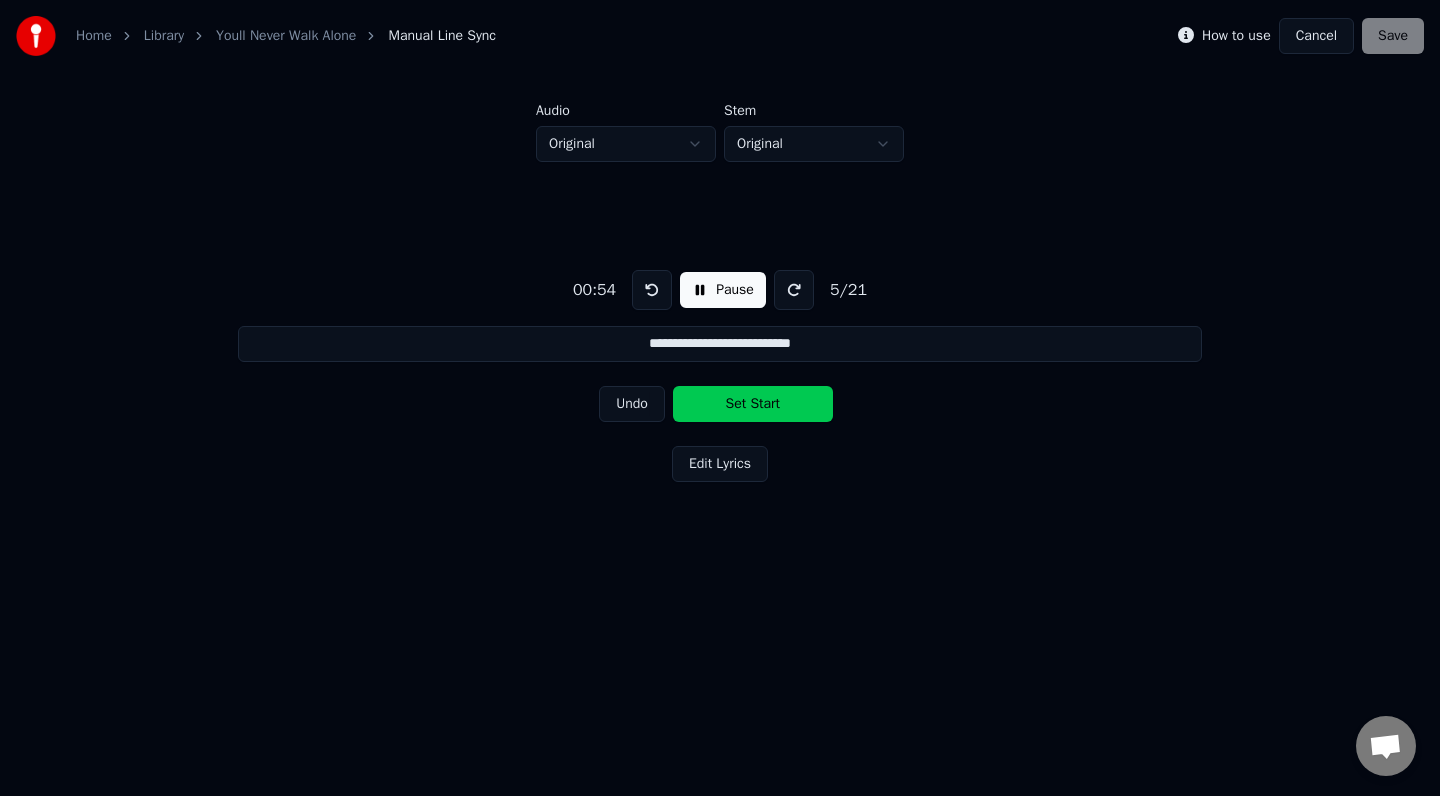 click on "Set Start" at bounding box center [753, 404] 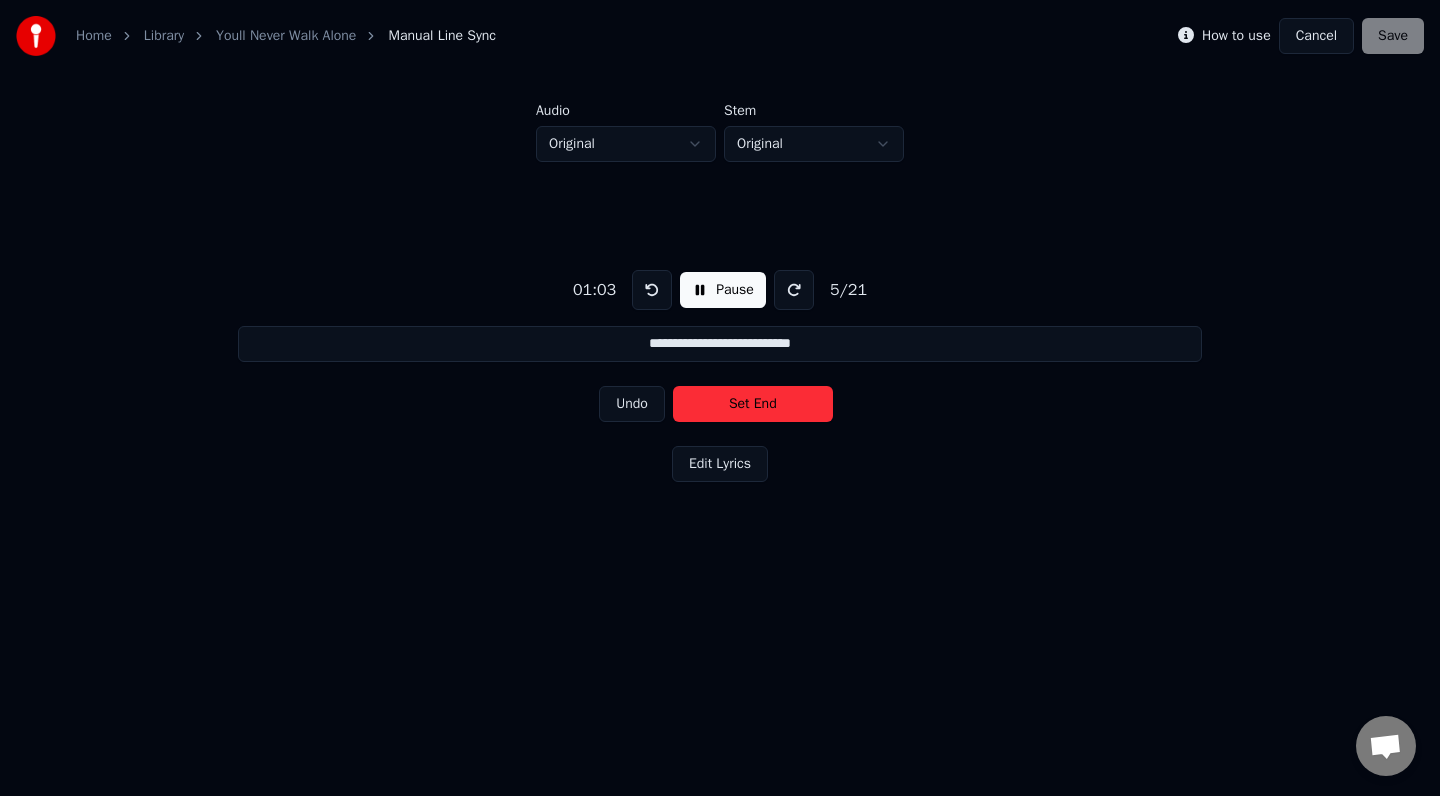 click on "Set End" at bounding box center [753, 404] 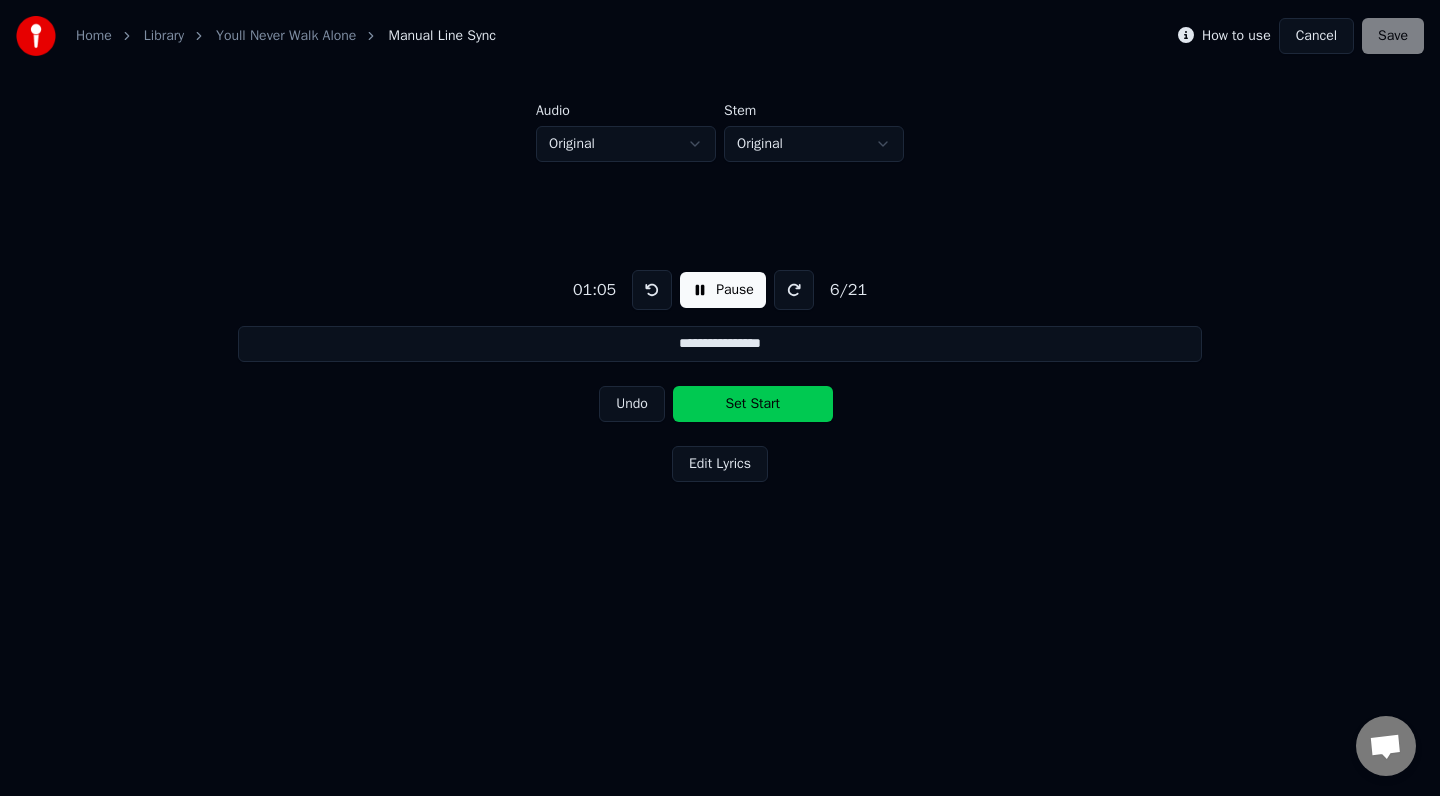 click on "Set Start" at bounding box center [753, 404] 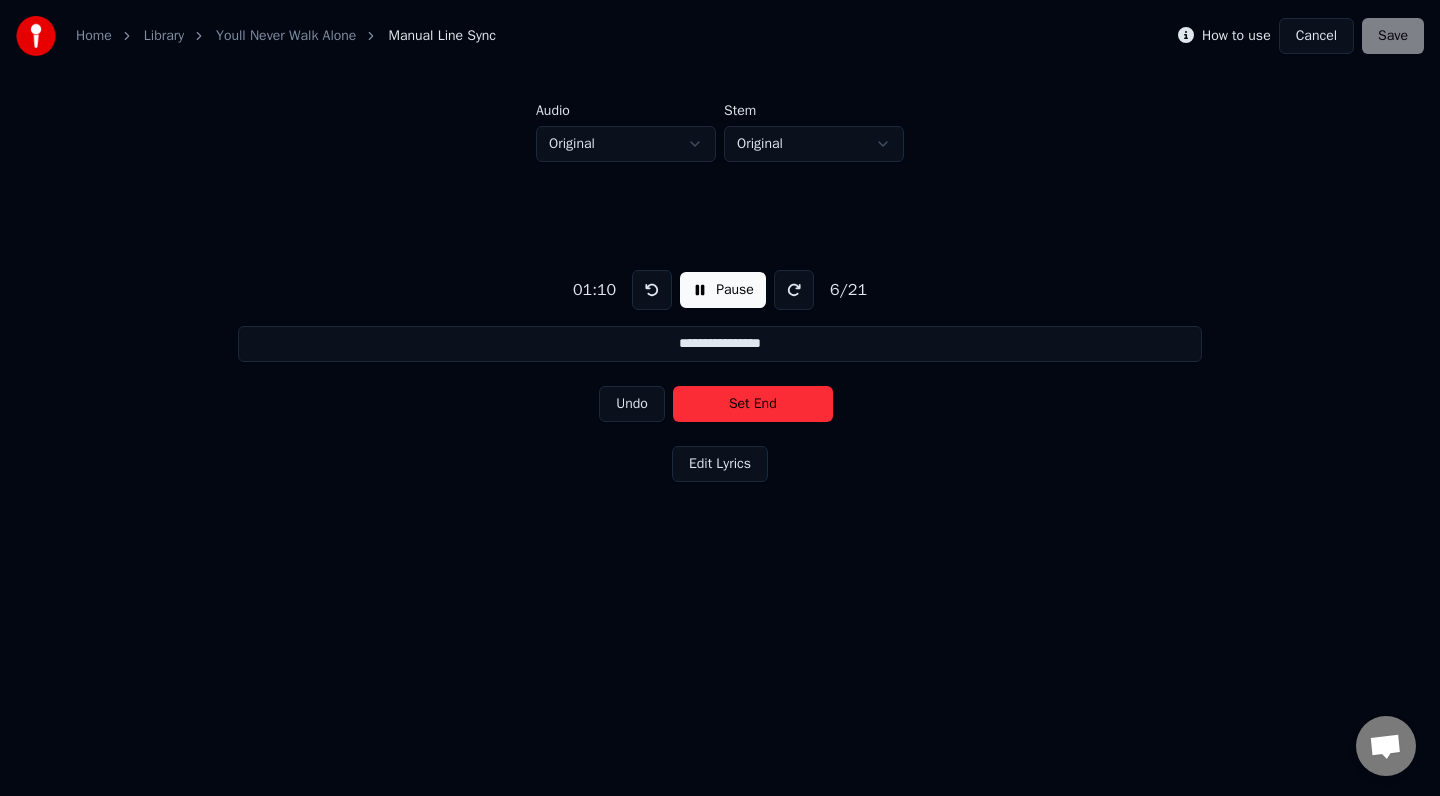 click on "Set End" at bounding box center [753, 404] 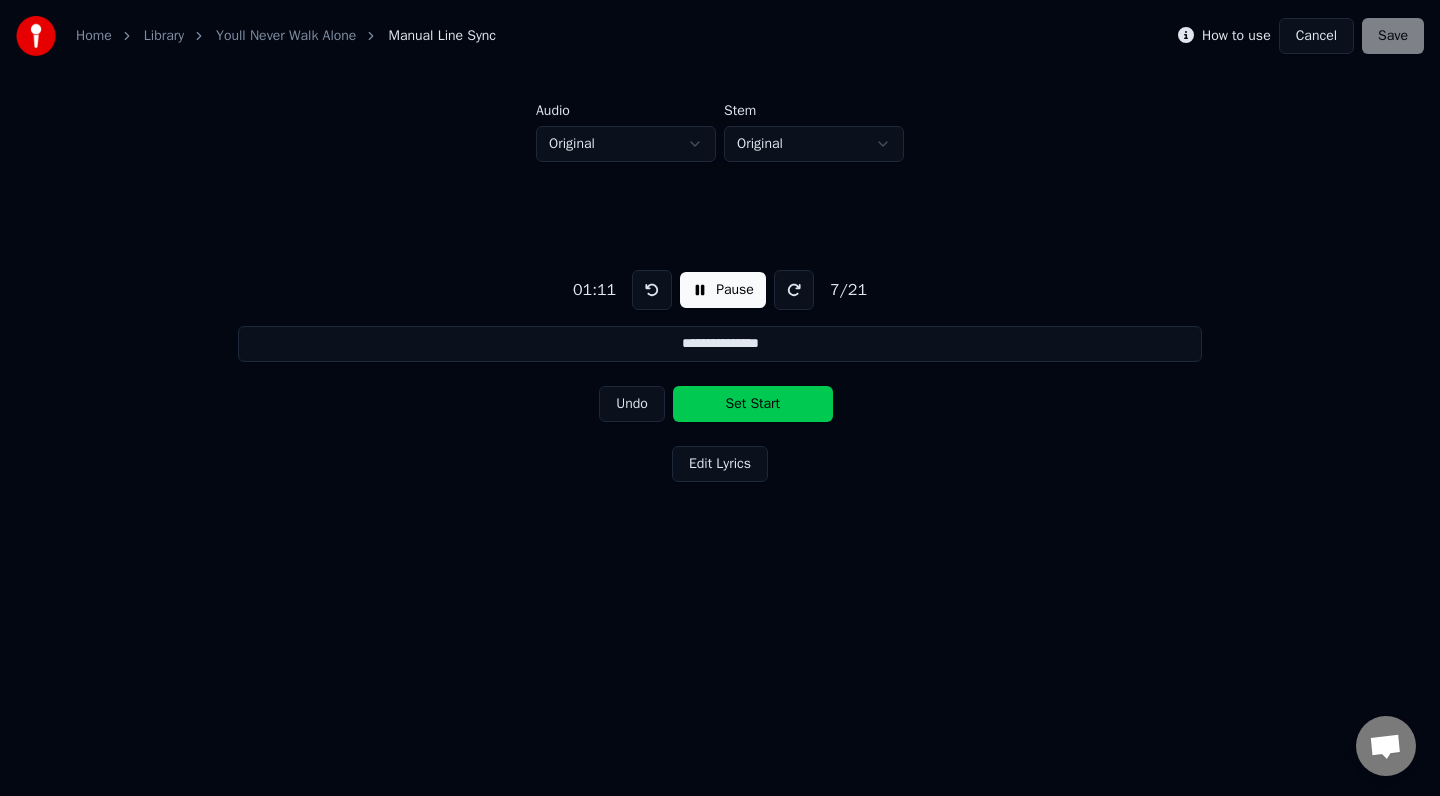 click on "Set Start" at bounding box center [753, 404] 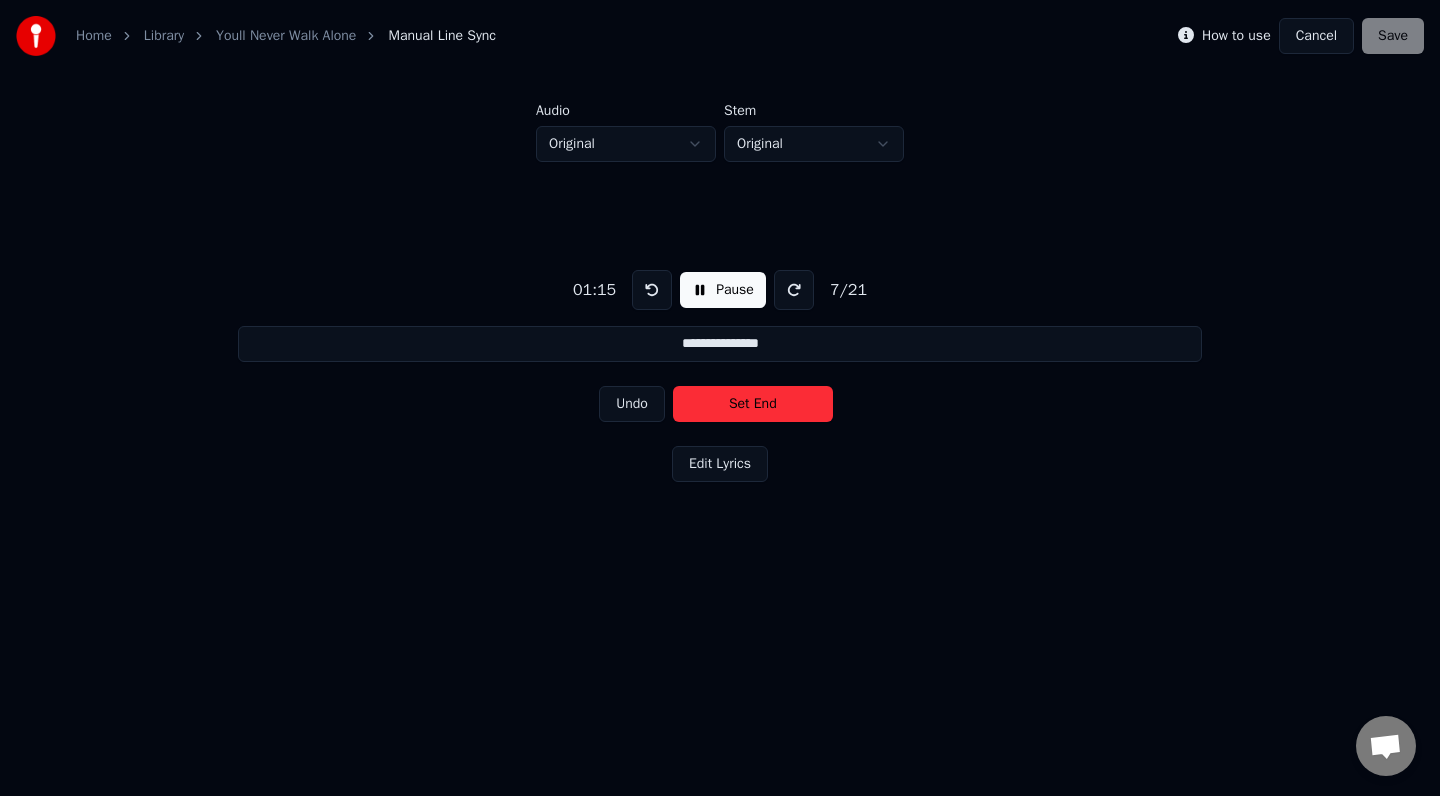 click on "Set End" at bounding box center [753, 404] 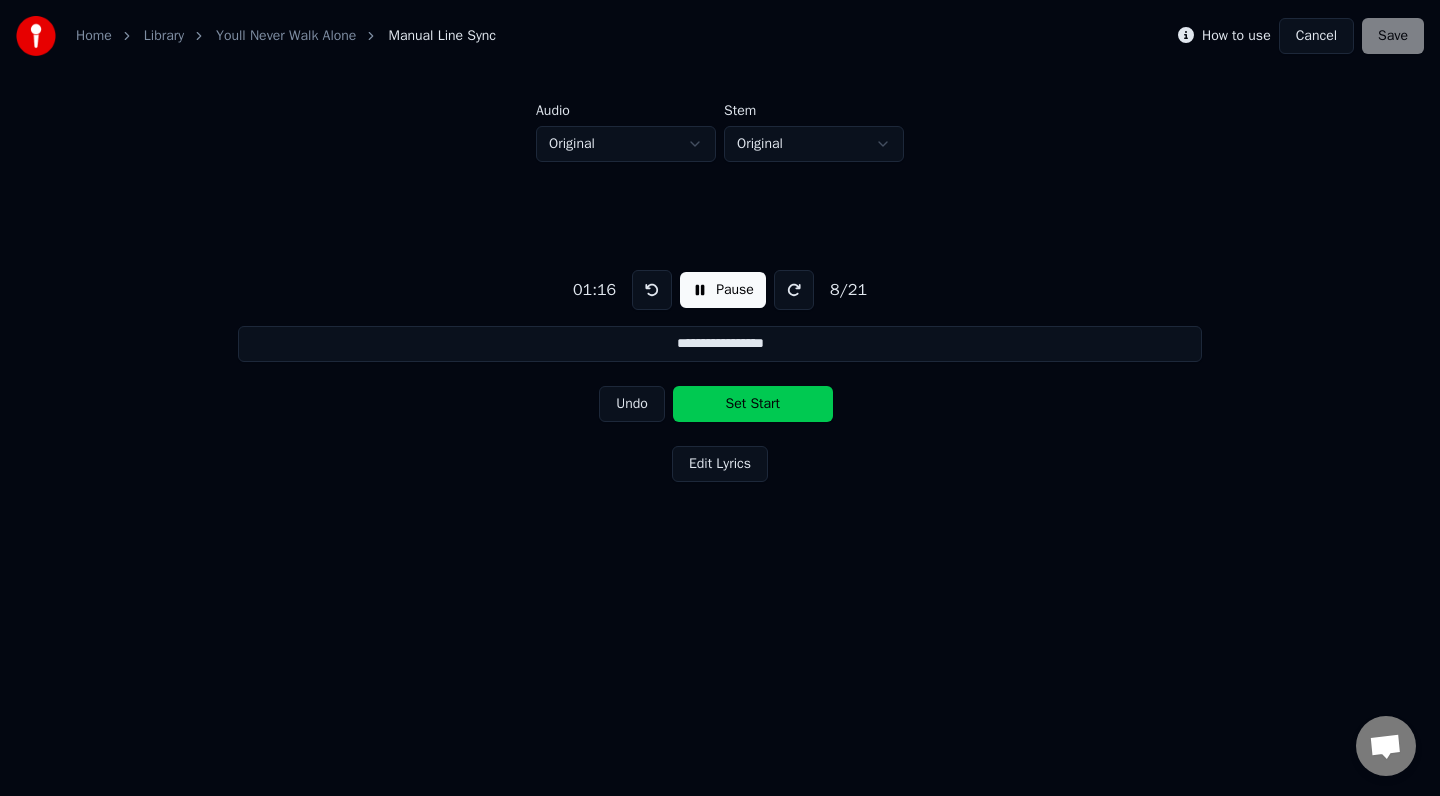 click on "Set Start" at bounding box center [753, 404] 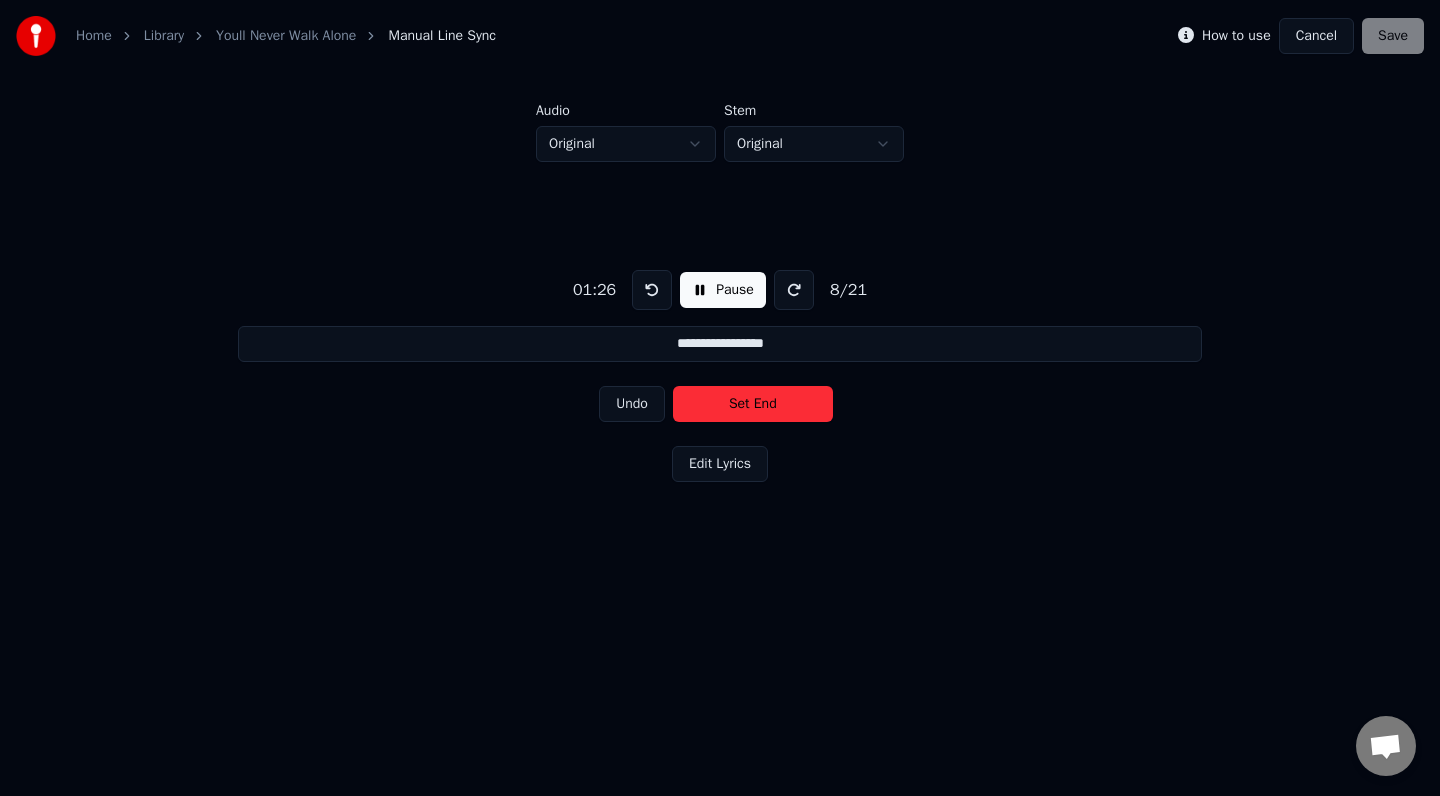 click on "Set End" at bounding box center (753, 404) 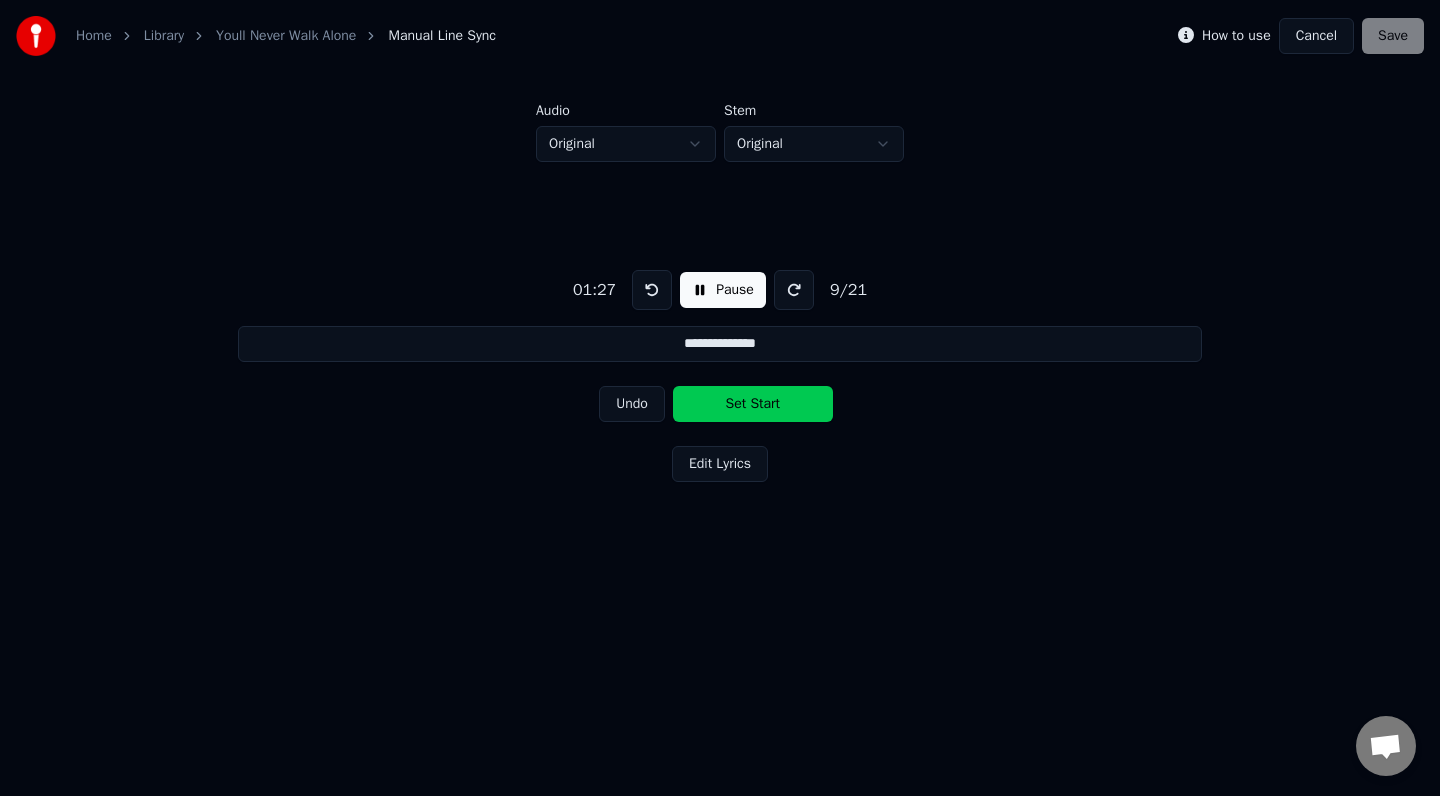 click on "Set Start" at bounding box center [753, 404] 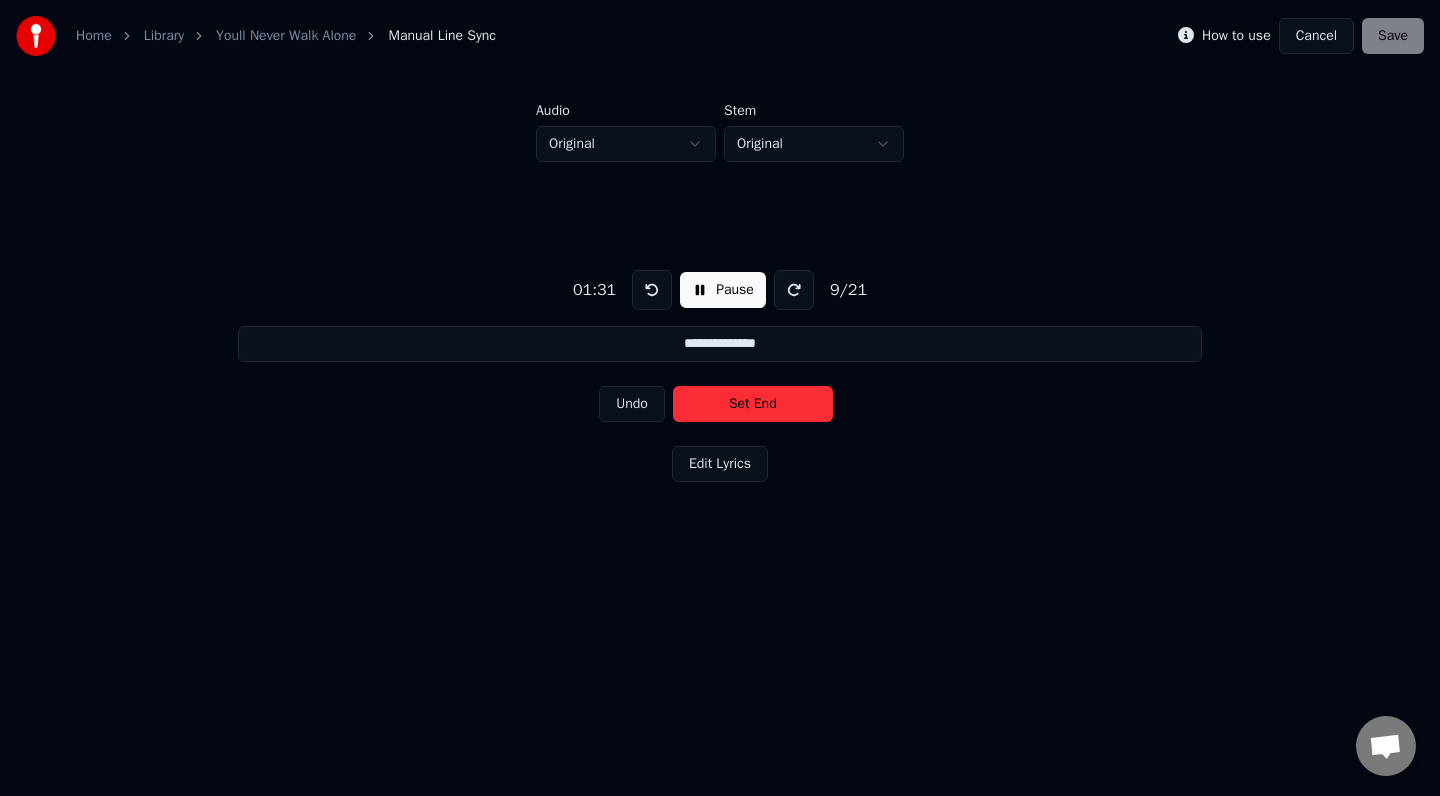click on "Set End" at bounding box center (753, 404) 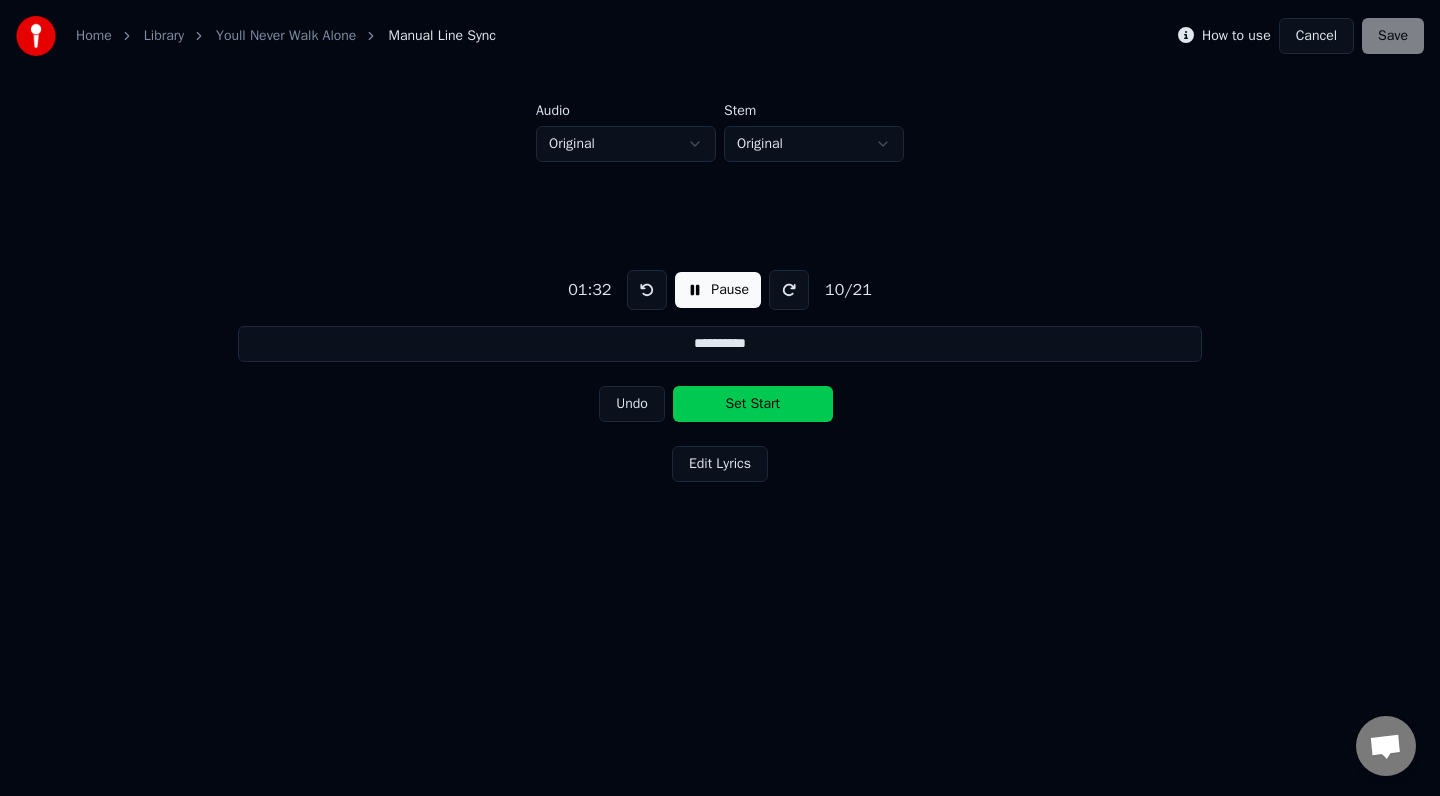 click on "Set Start" at bounding box center [753, 404] 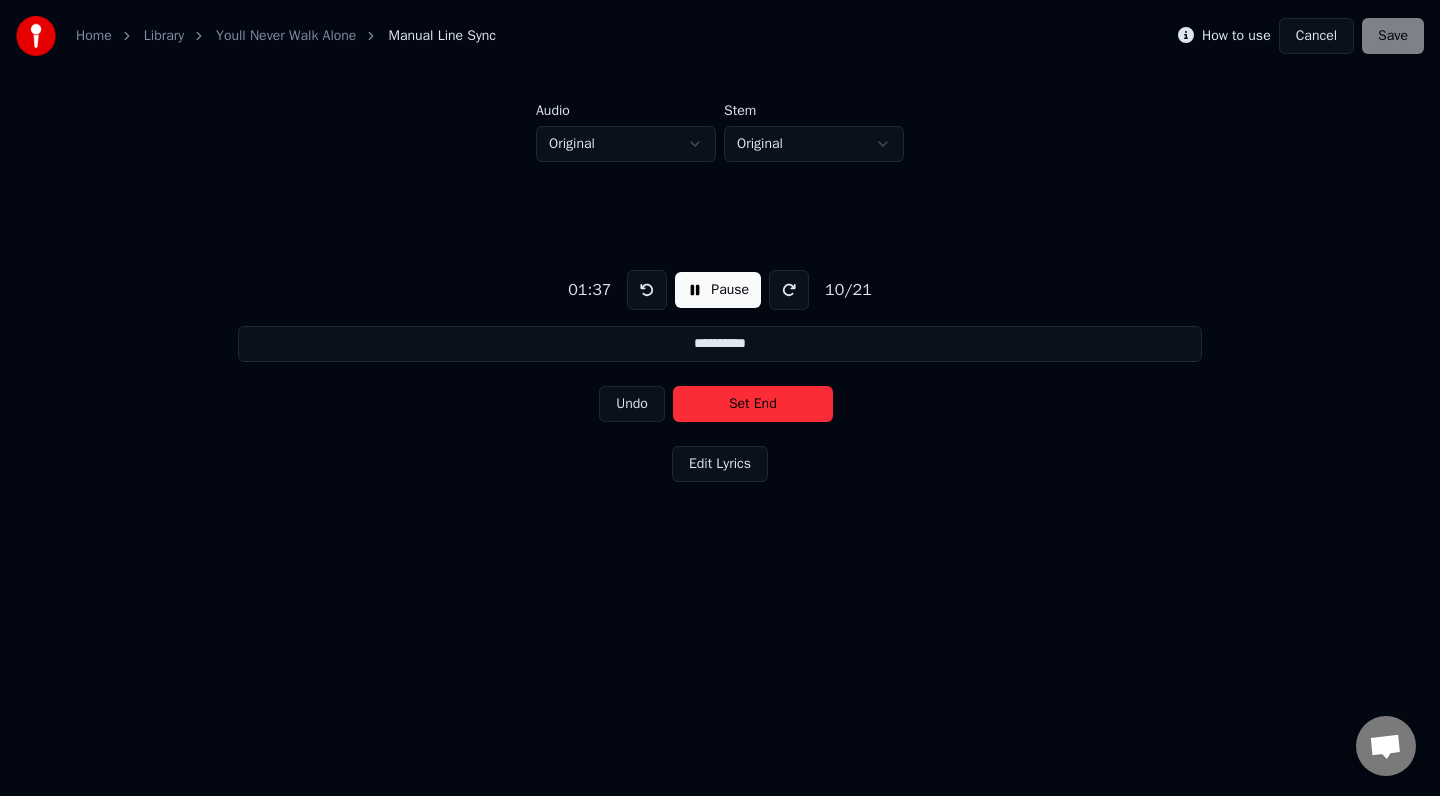 click on "Set End" at bounding box center [753, 404] 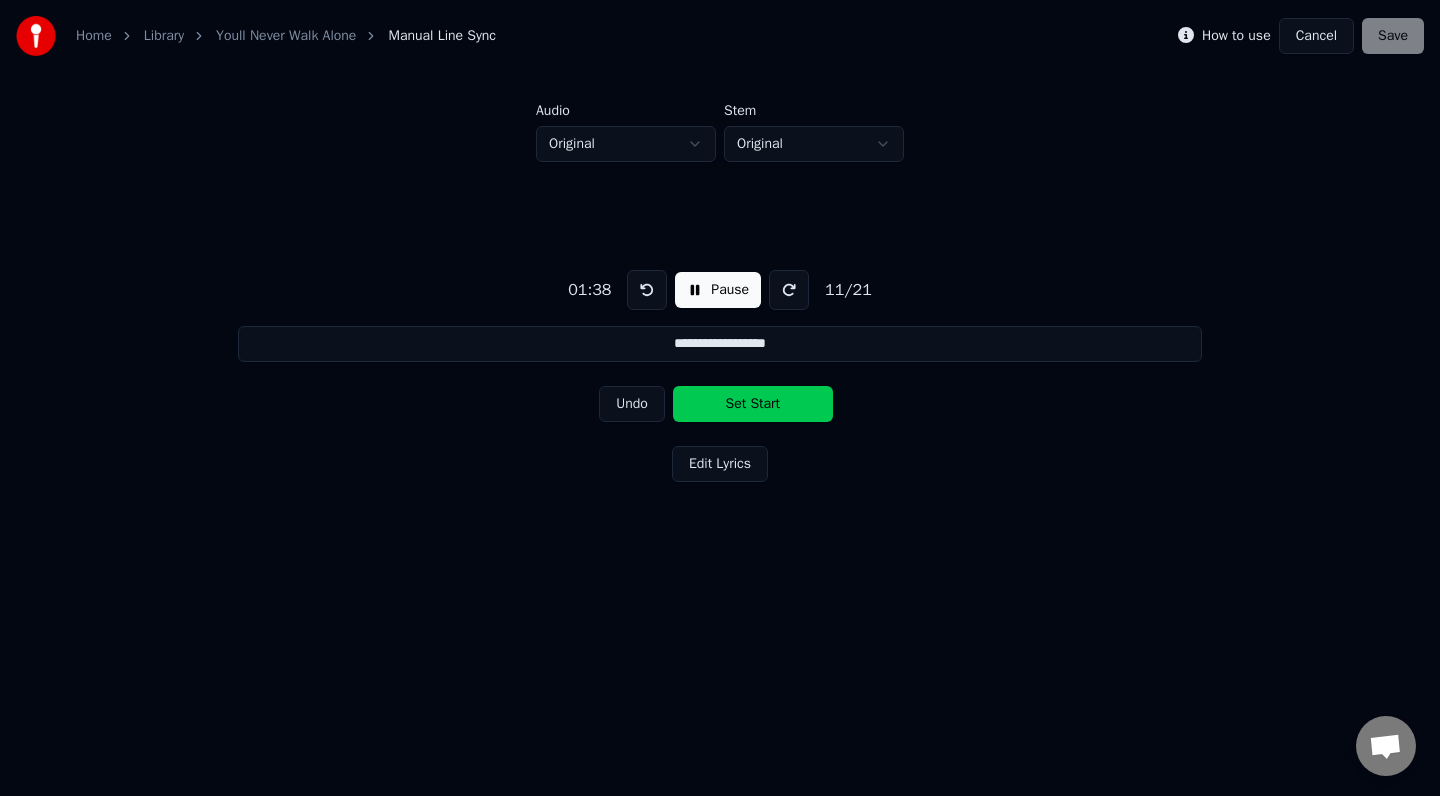 click on "Set Start" at bounding box center [753, 404] 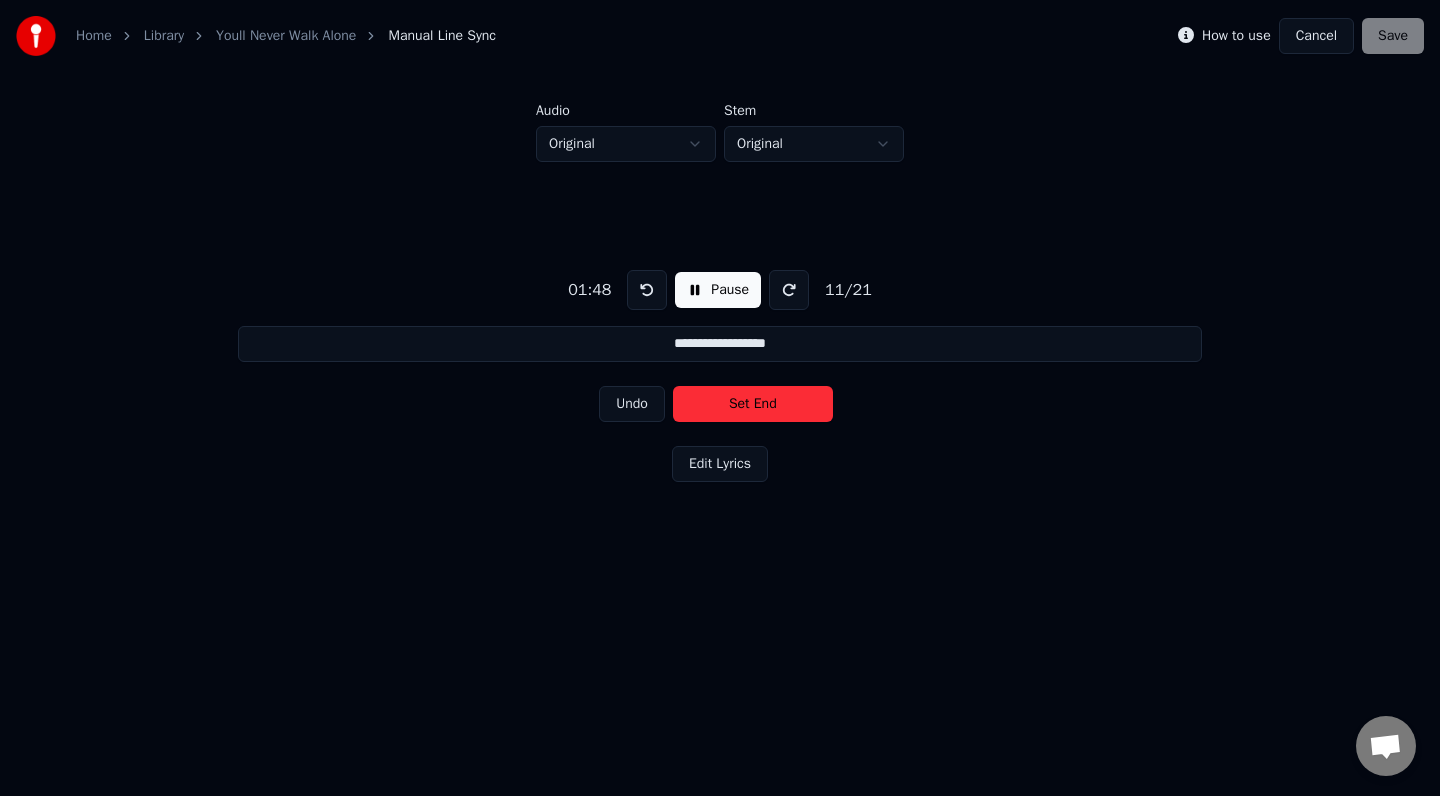 click on "Set End" at bounding box center (753, 404) 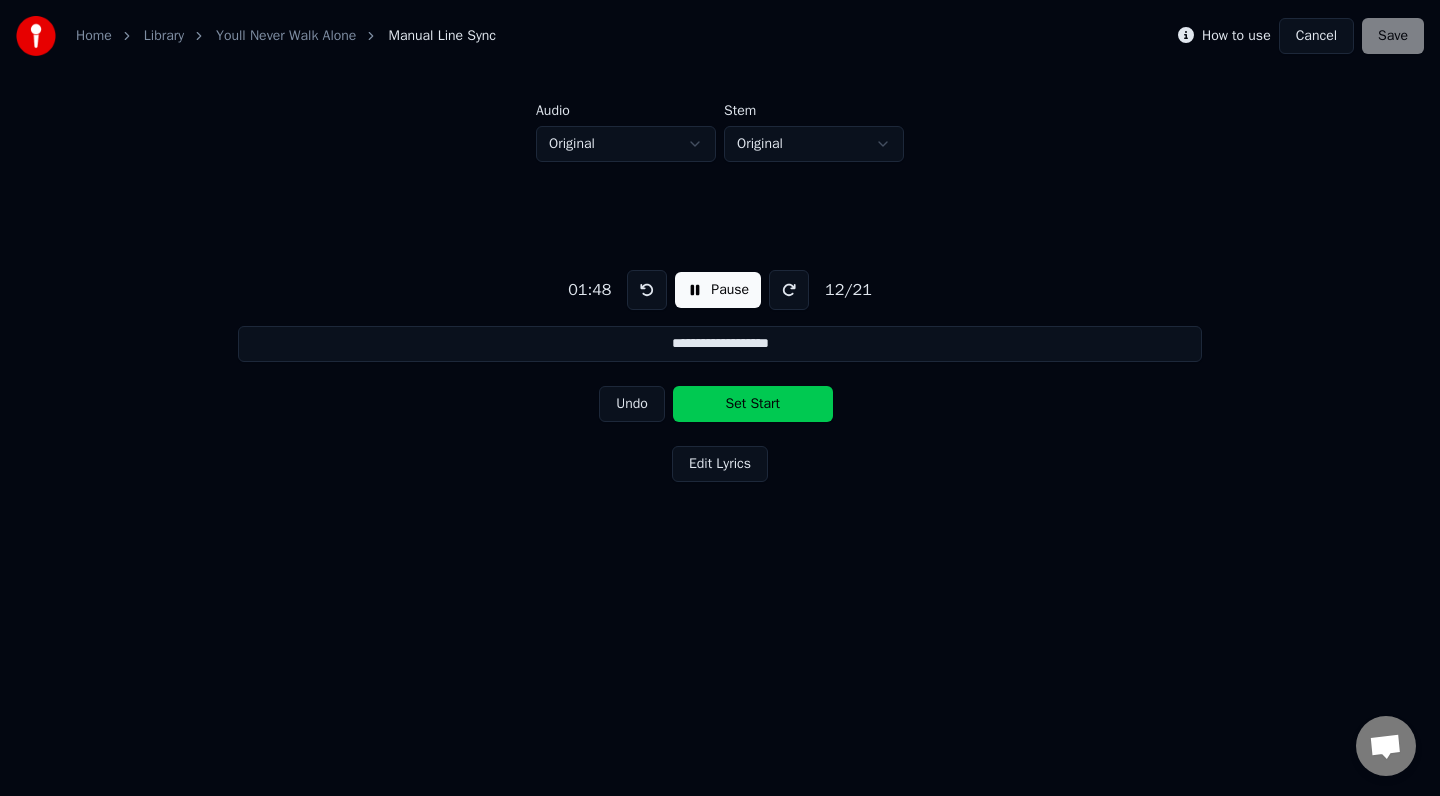 click on "Set Start" at bounding box center [753, 404] 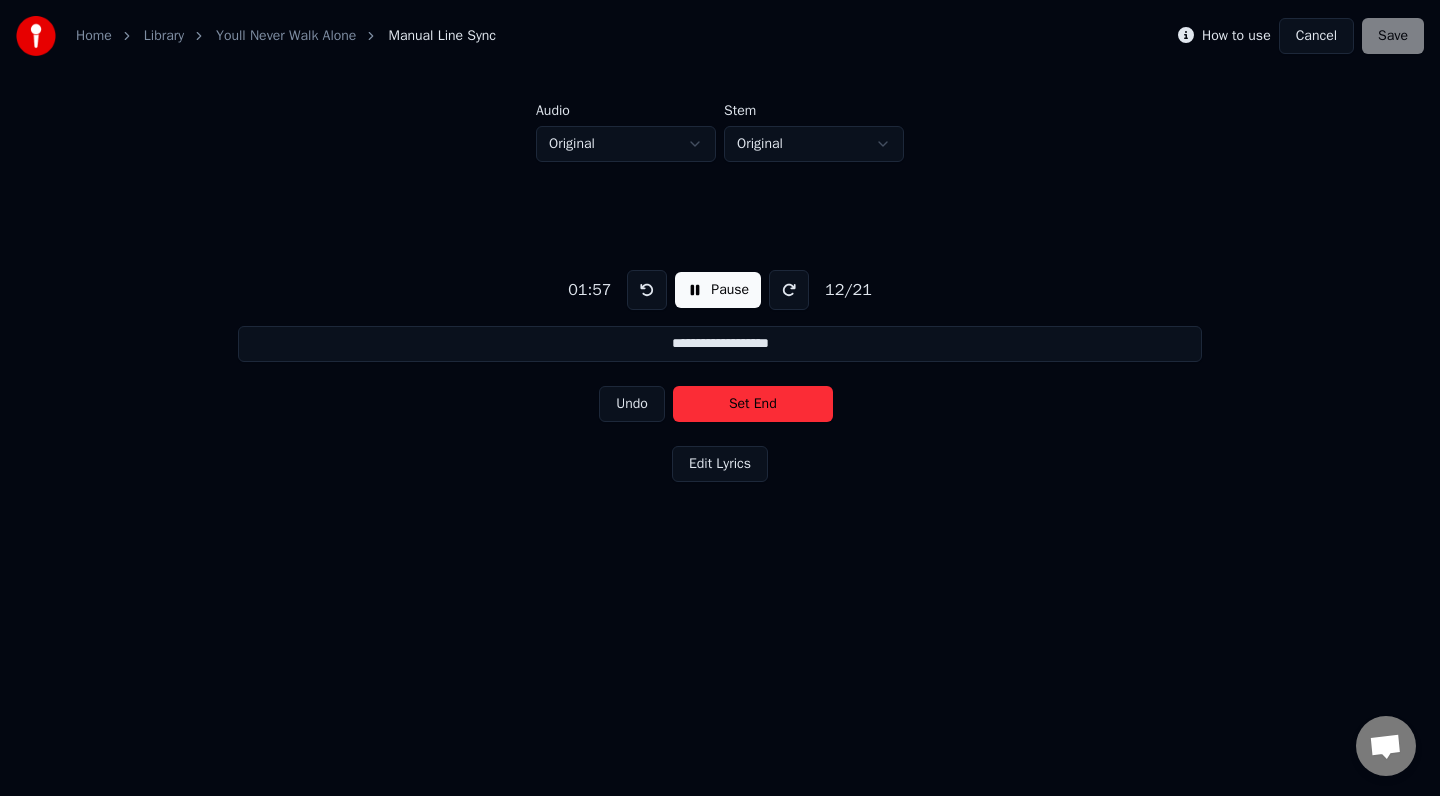 click on "Set End" at bounding box center [753, 404] 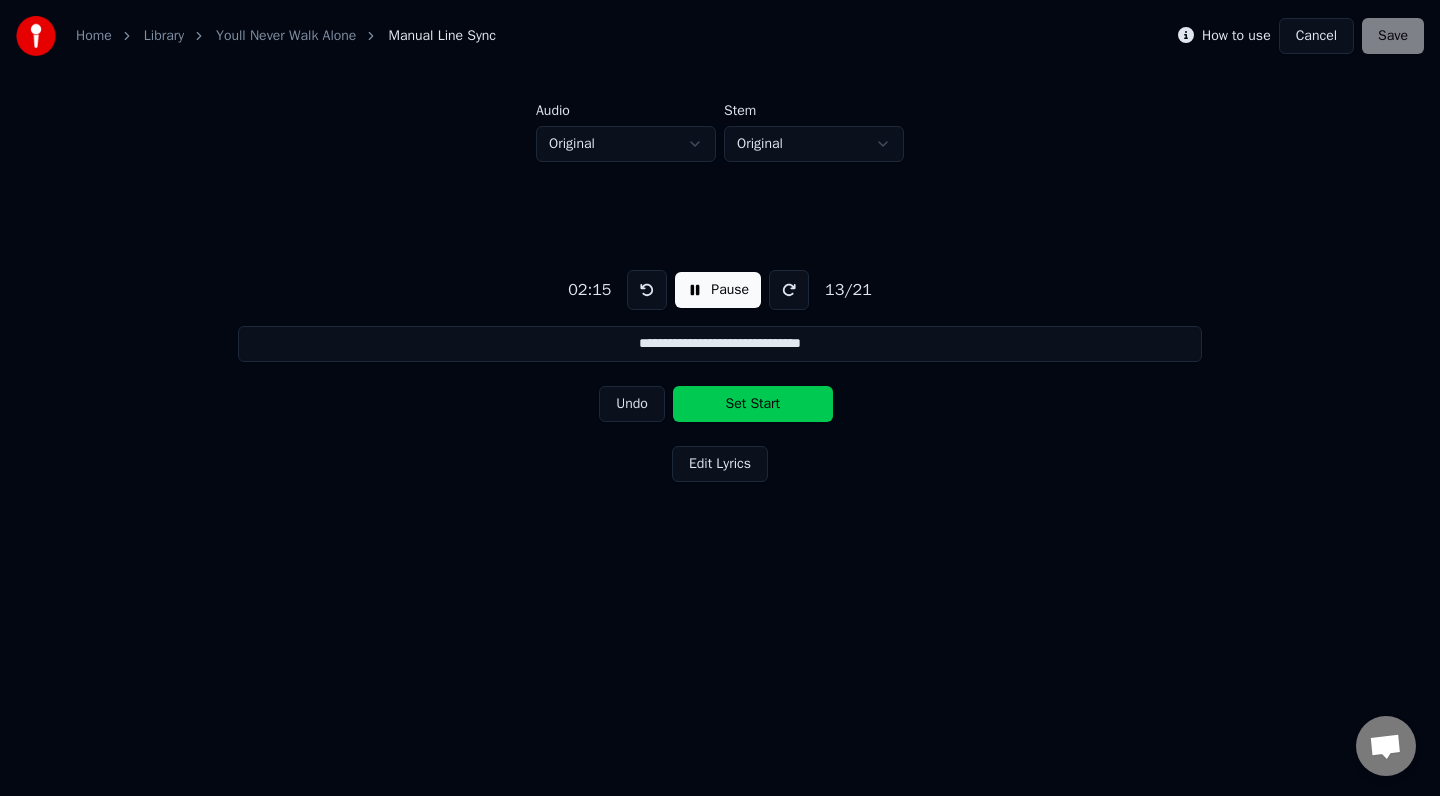 click on "Set Start" at bounding box center (753, 404) 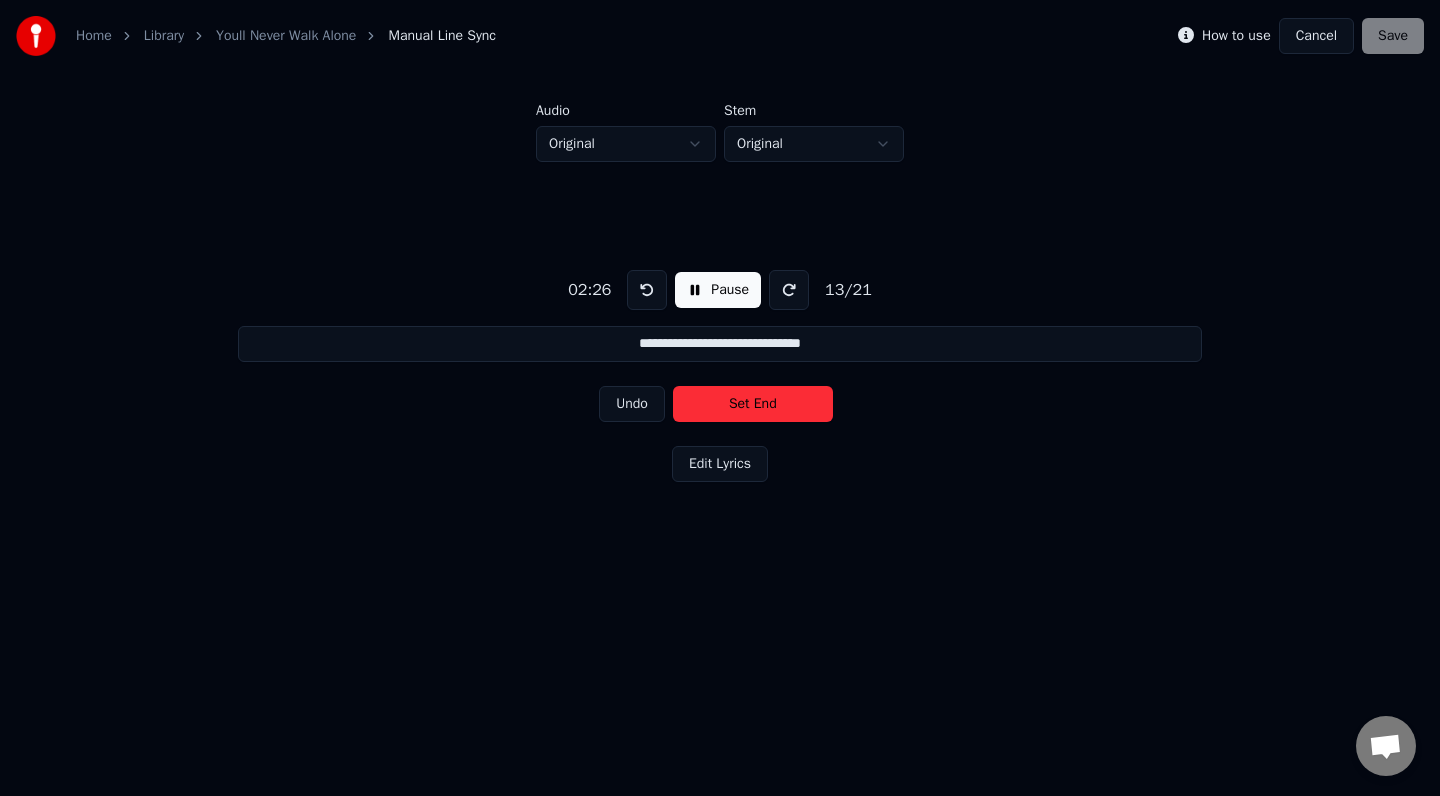 click on "Set End" at bounding box center [753, 404] 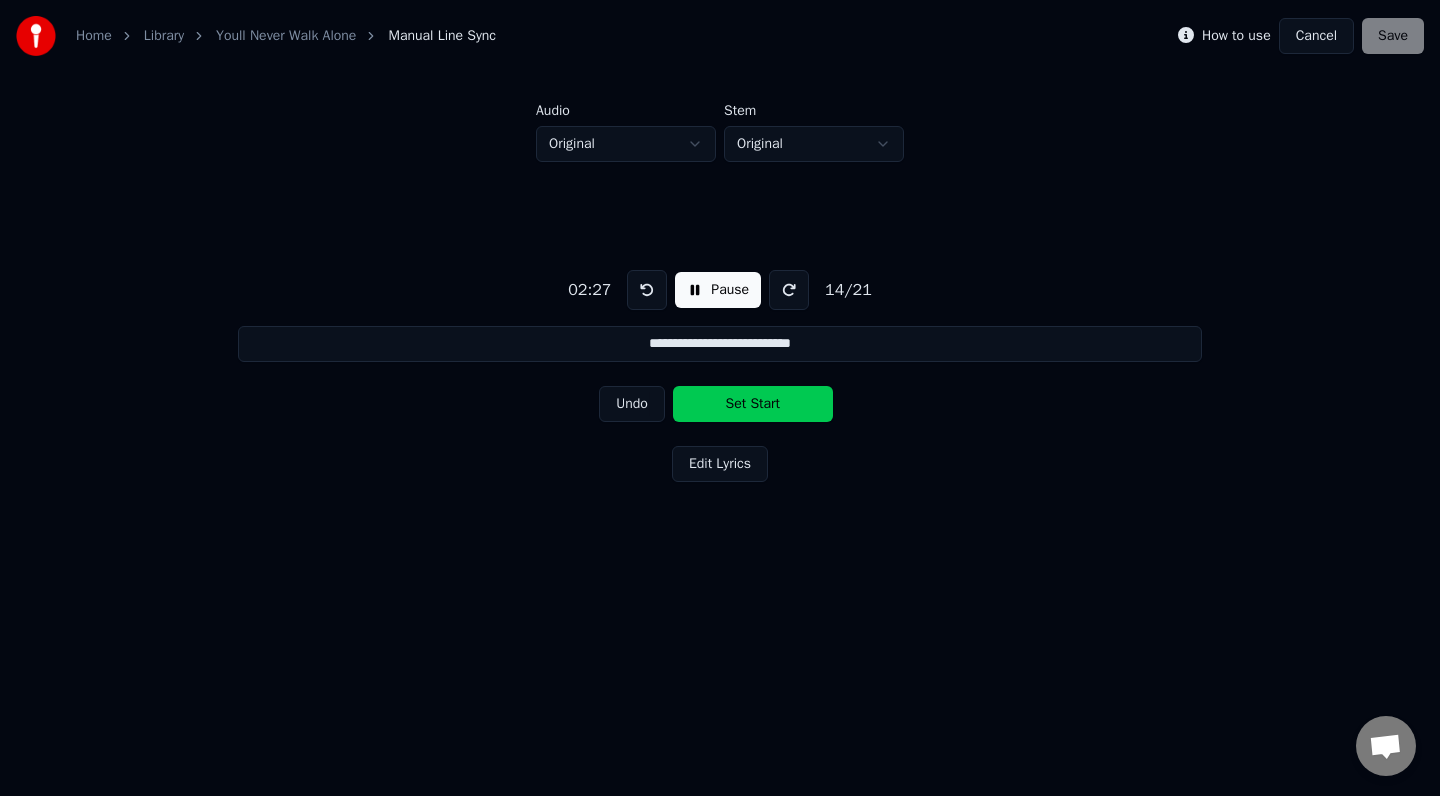 click on "Set Start" at bounding box center (753, 404) 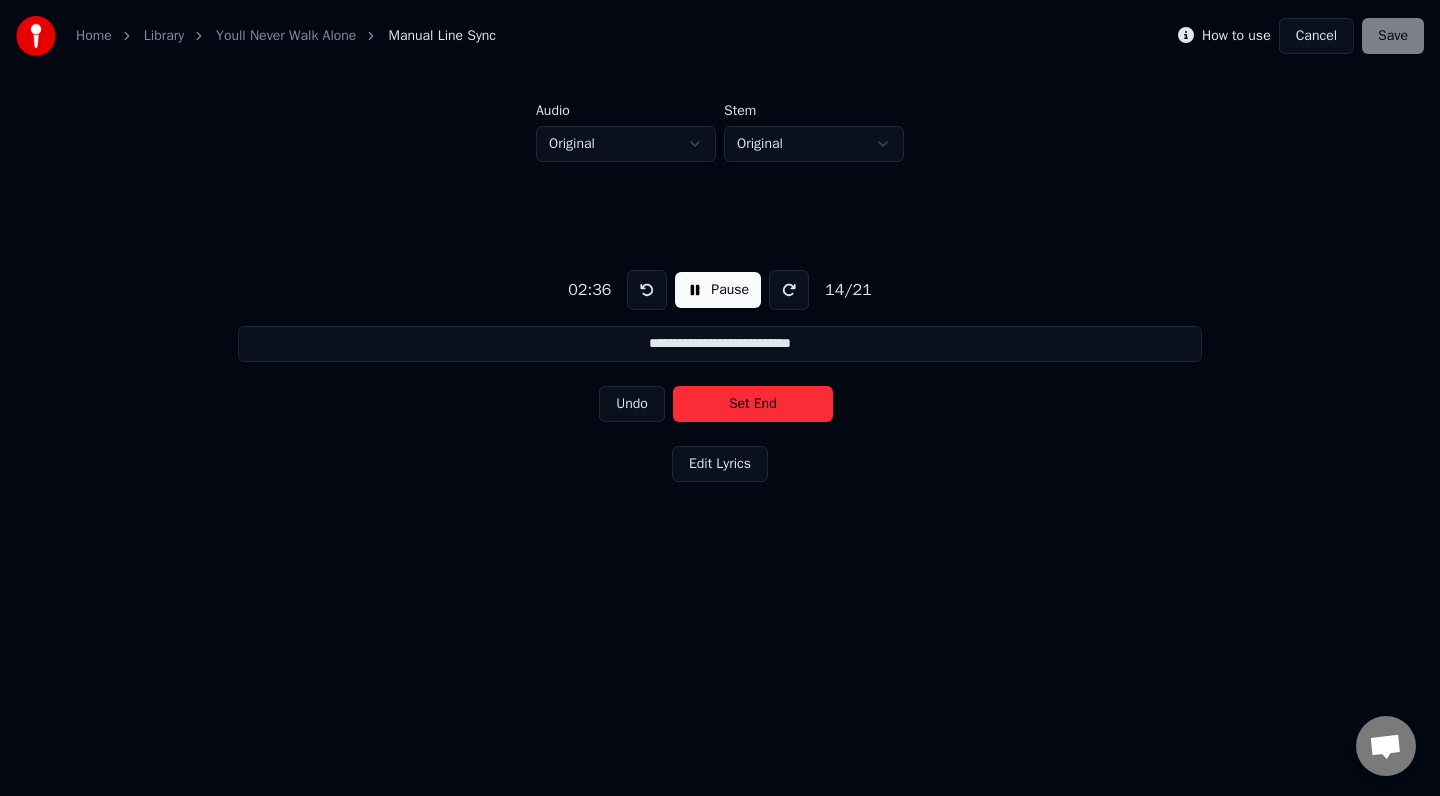 click on "Set End" at bounding box center [753, 404] 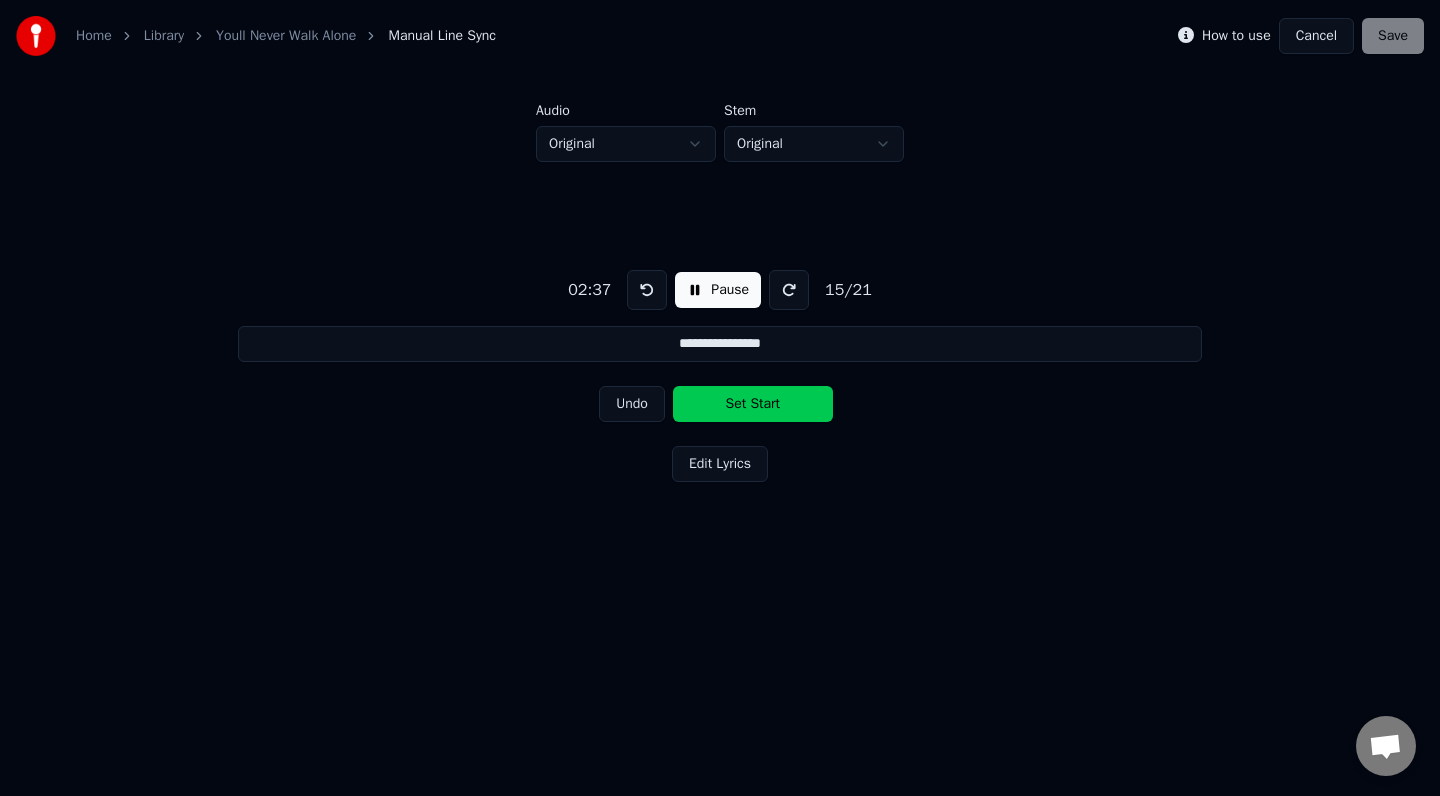 click on "Set Start" at bounding box center [753, 404] 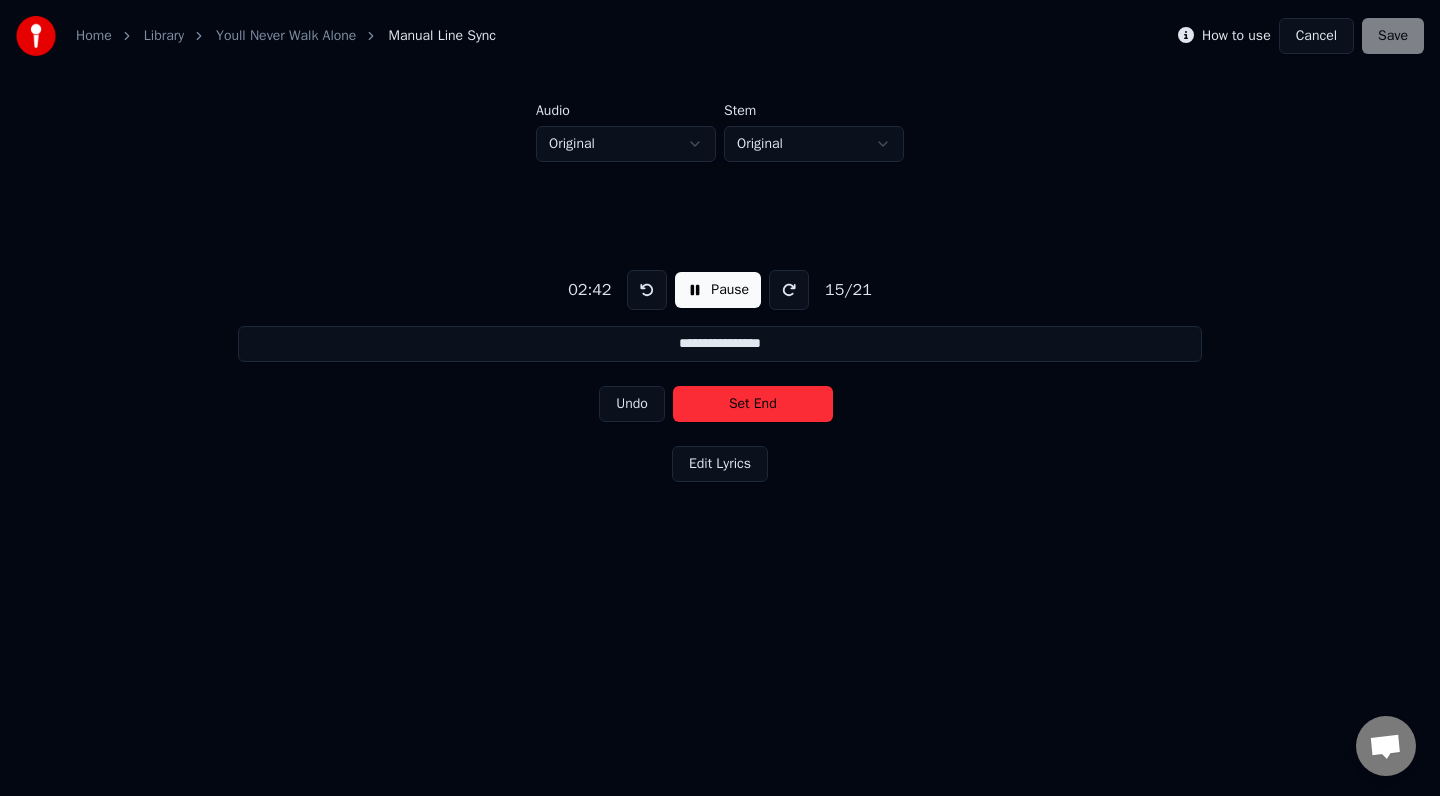 click on "Set End" at bounding box center [753, 404] 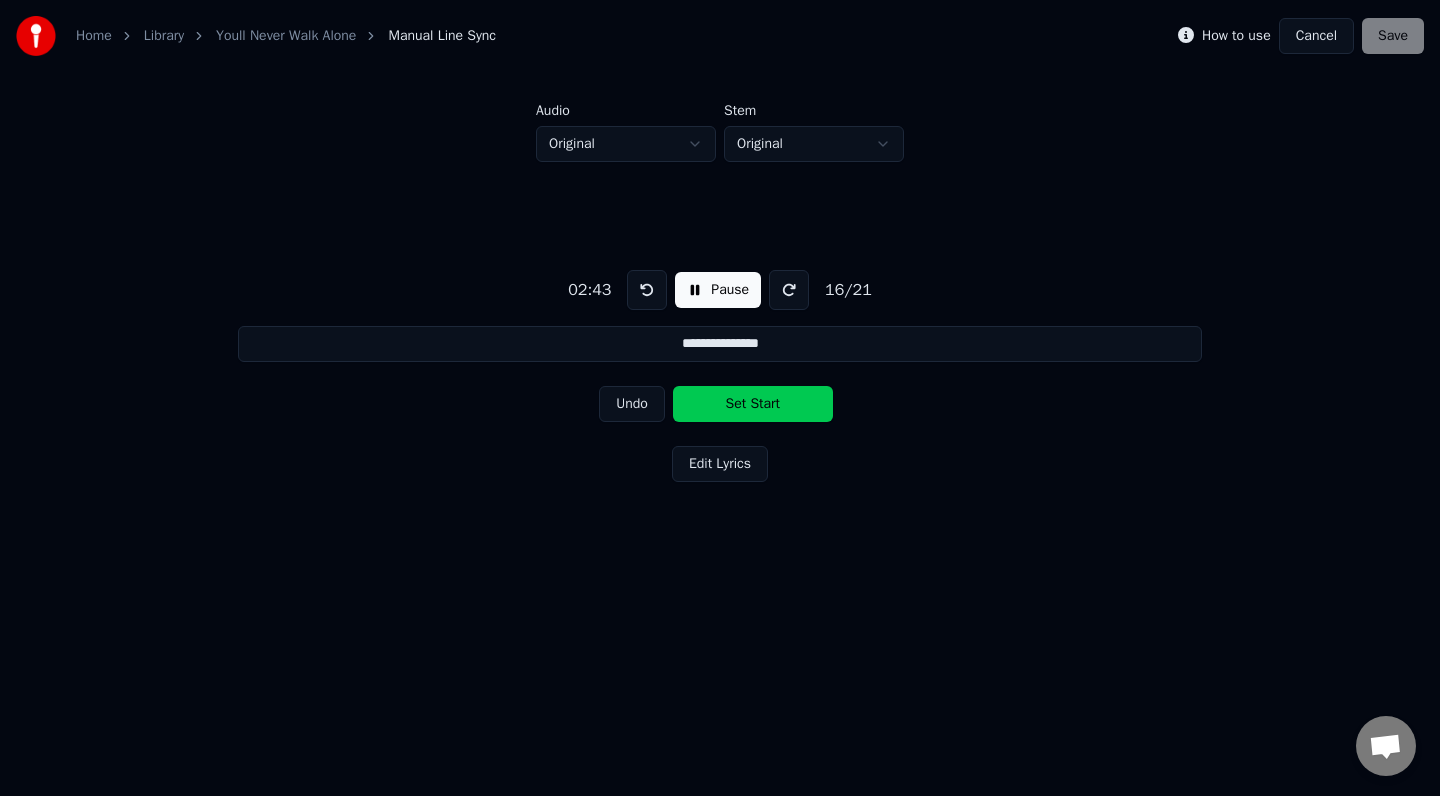 click on "Set Start" at bounding box center (753, 404) 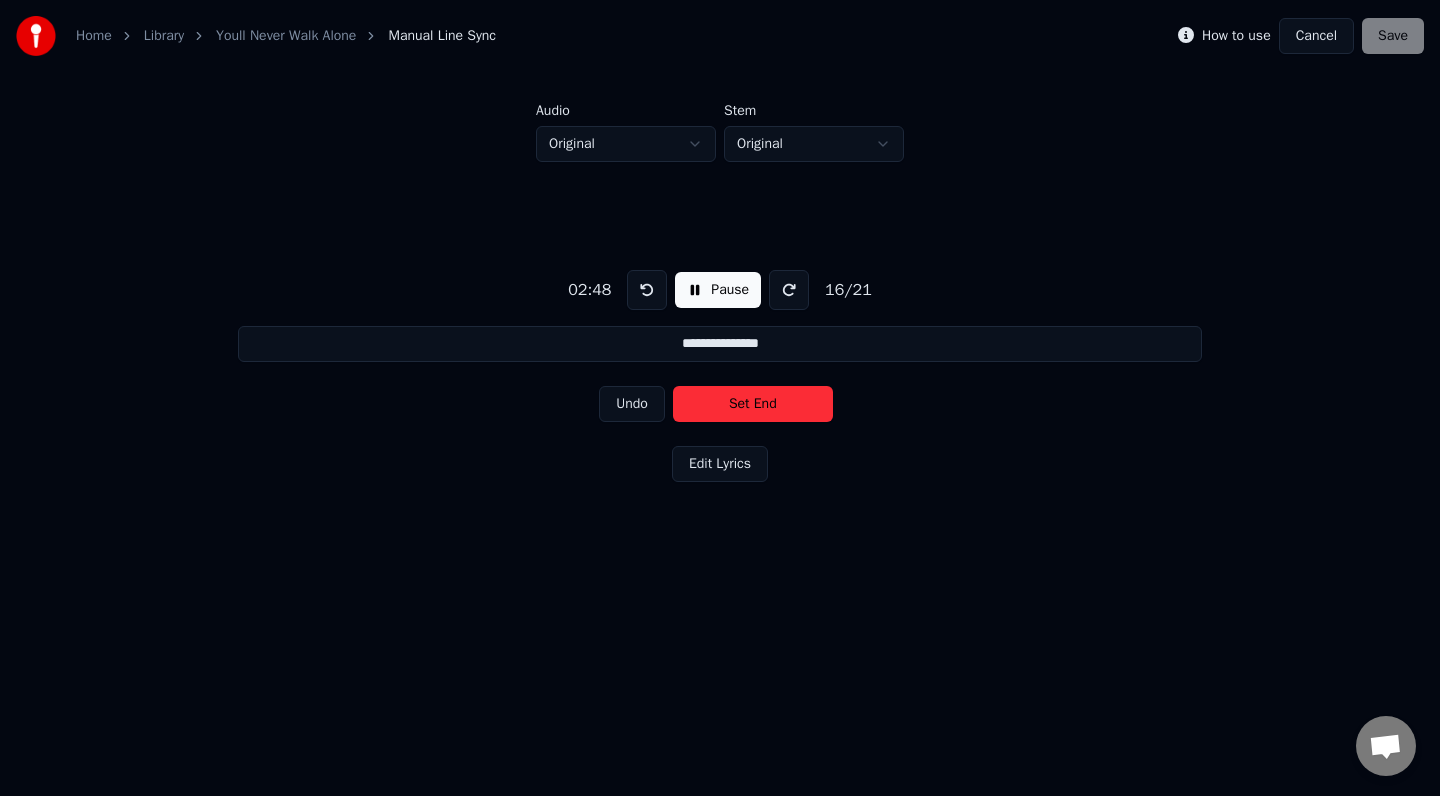 click on "Set End" at bounding box center [753, 404] 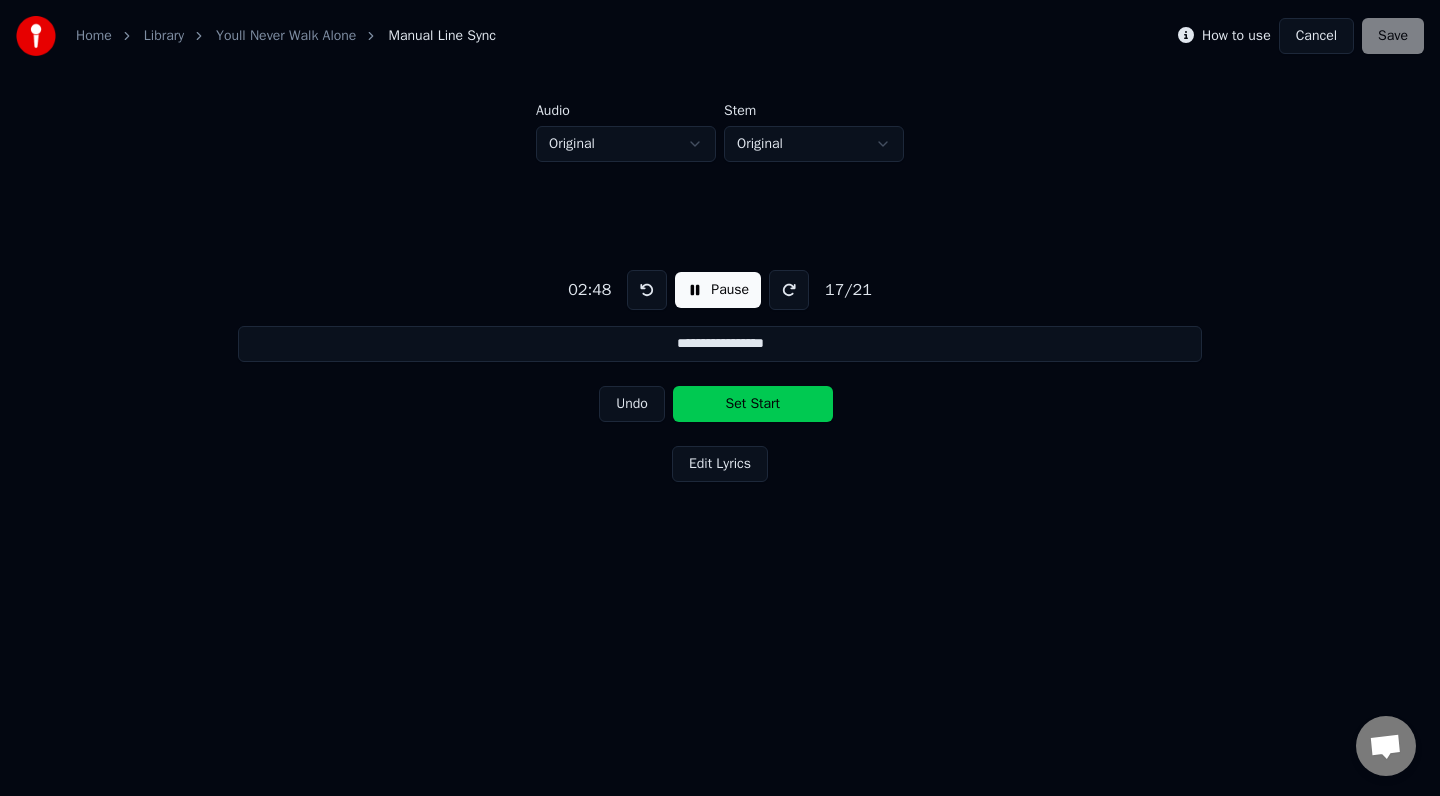 click on "Set Start" at bounding box center [753, 404] 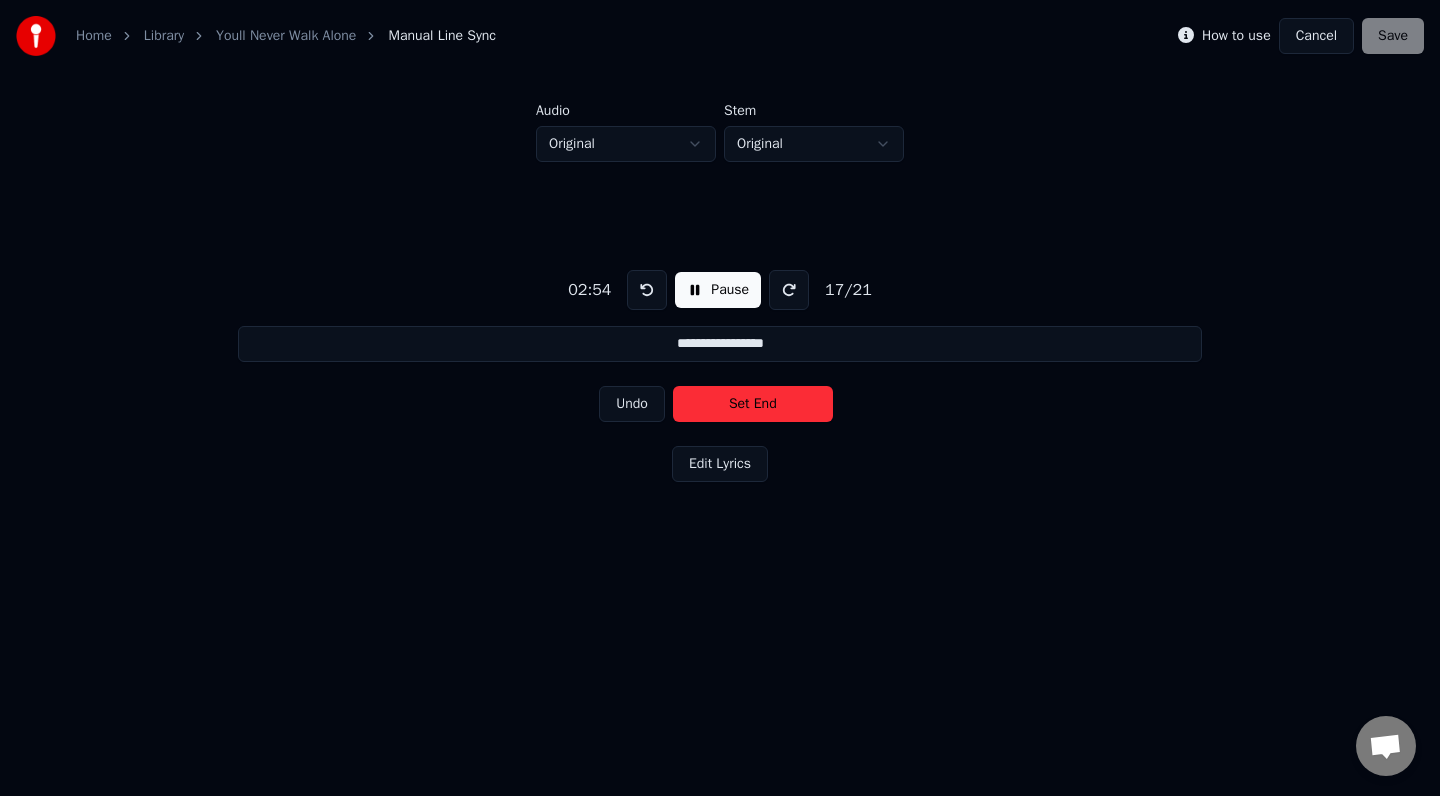 click on "Set End" at bounding box center [753, 404] 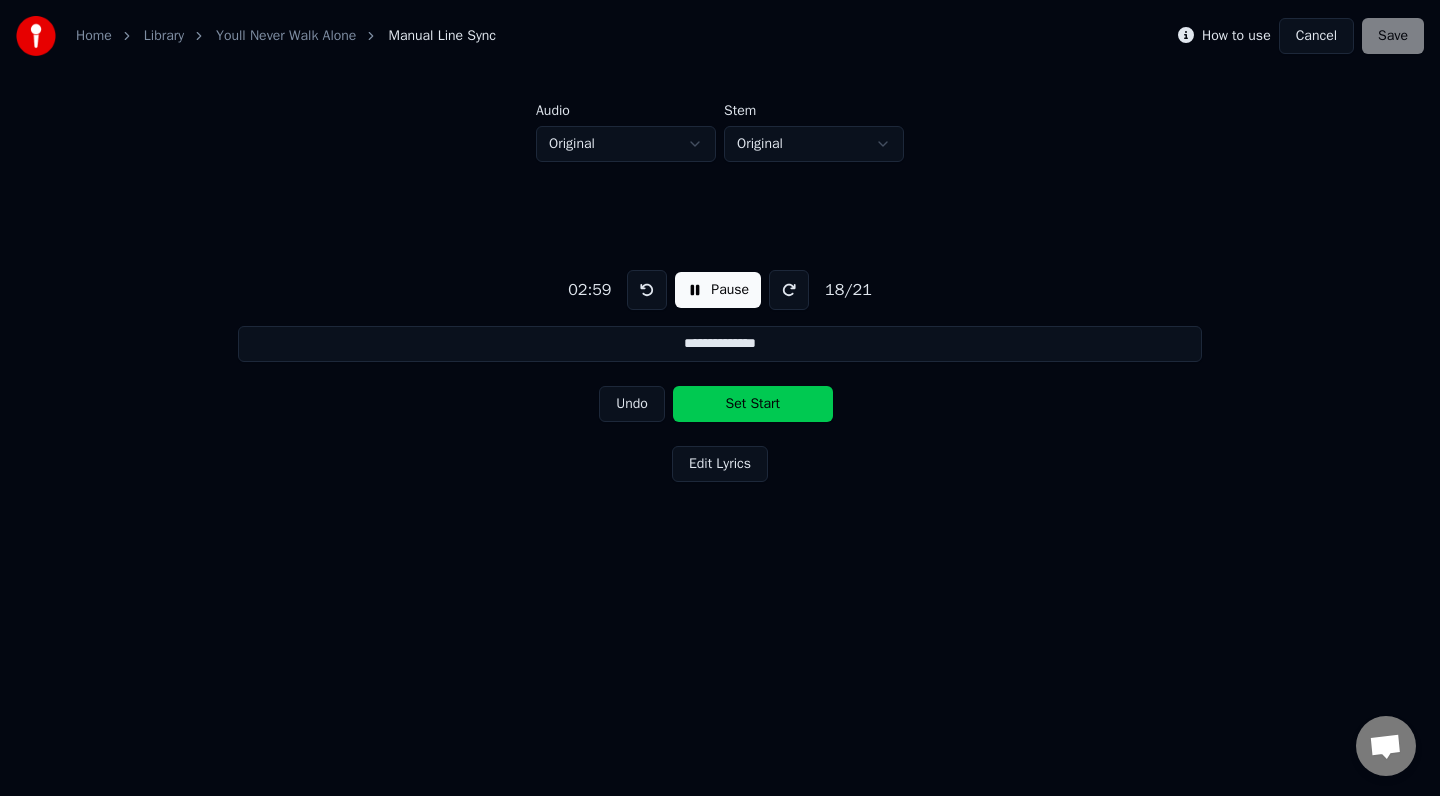 click on "Set Start" at bounding box center [753, 404] 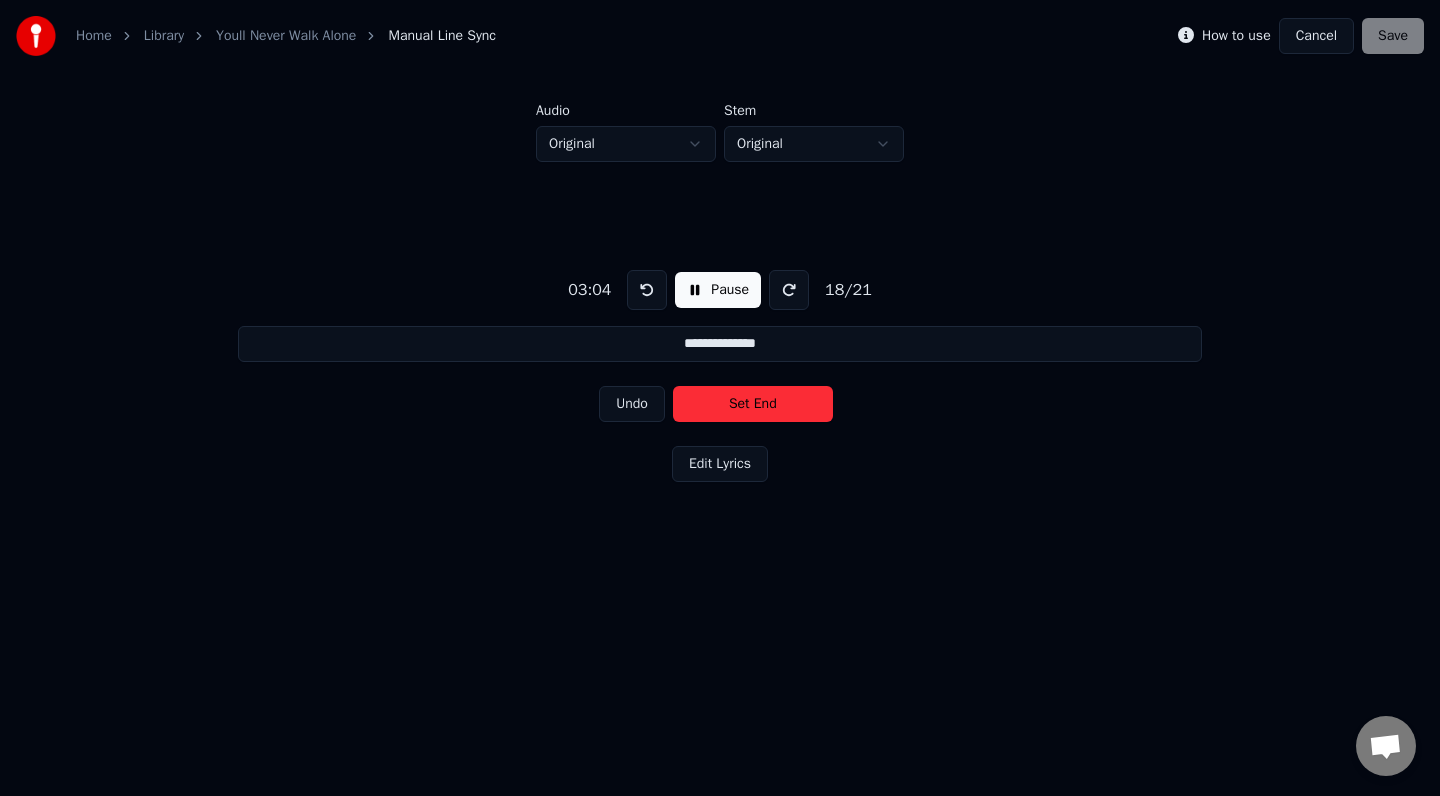 click on "Set End" at bounding box center [753, 404] 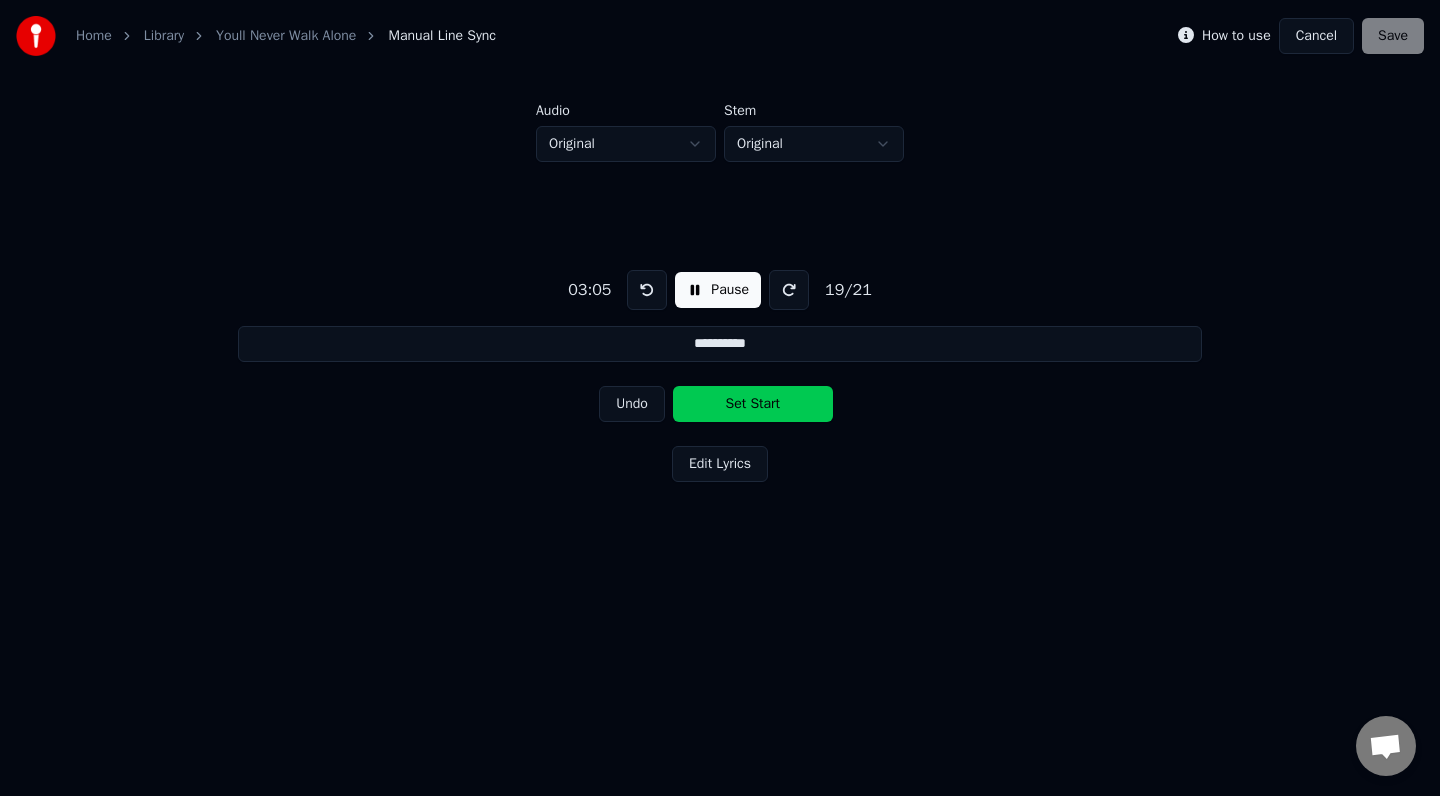 click on "Set Start" at bounding box center [753, 404] 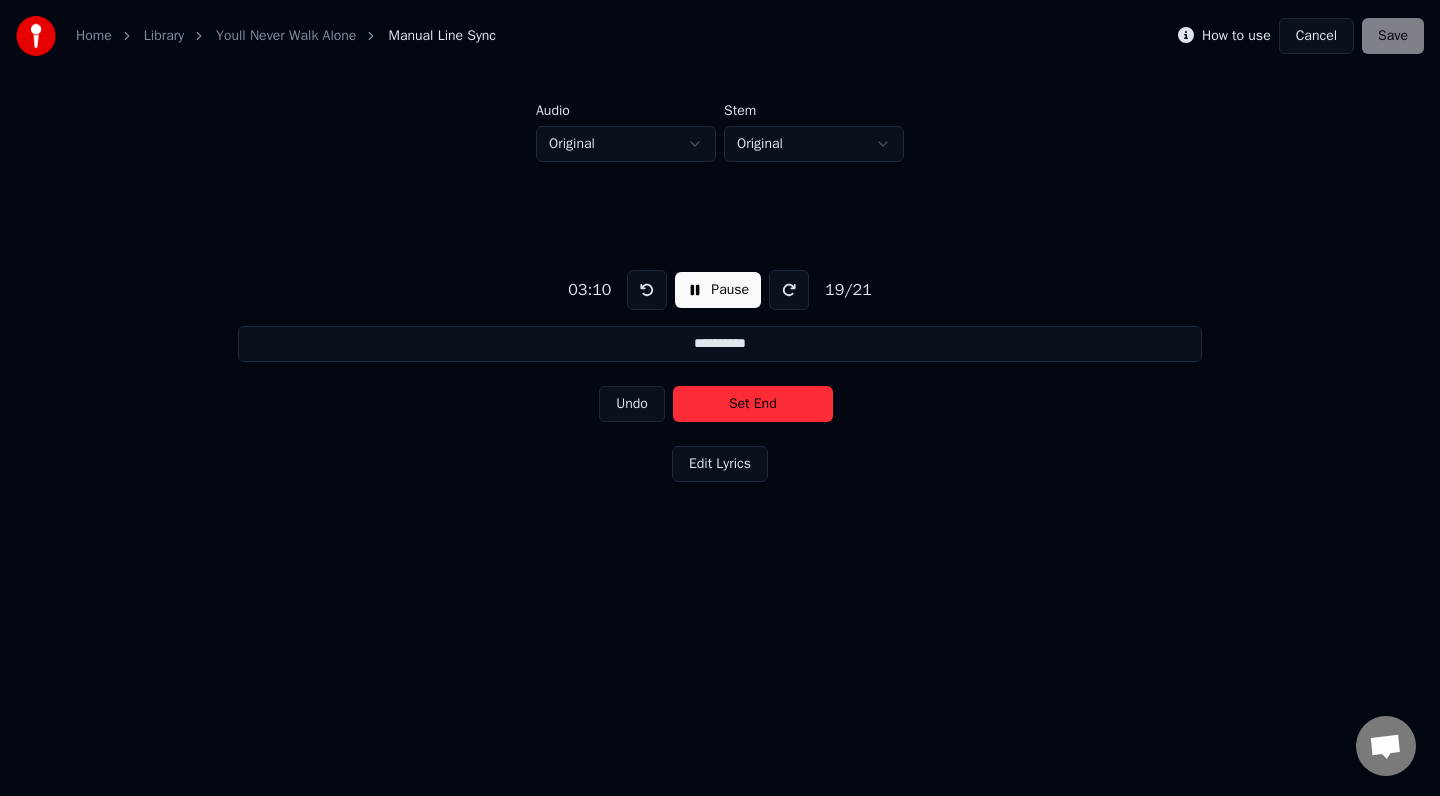 click on "Set End" at bounding box center (753, 404) 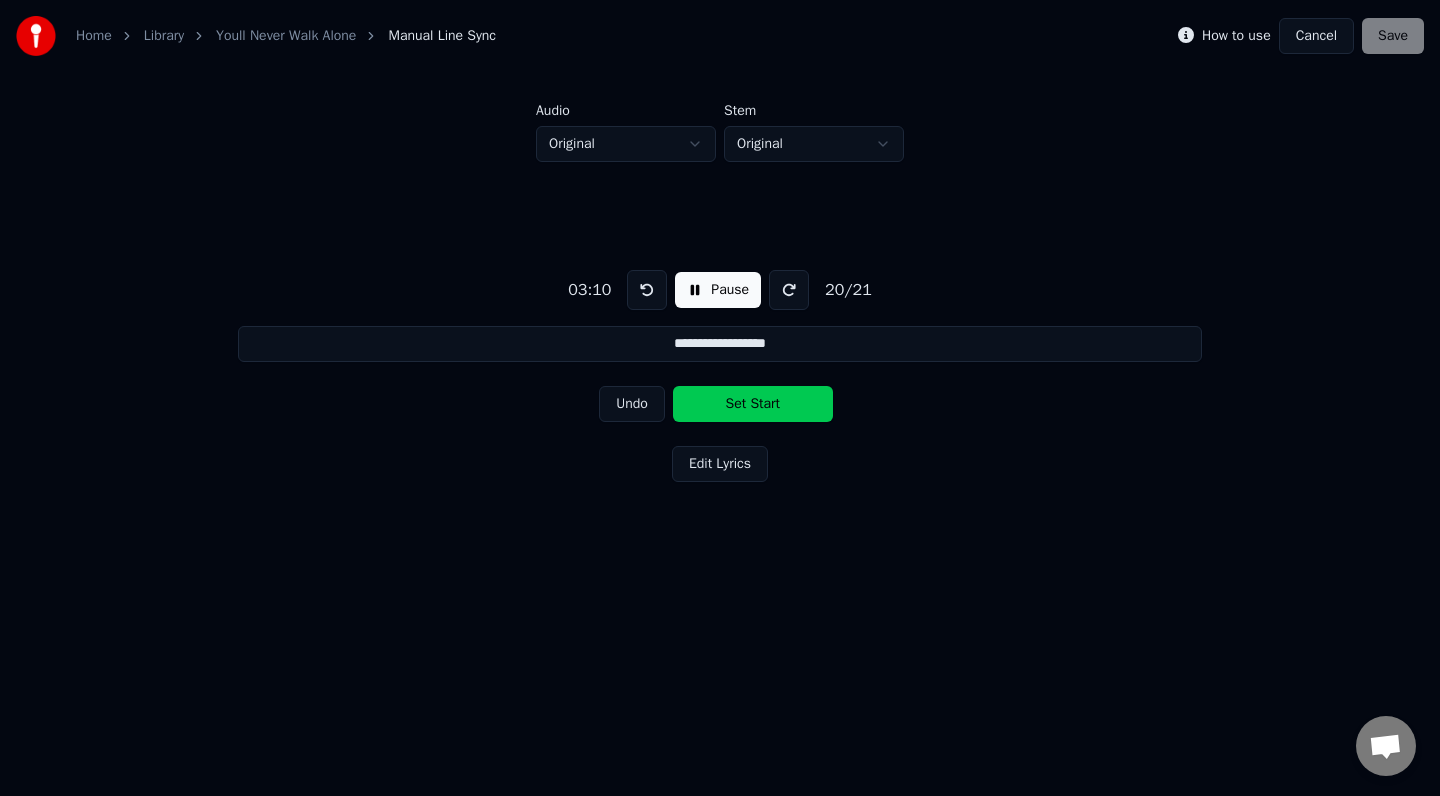 click on "Set Start" at bounding box center [753, 404] 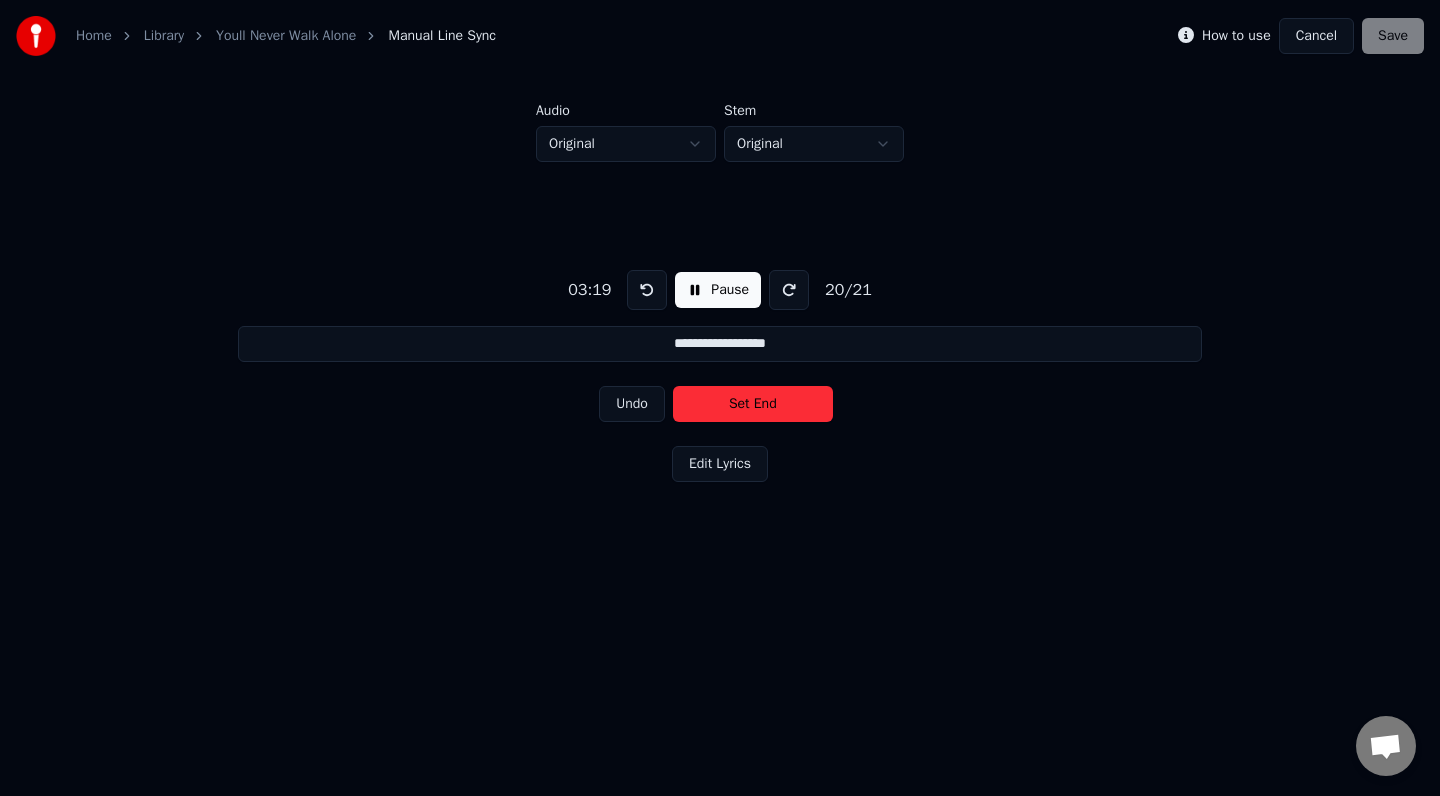 click on "Set End" at bounding box center [753, 404] 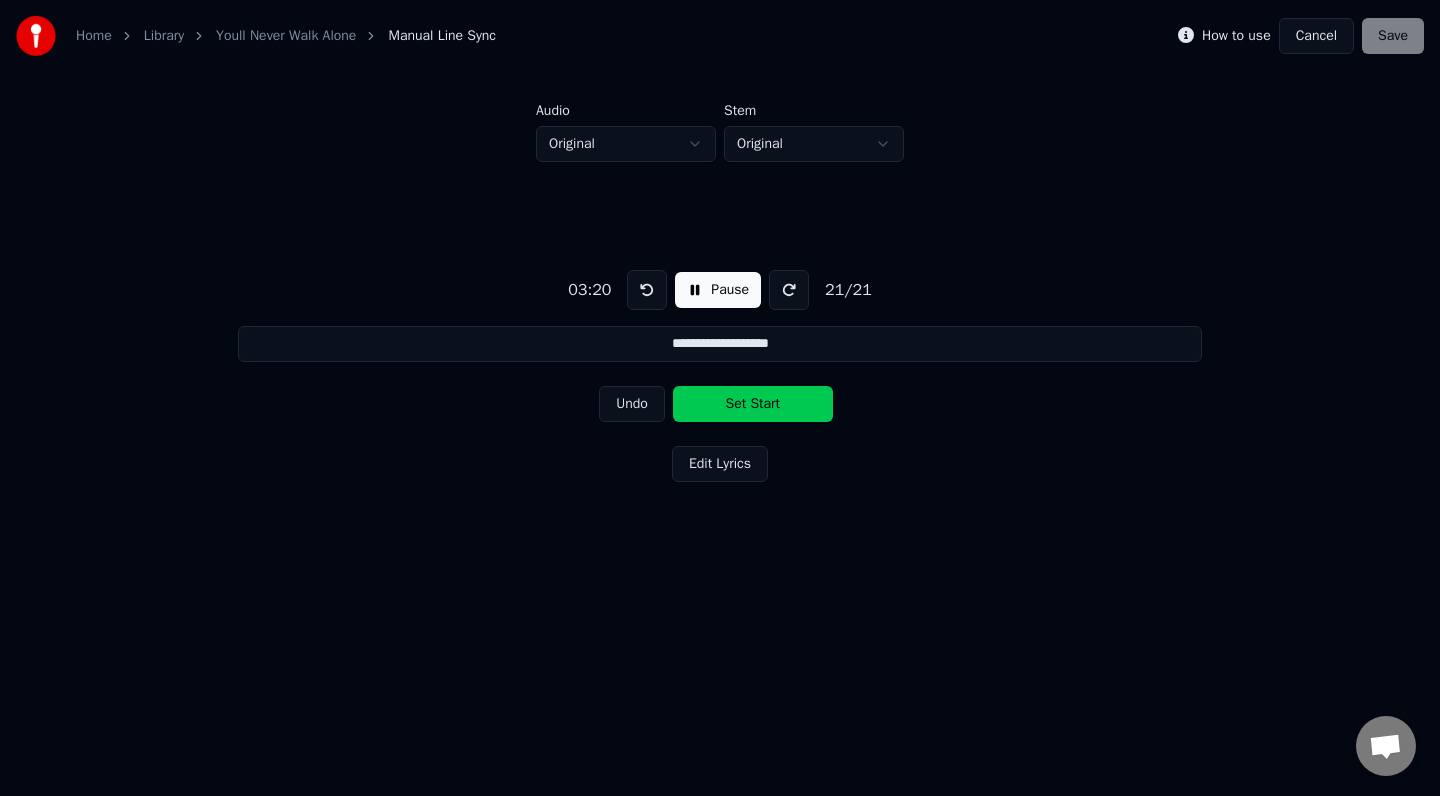 click on "Set Start" at bounding box center (753, 404) 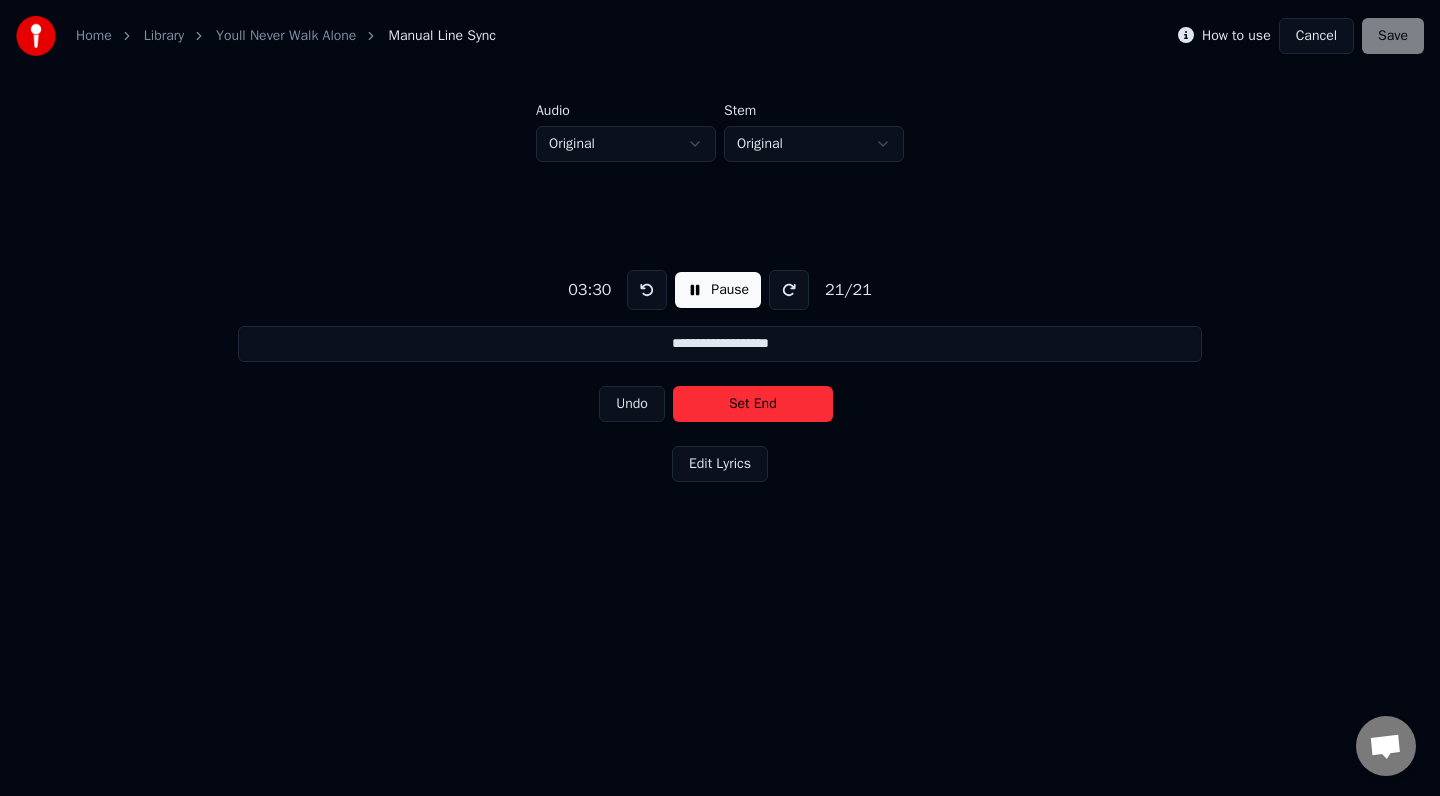 click on "Set End" at bounding box center [753, 404] 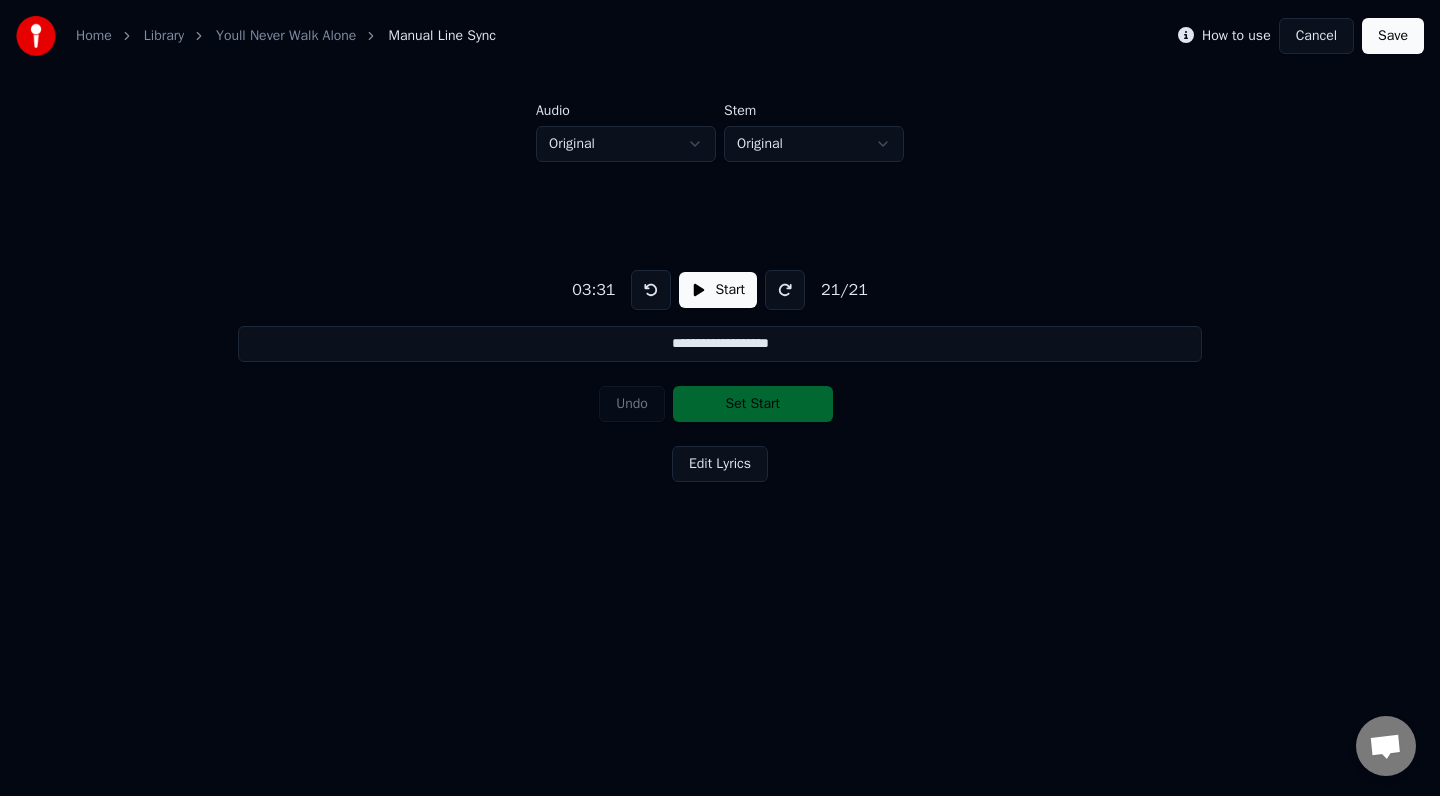 click on "Start" at bounding box center [718, 290] 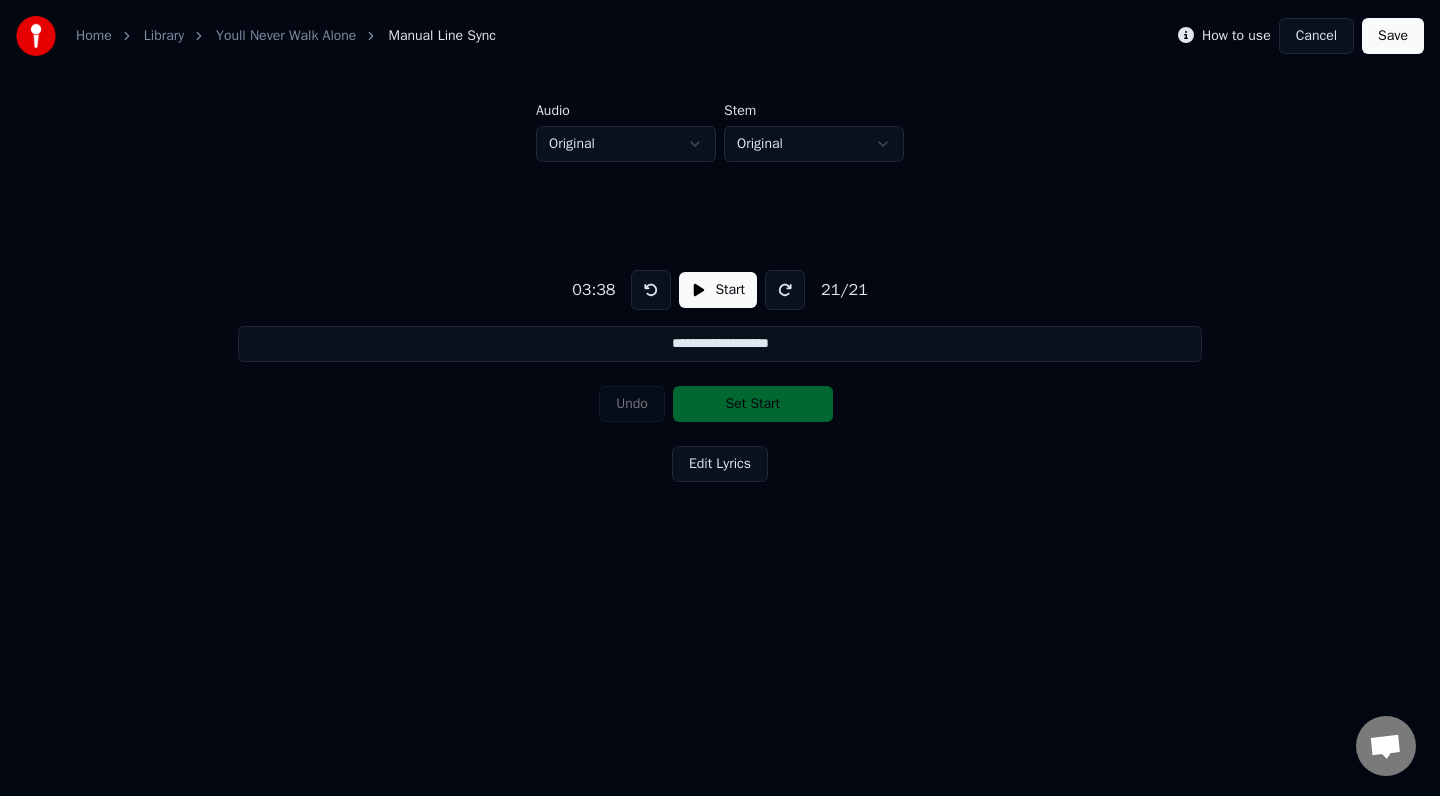 click on "Save" at bounding box center (1393, 36) 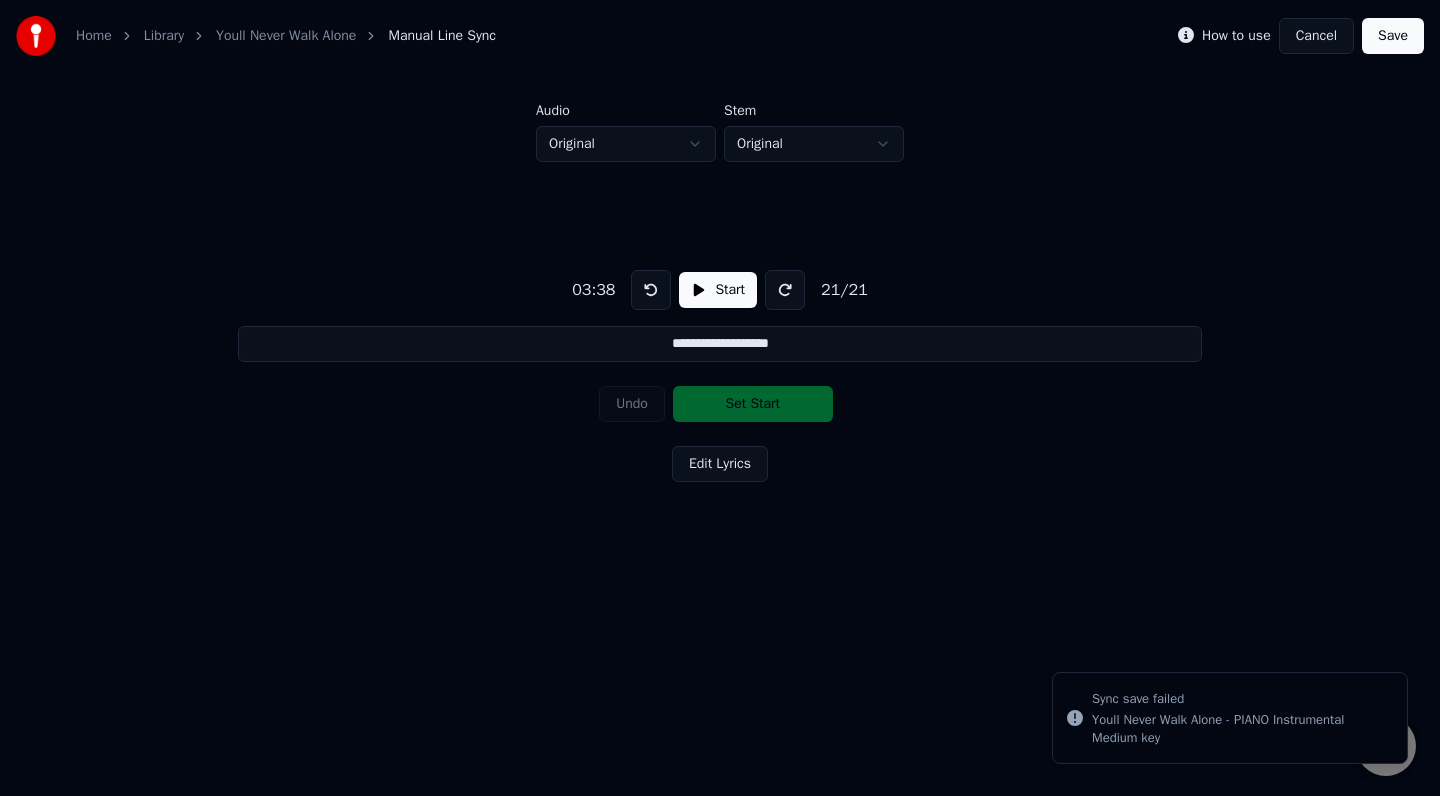 click on "Save" at bounding box center (1393, 36) 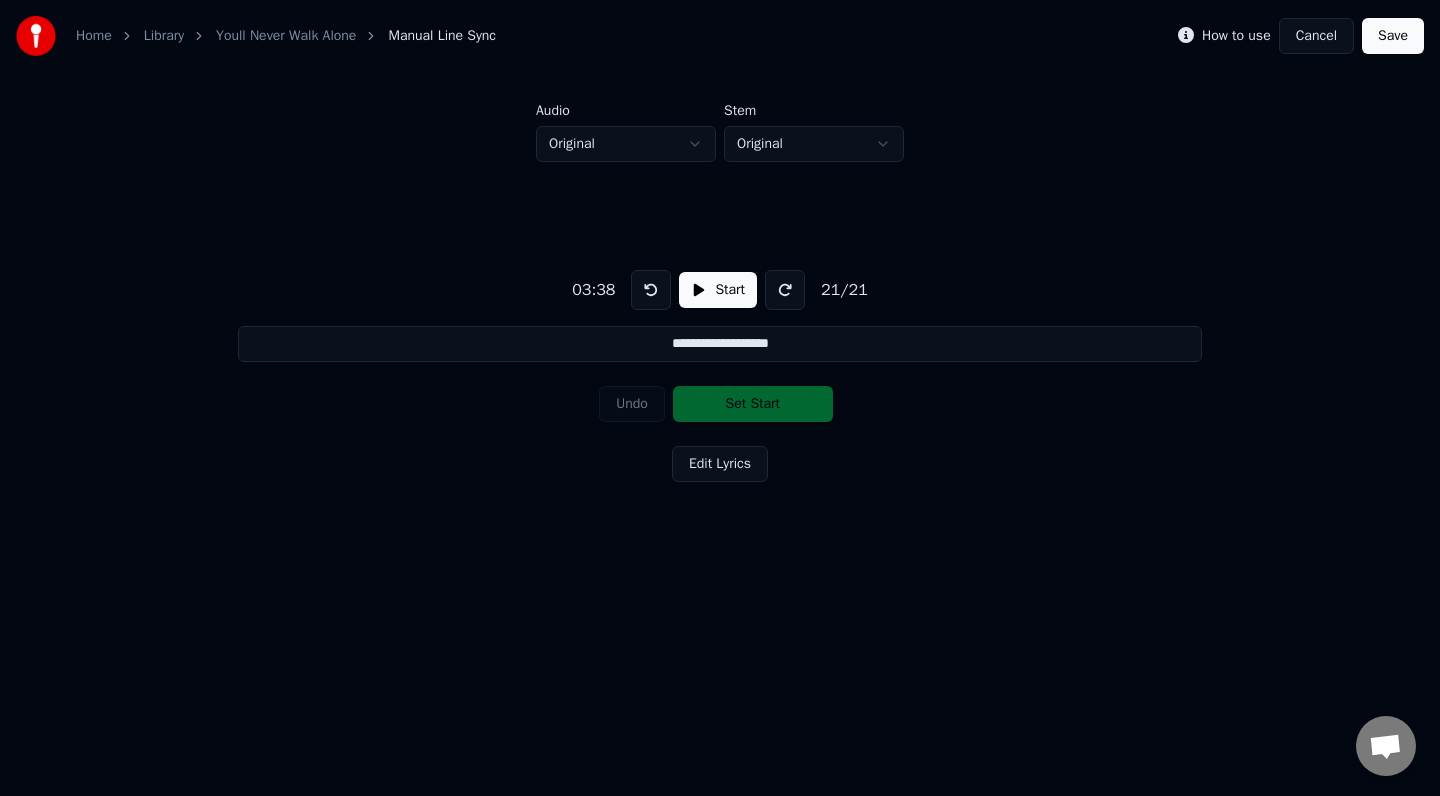 click on "Start" at bounding box center [718, 290] 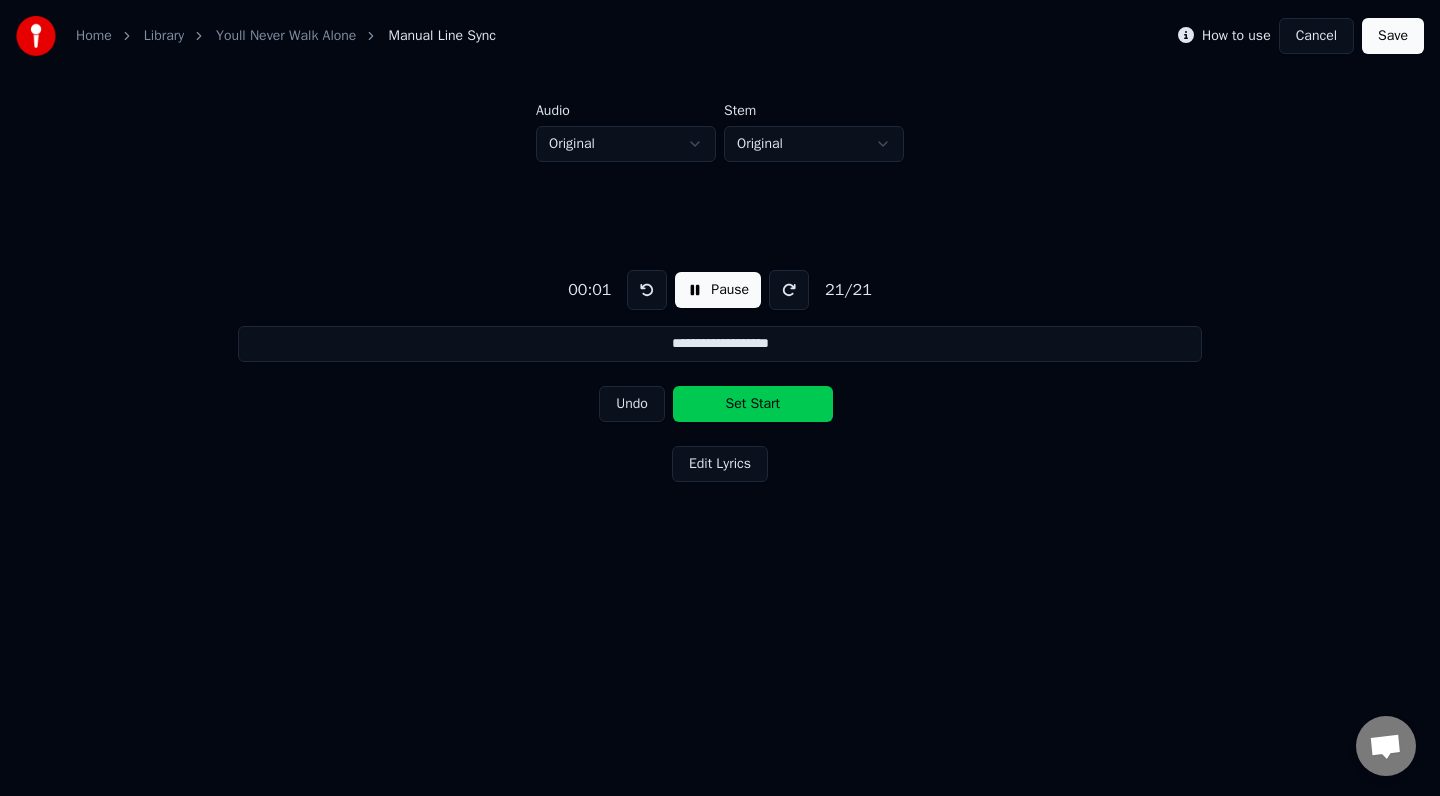 click on "Pause" at bounding box center (718, 290) 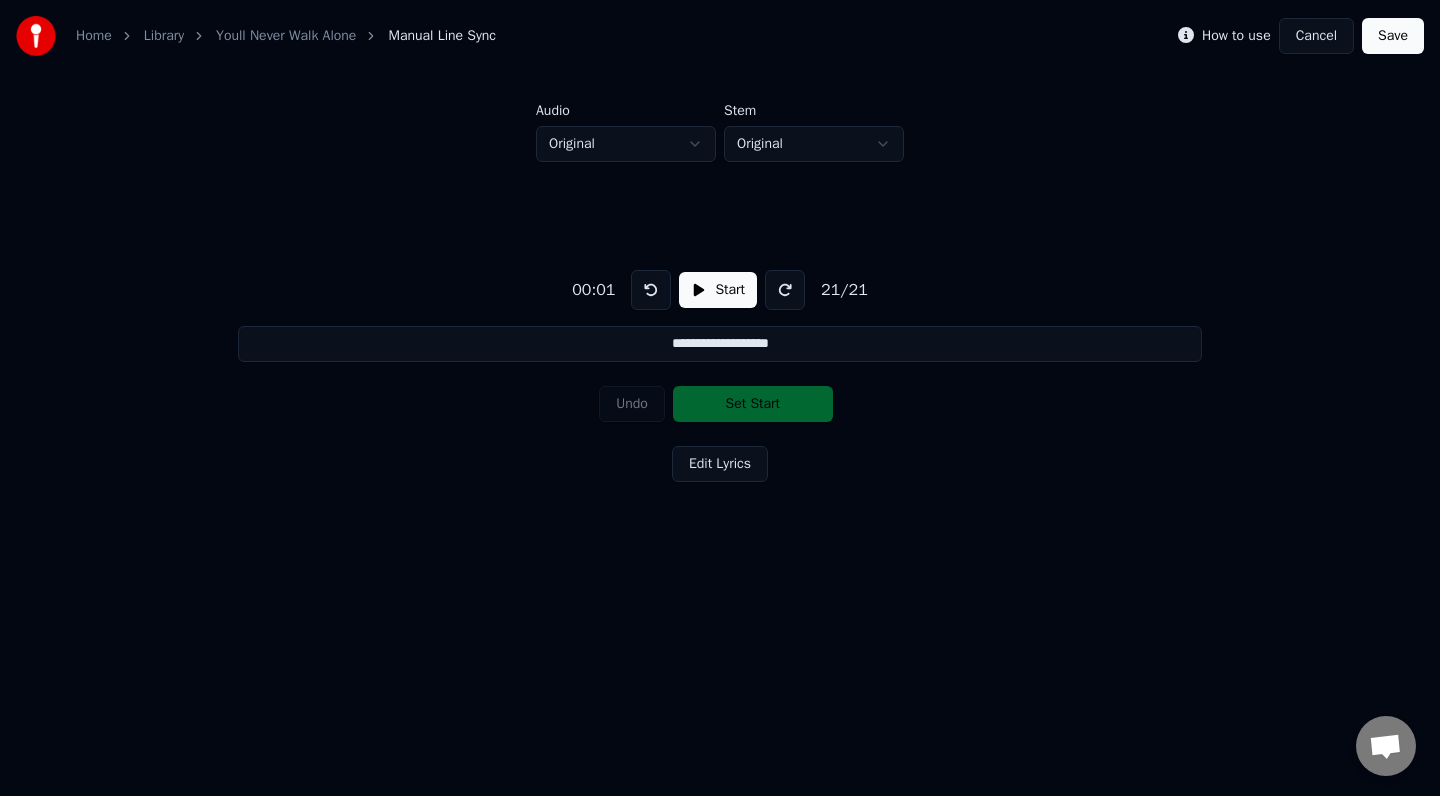 click on "Start" at bounding box center (718, 290) 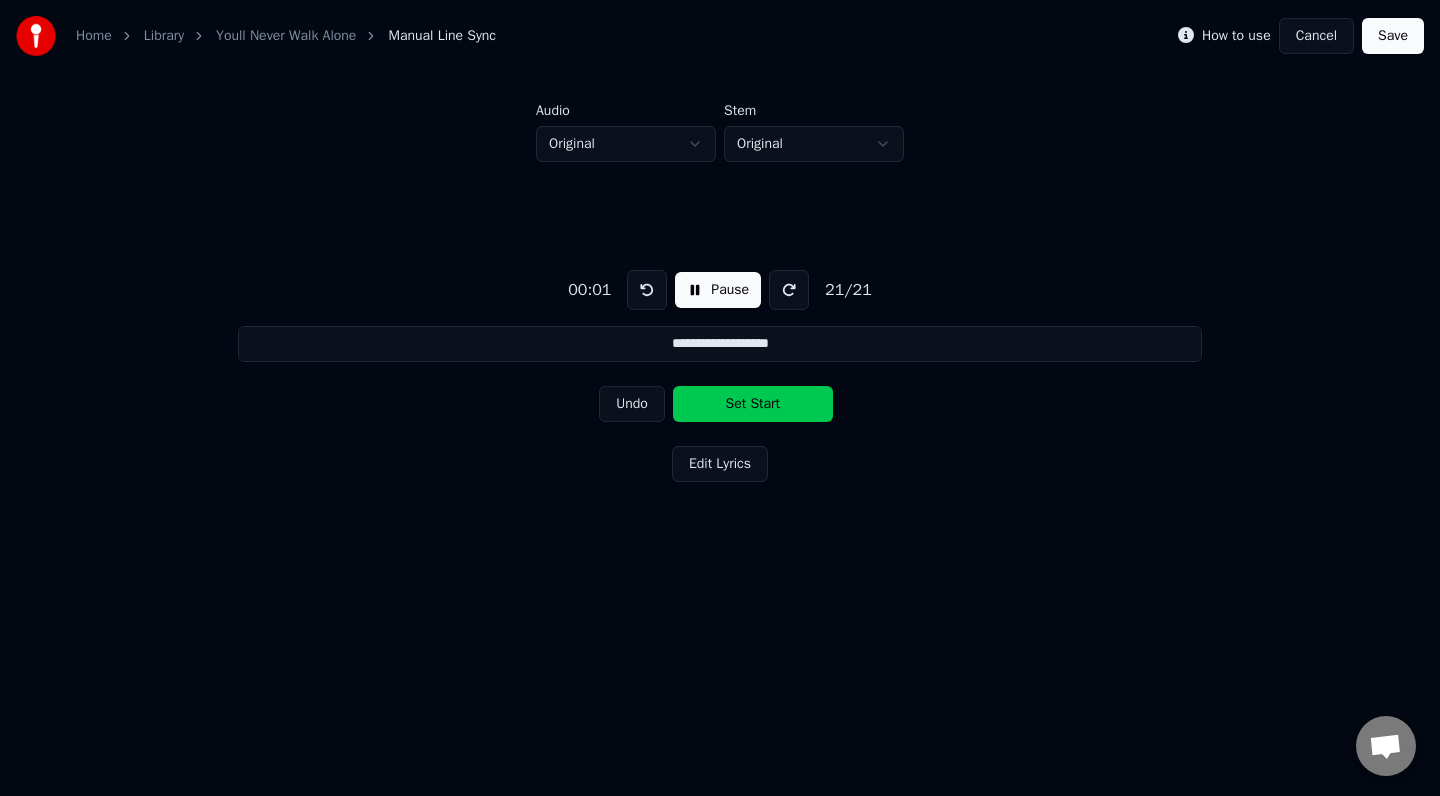 click on "Pause" at bounding box center (718, 290) 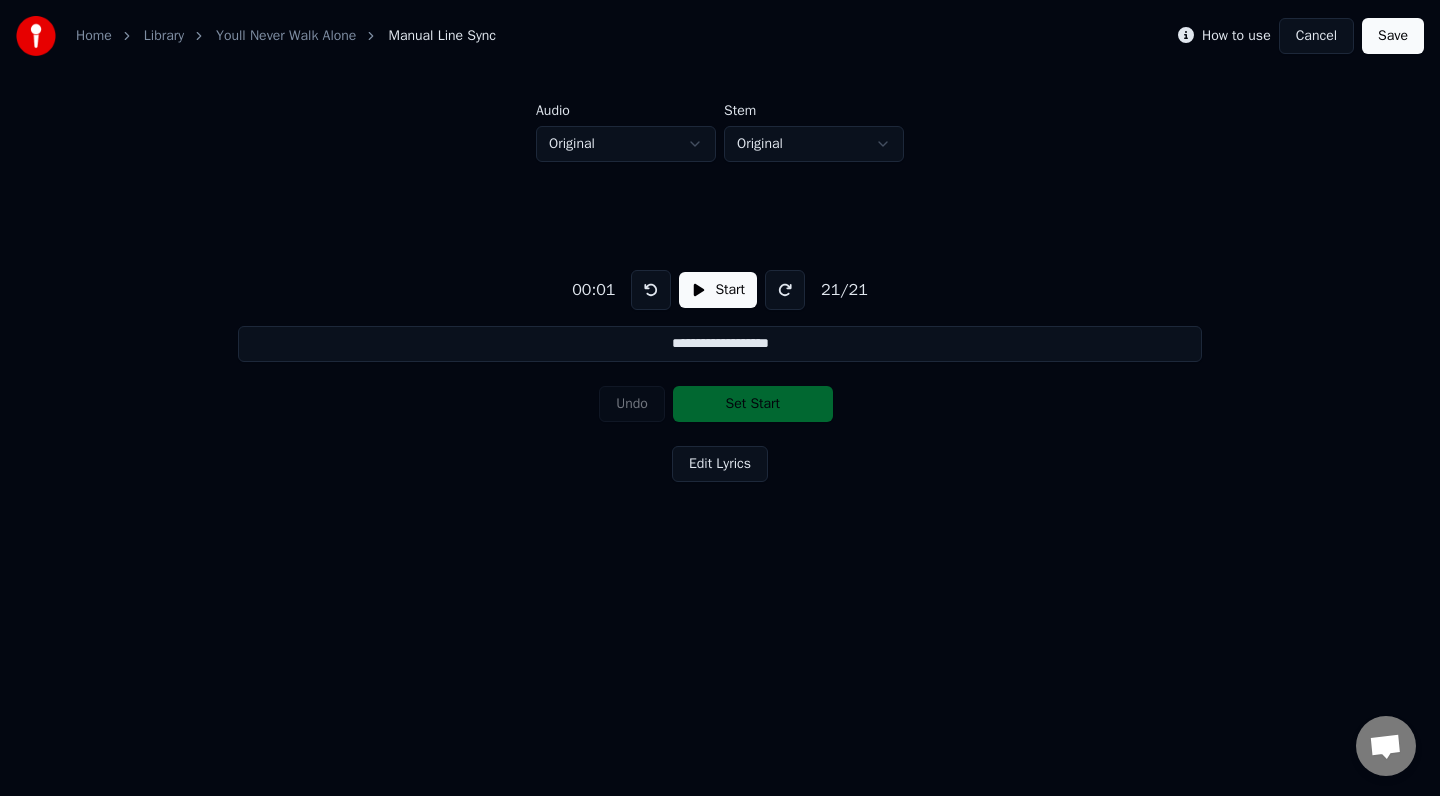 click on "Start" at bounding box center [718, 290] 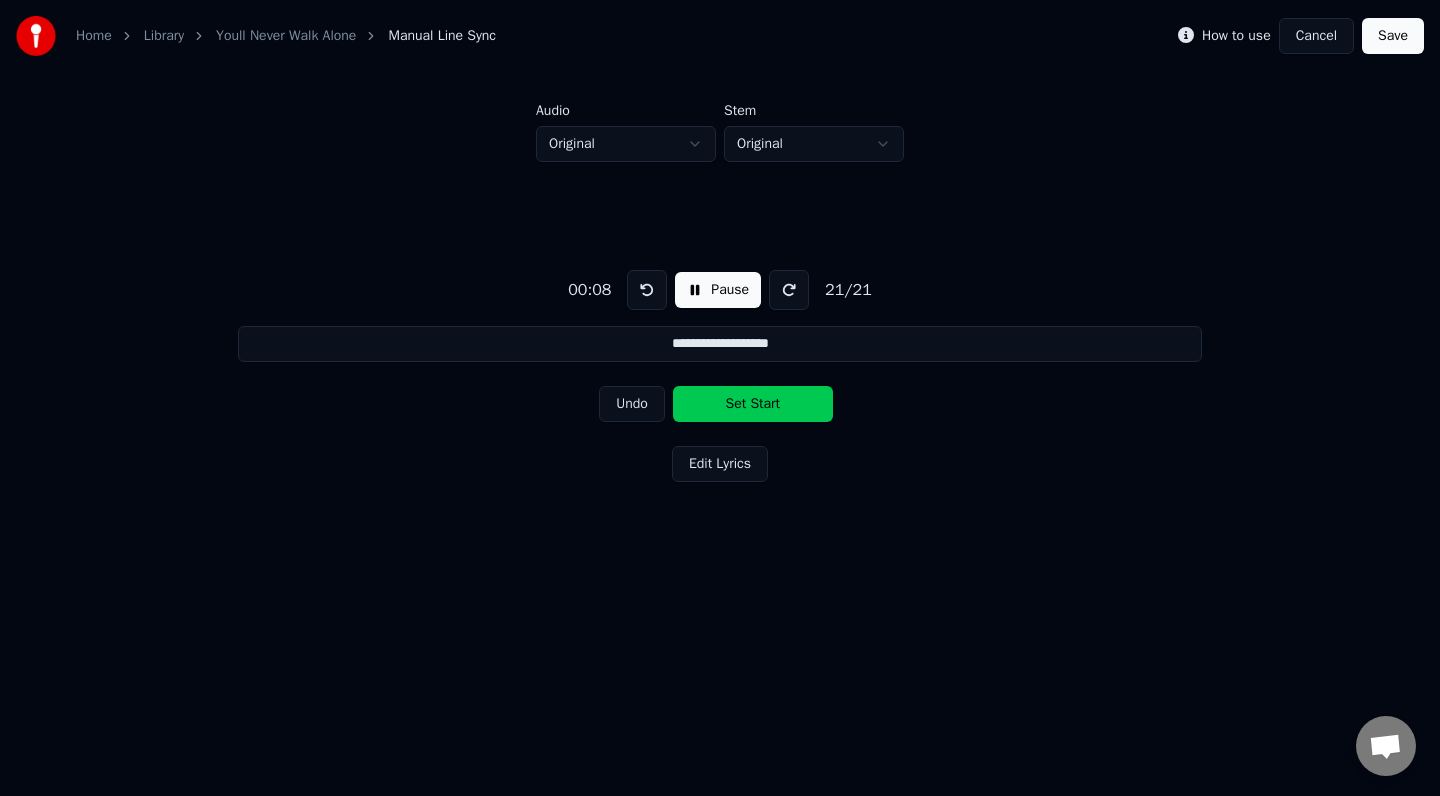 click on "Save" at bounding box center (1393, 36) 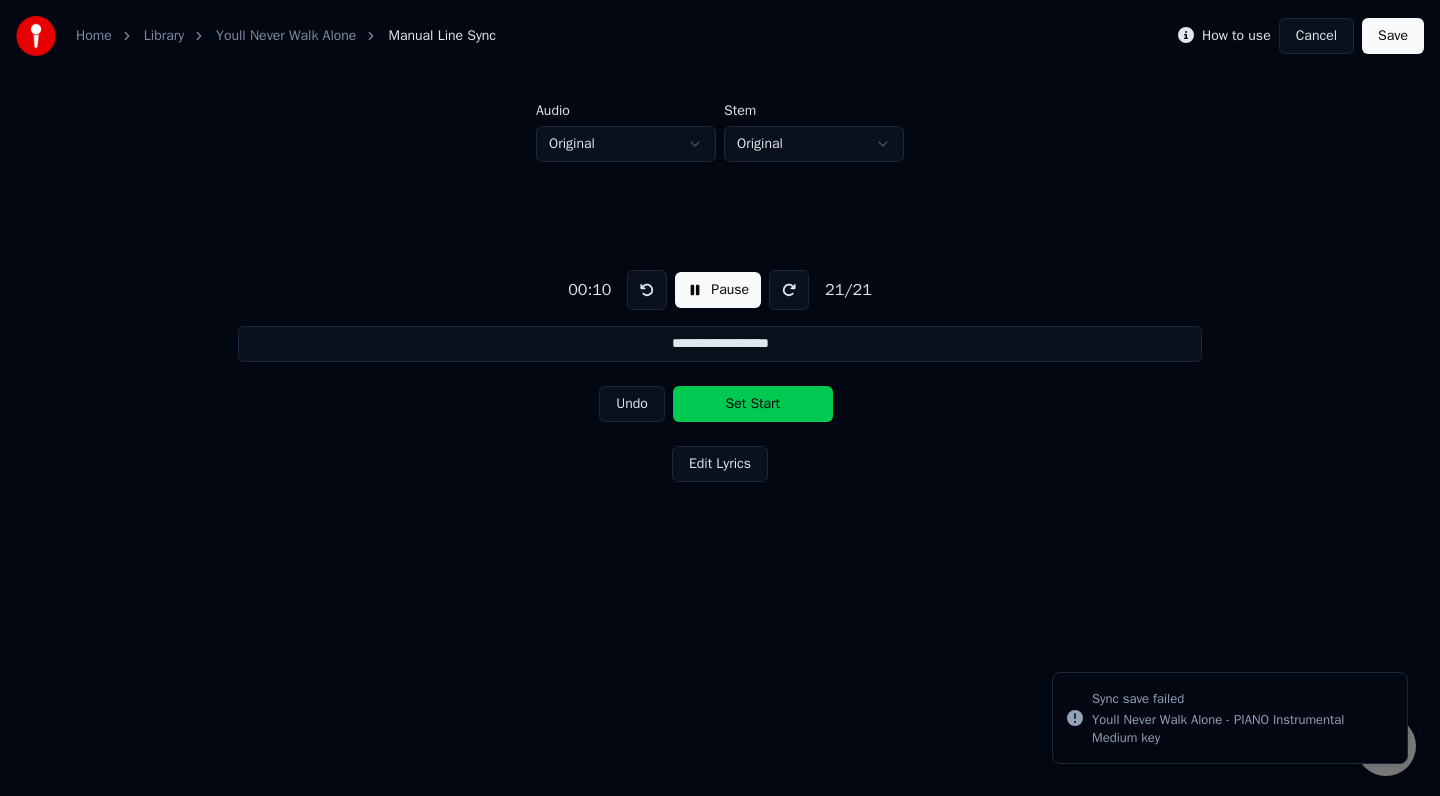 click on "Cancel" at bounding box center [1316, 36] 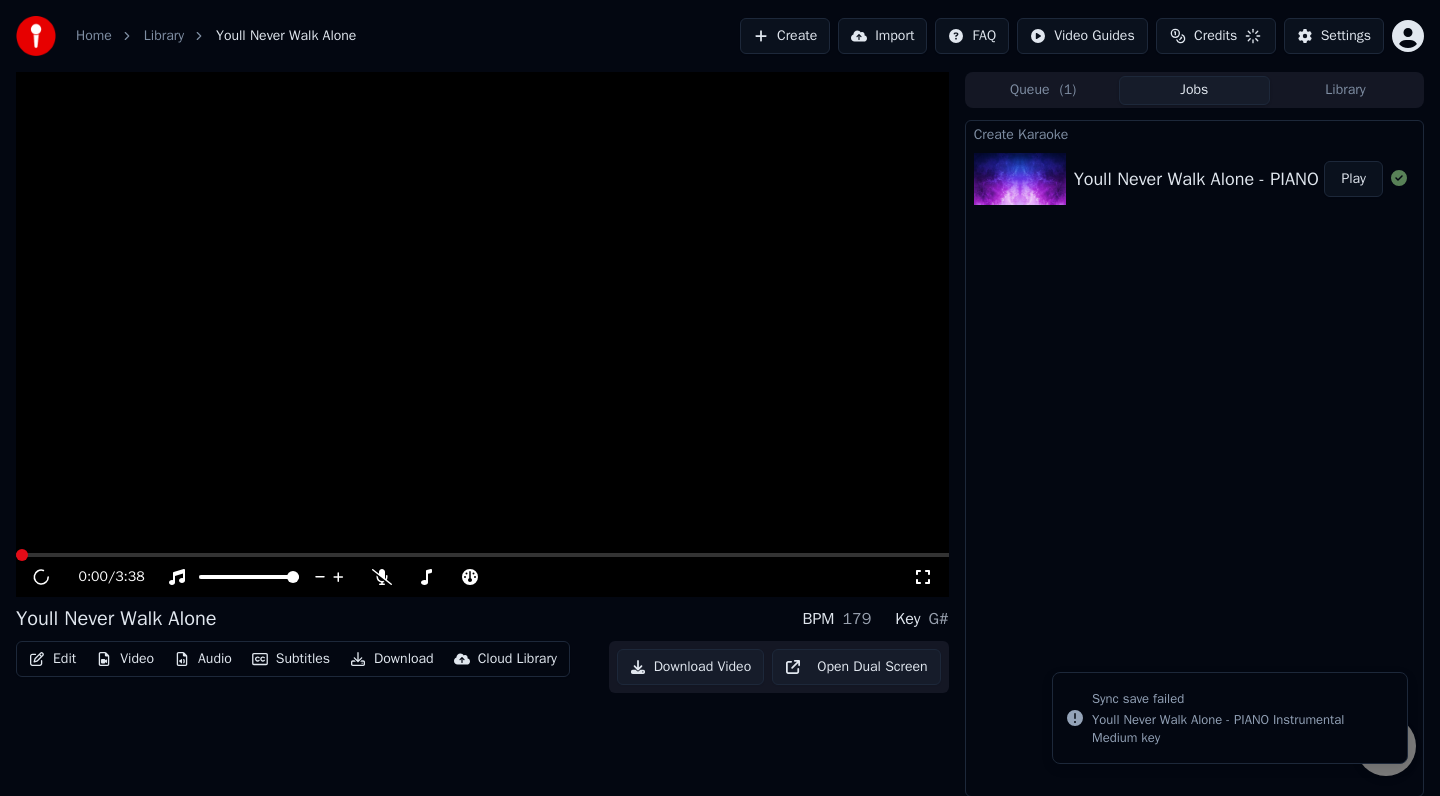 scroll, scrollTop: 0, scrollLeft: 0, axis: both 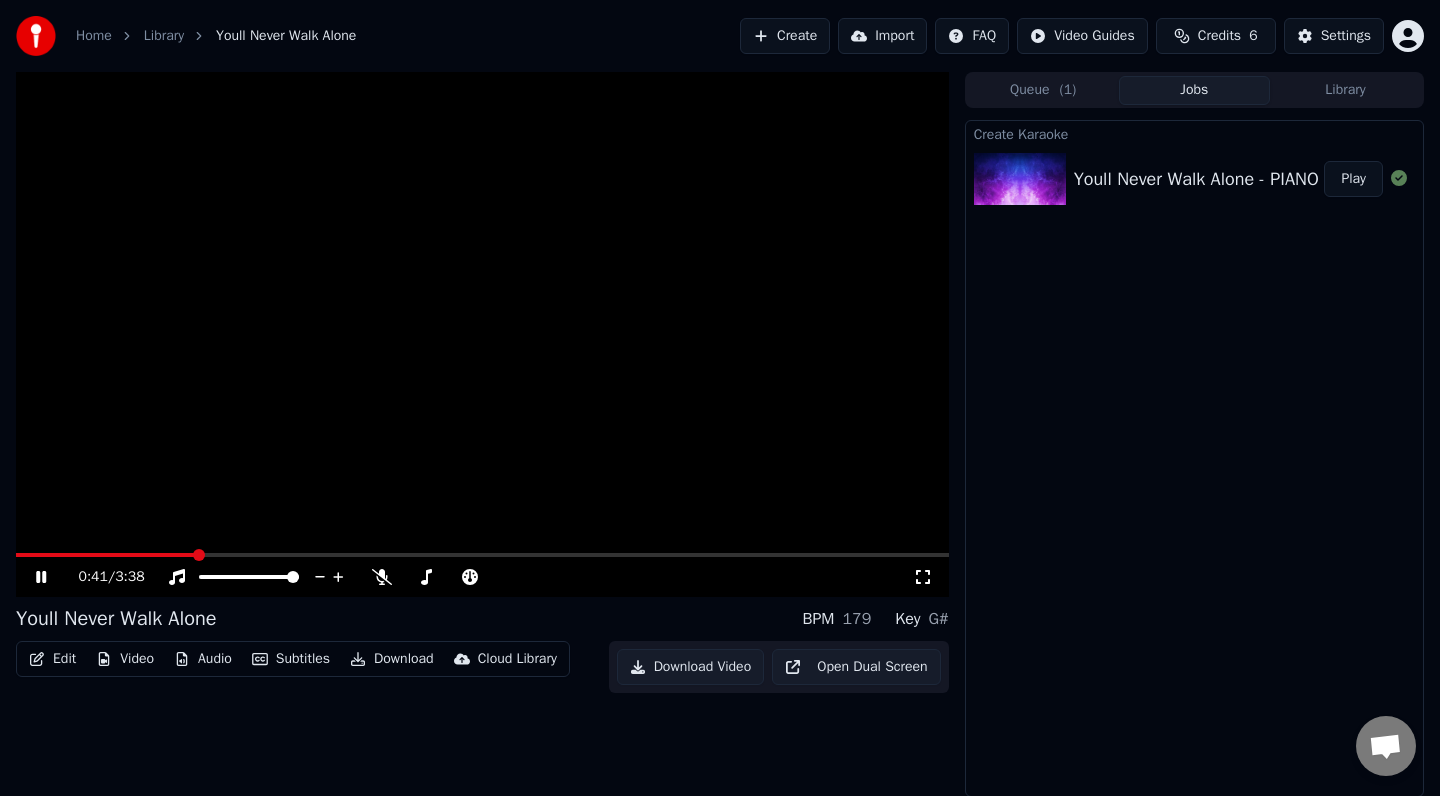 click on "Library" at bounding box center [164, 36] 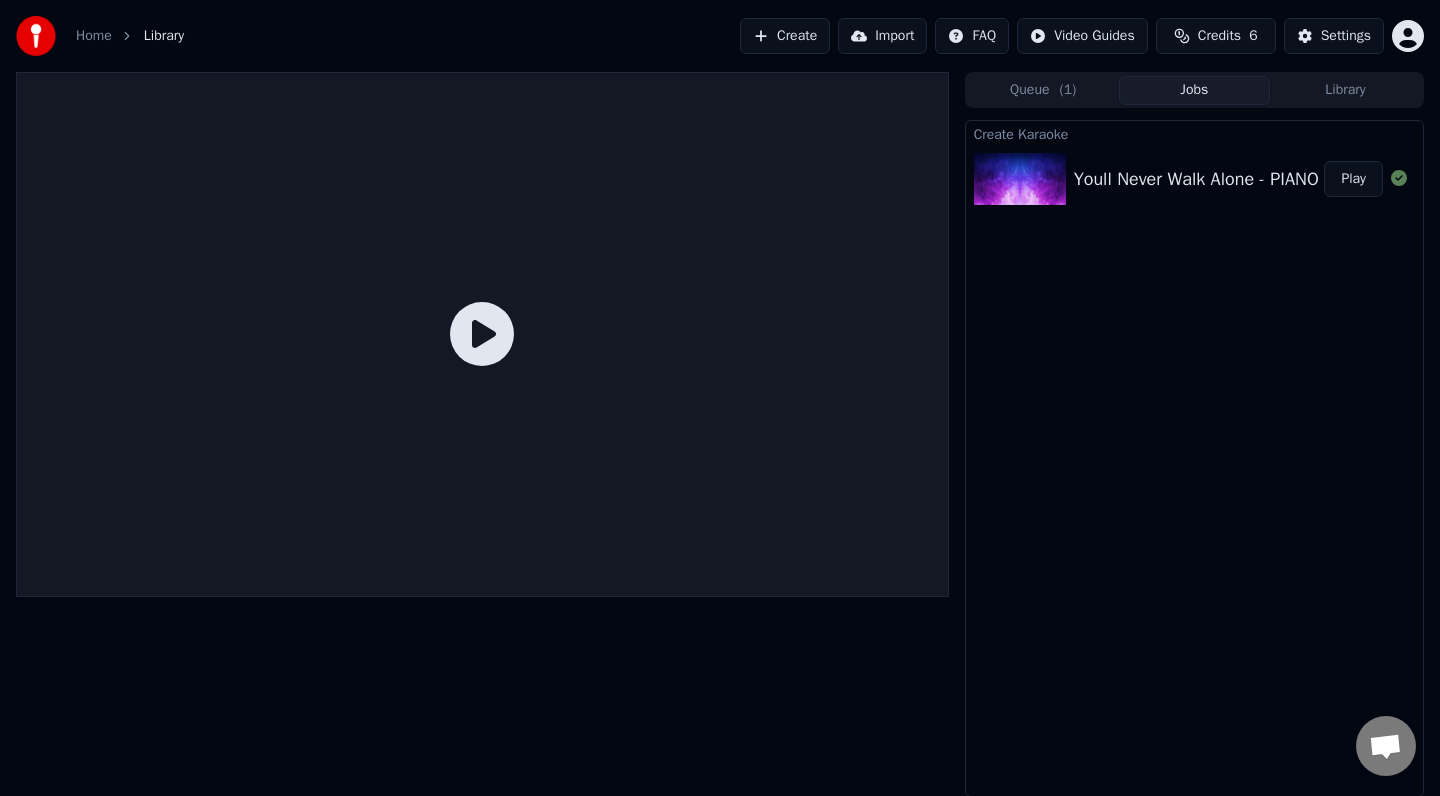 click on "Library" at bounding box center (164, 36) 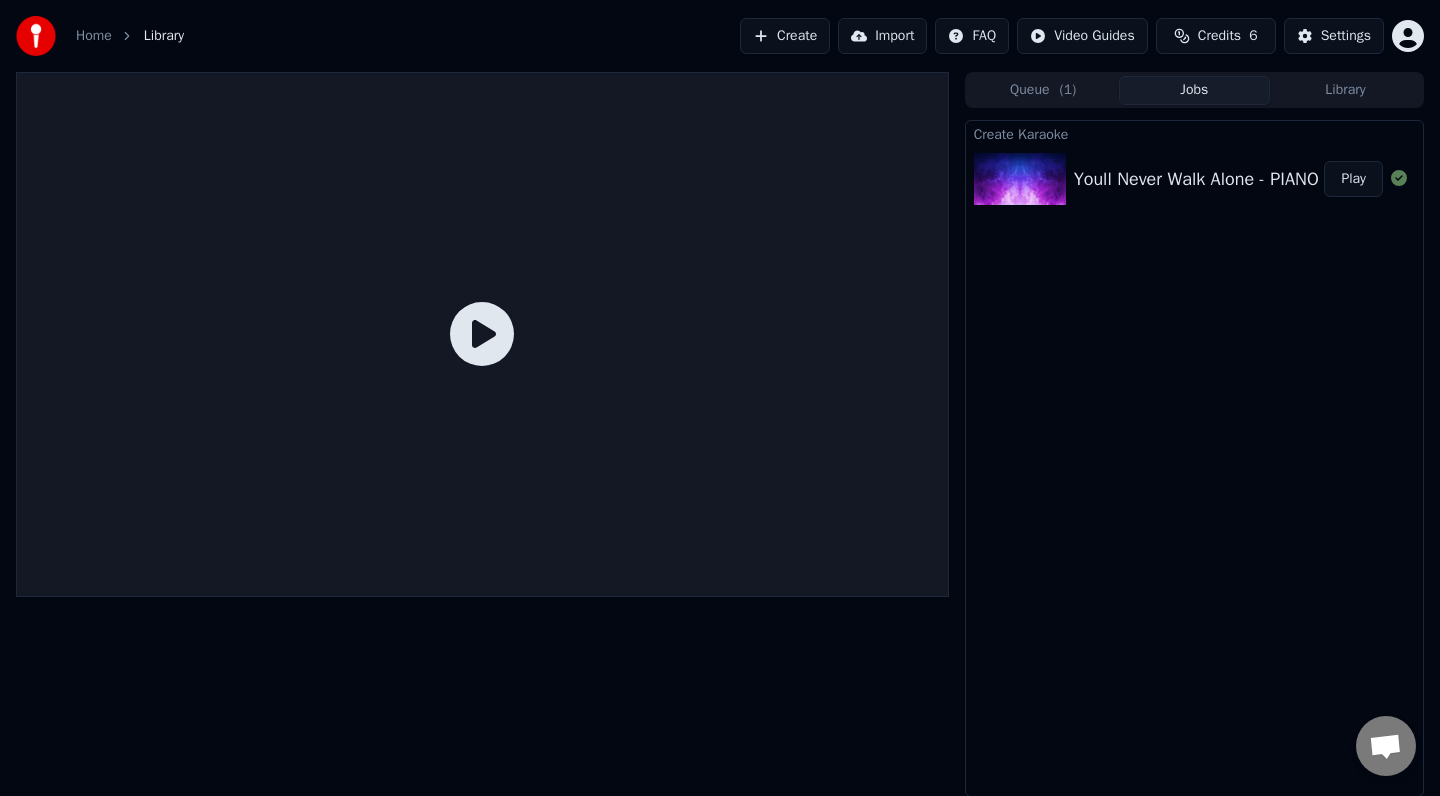 click on "Create" at bounding box center [785, 36] 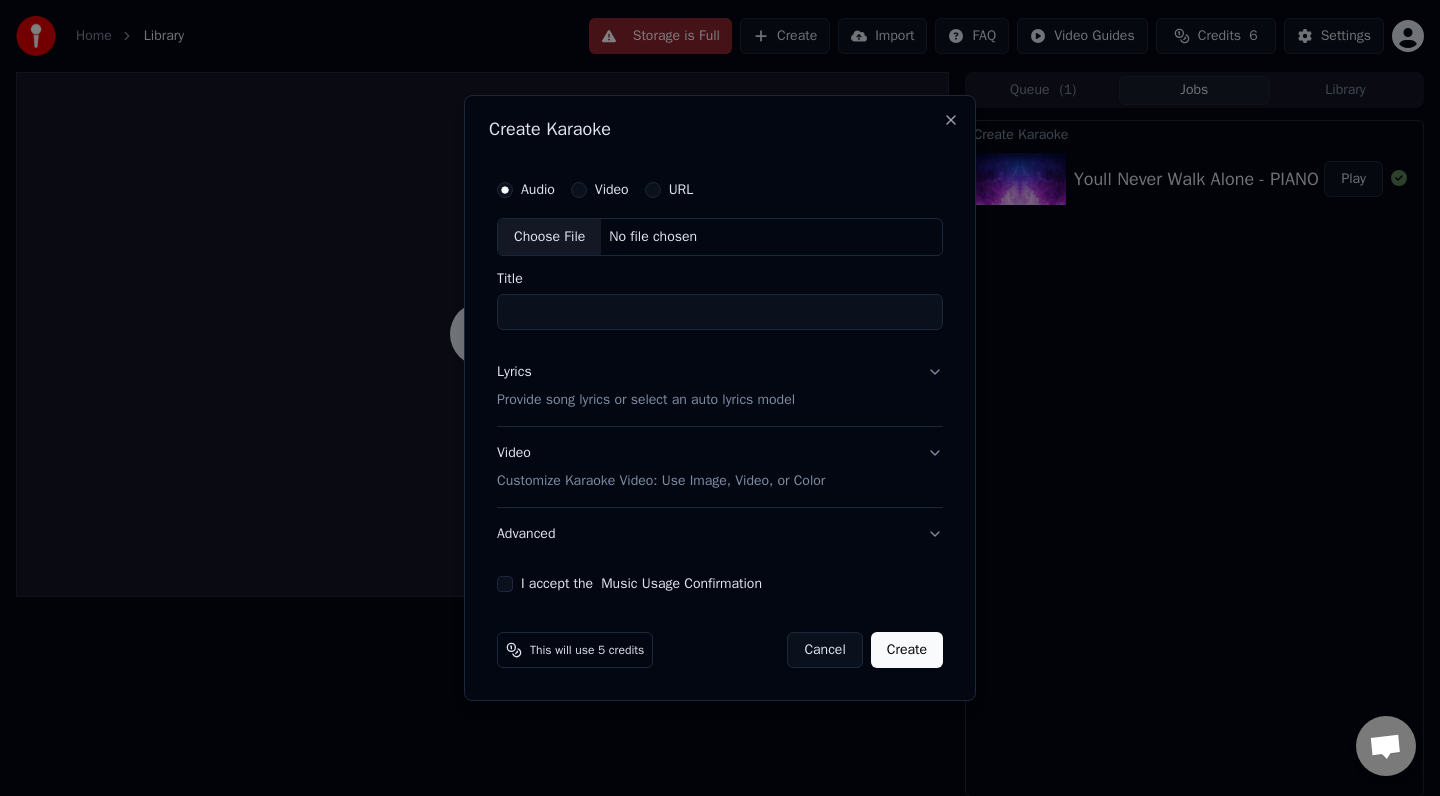 click on "Cancel" at bounding box center [824, 650] 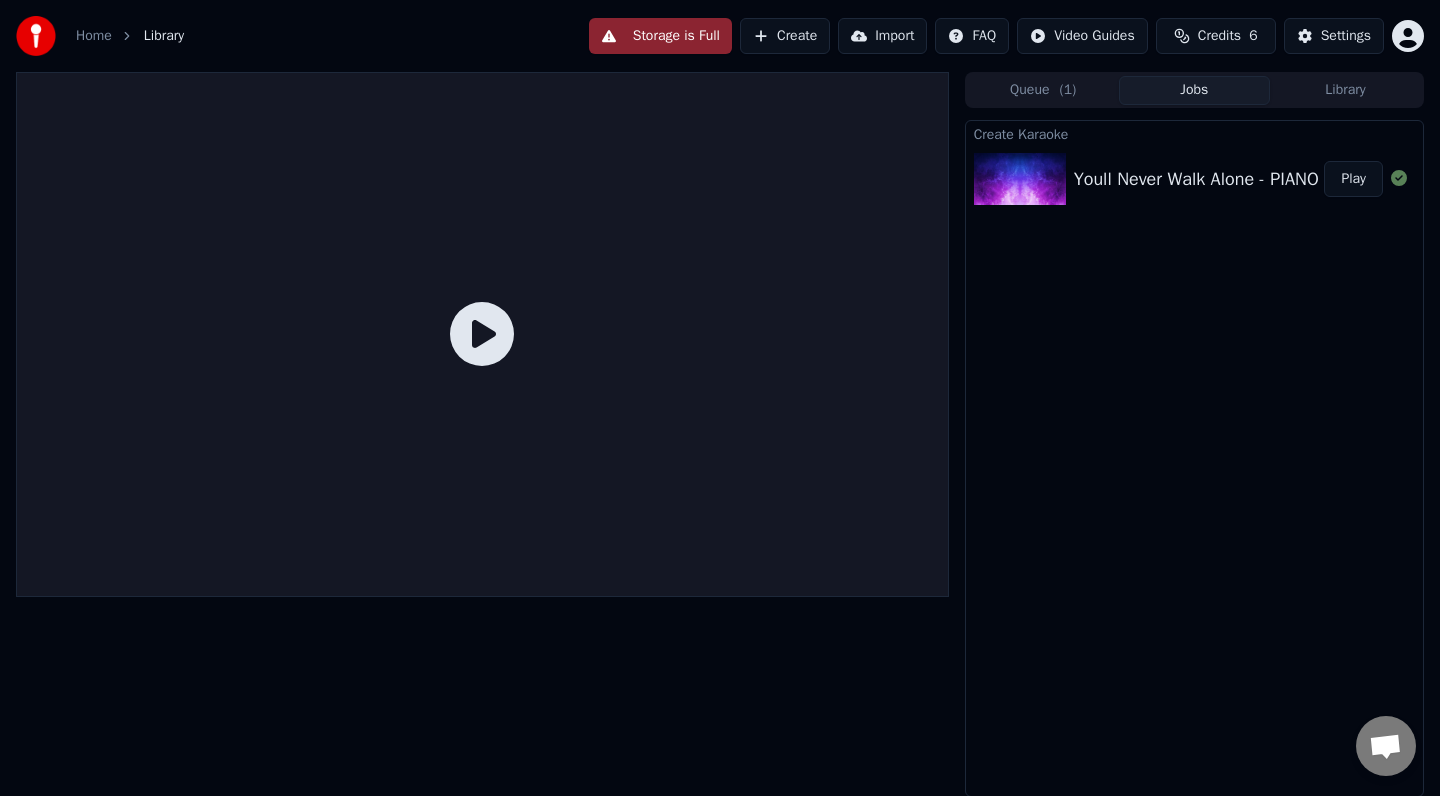 click on "Play" at bounding box center (1353, 179) 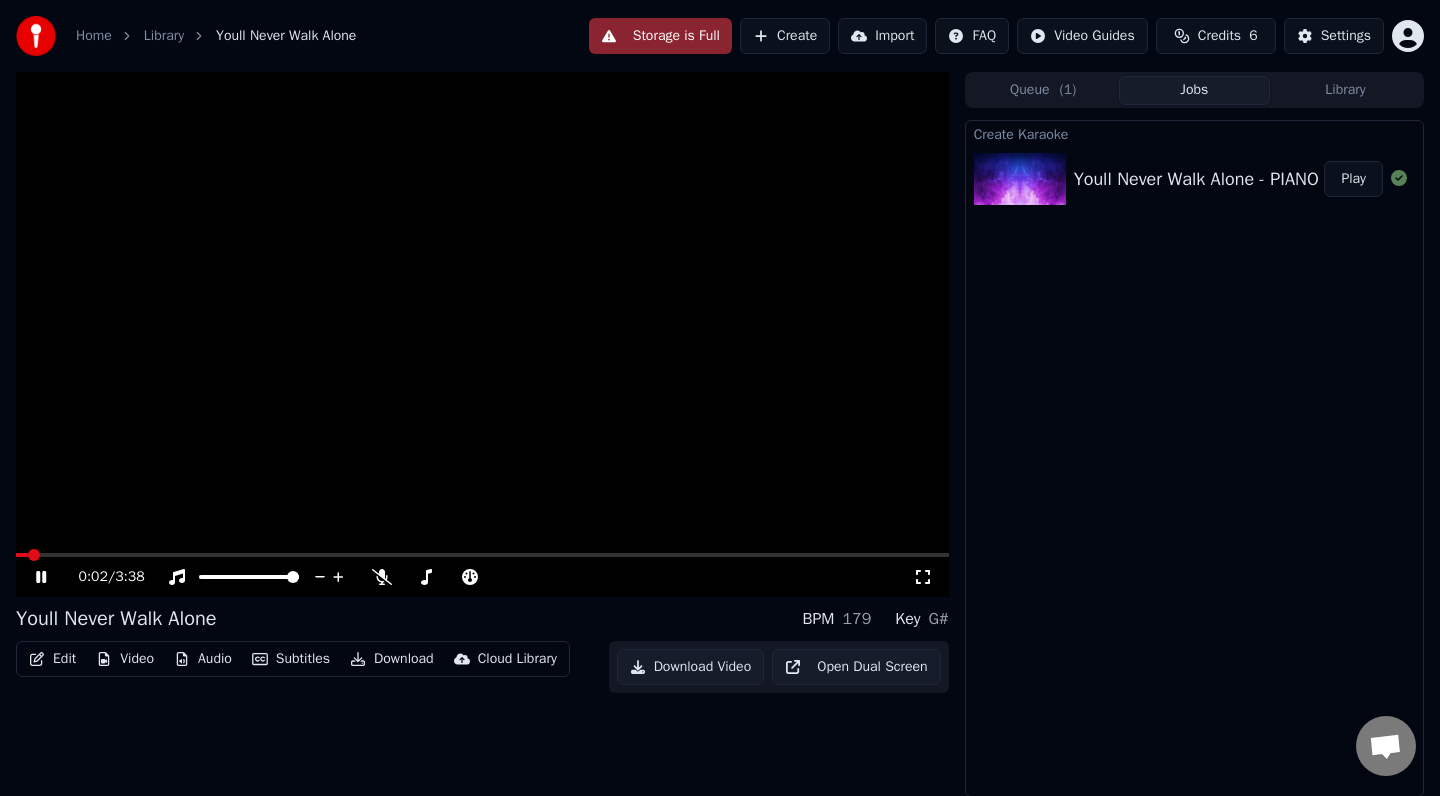 click on "Edit" at bounding box center [52, 659] 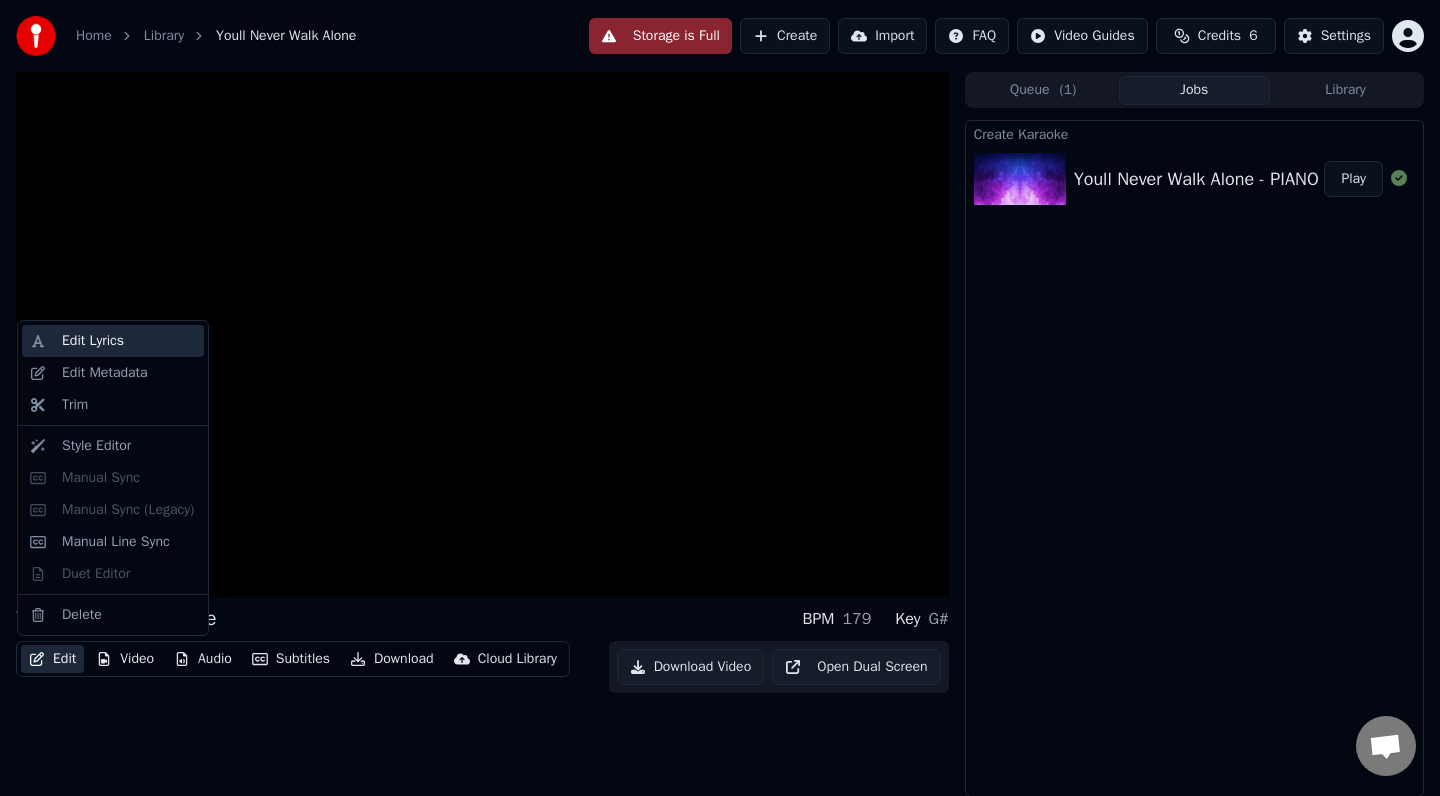 click on "Edit Lyrics" at bounding box center (93, 341) 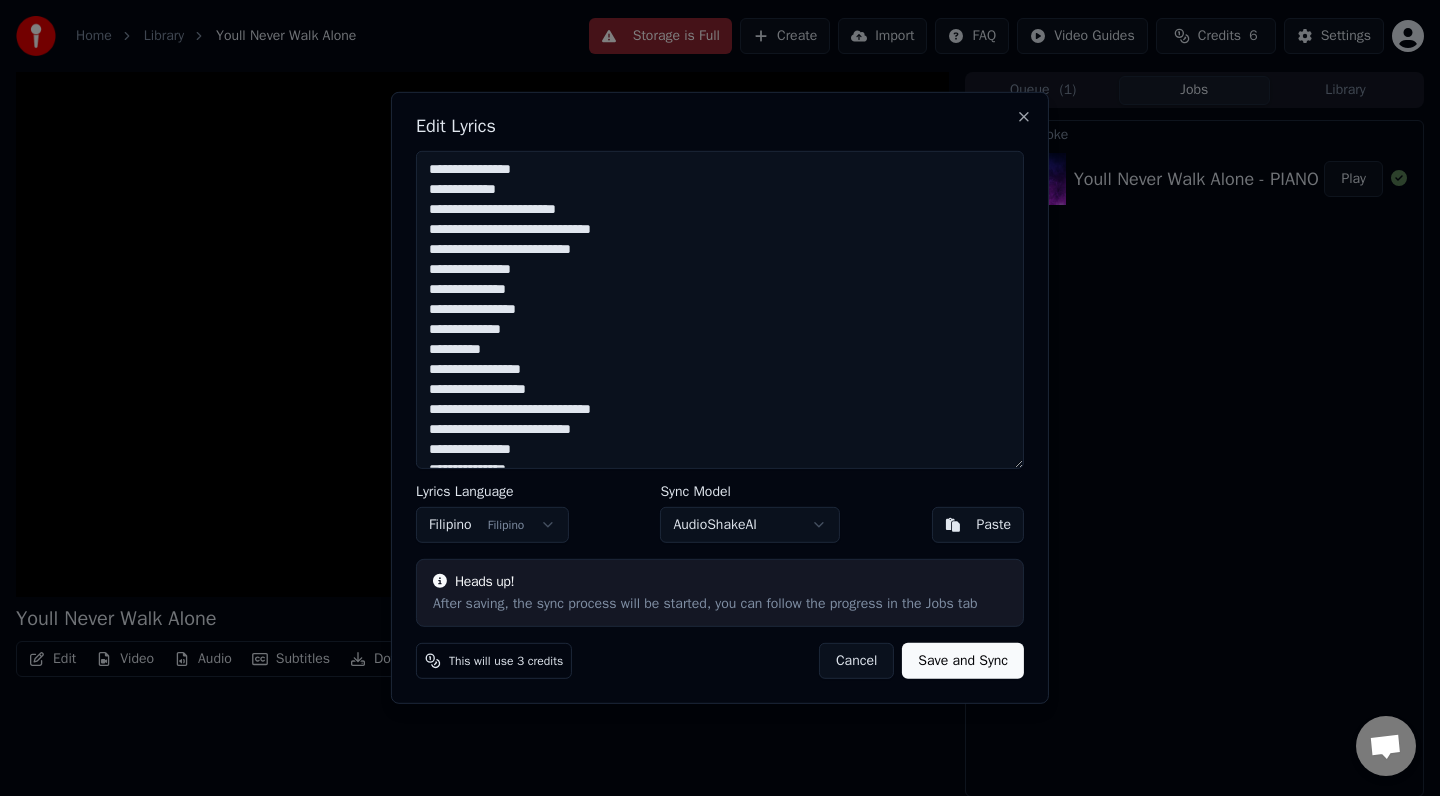 scroll, scrollTop: 119, scrollLeft: 0, axis: vertical 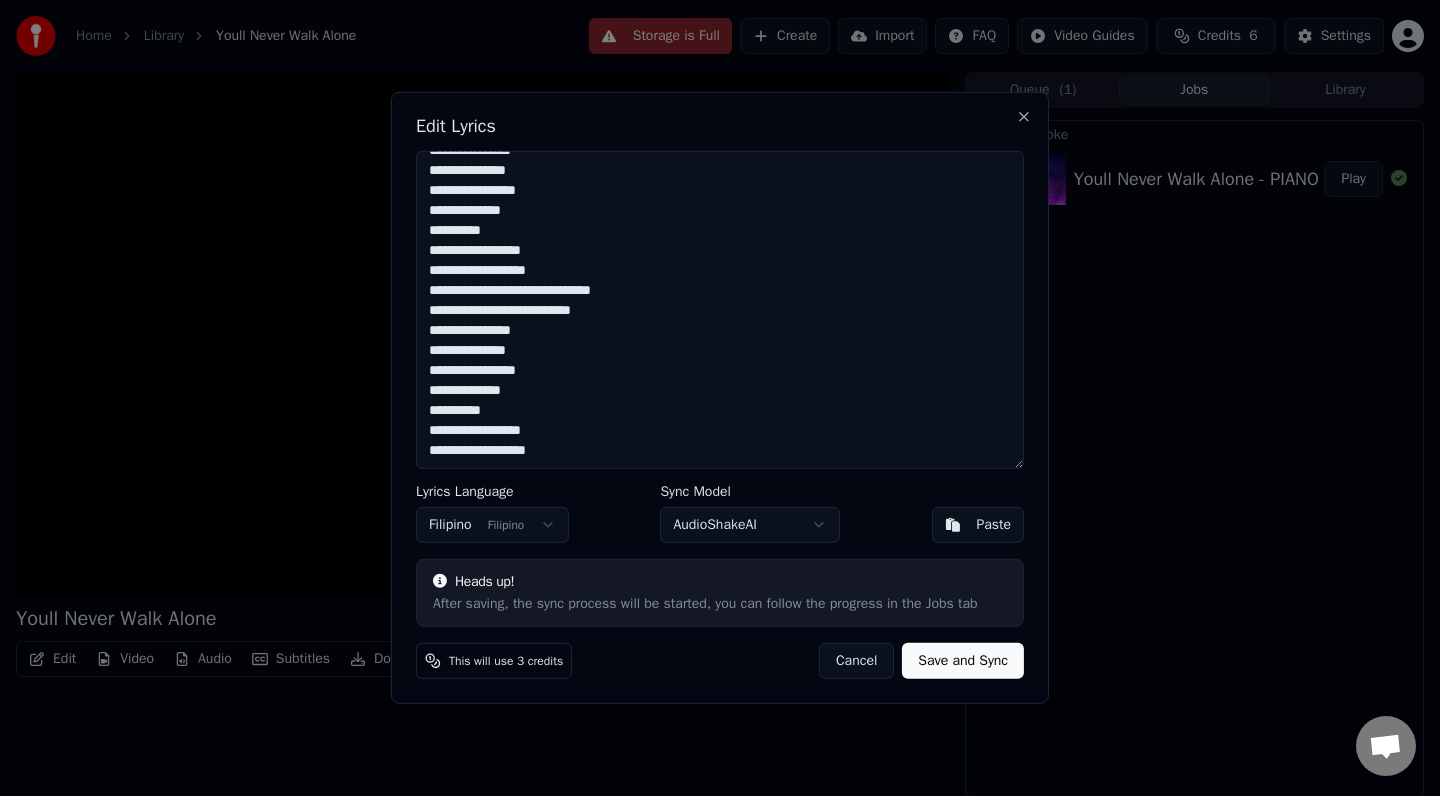 click on "Save and Sync" at bounding box center (963, 661) 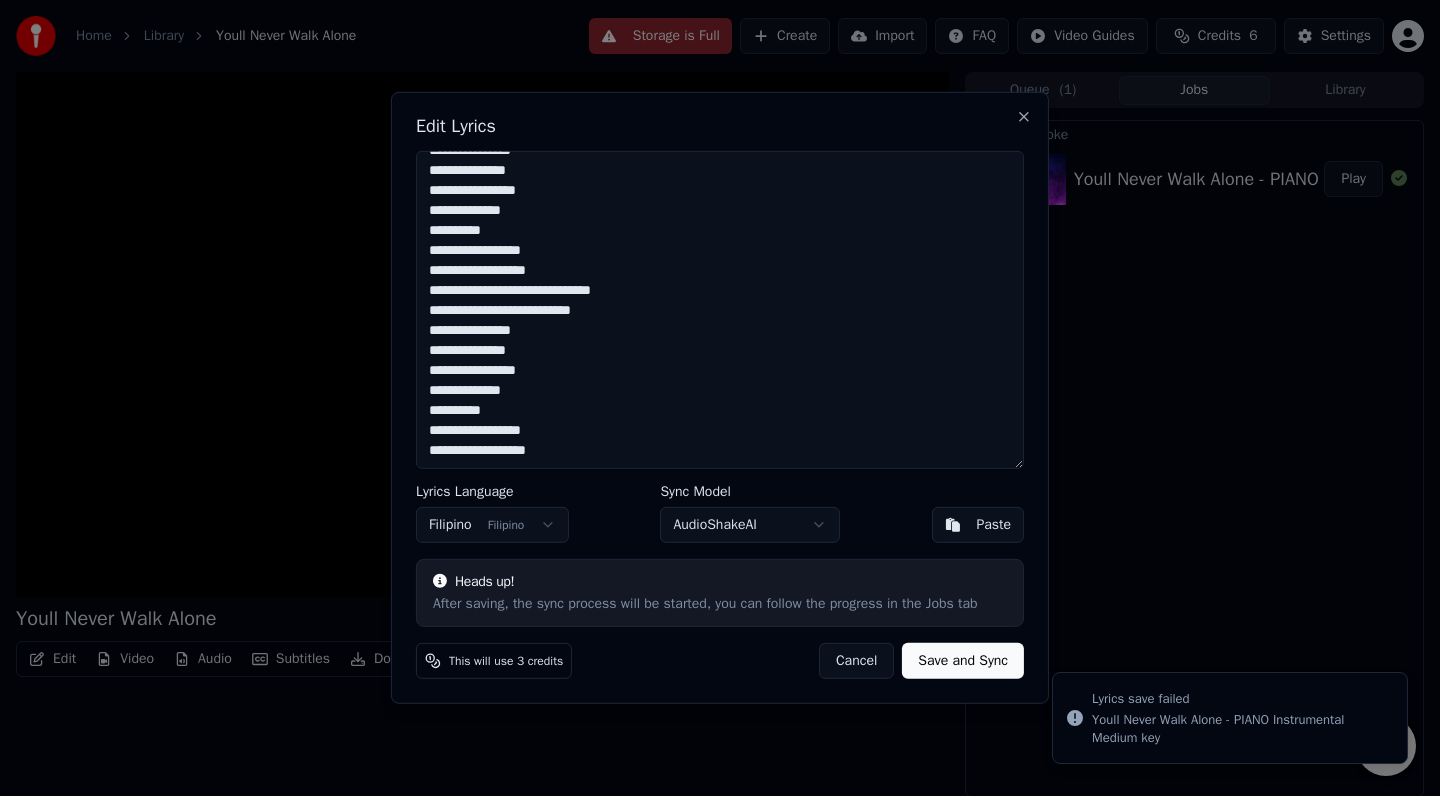 click on "Save and Sync" at bounding box center [963, 661] 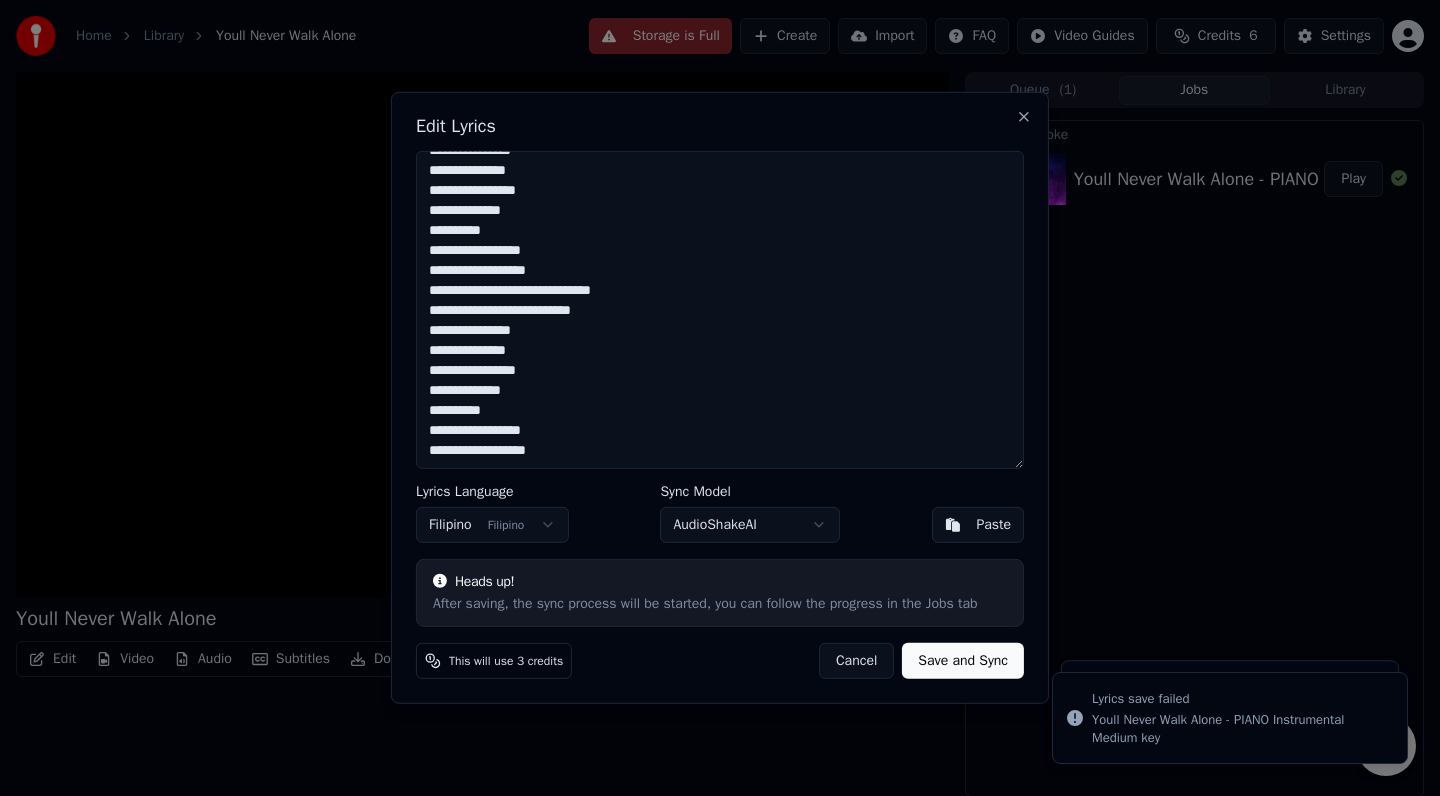 click on "Save and Sync" at bounding box center (963, 661) 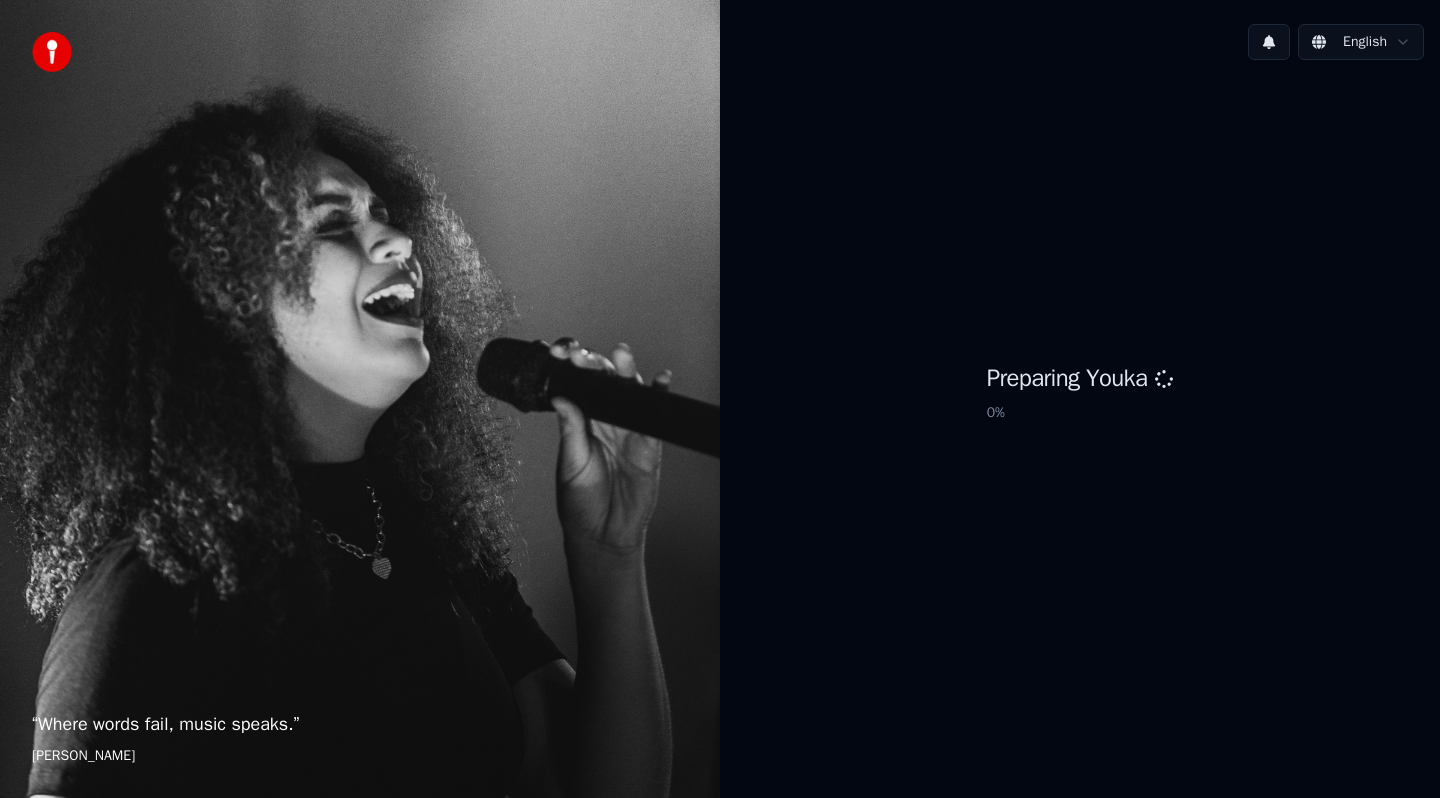 scroll, scrollTop: 0, scrollLeft: 0, axis: both 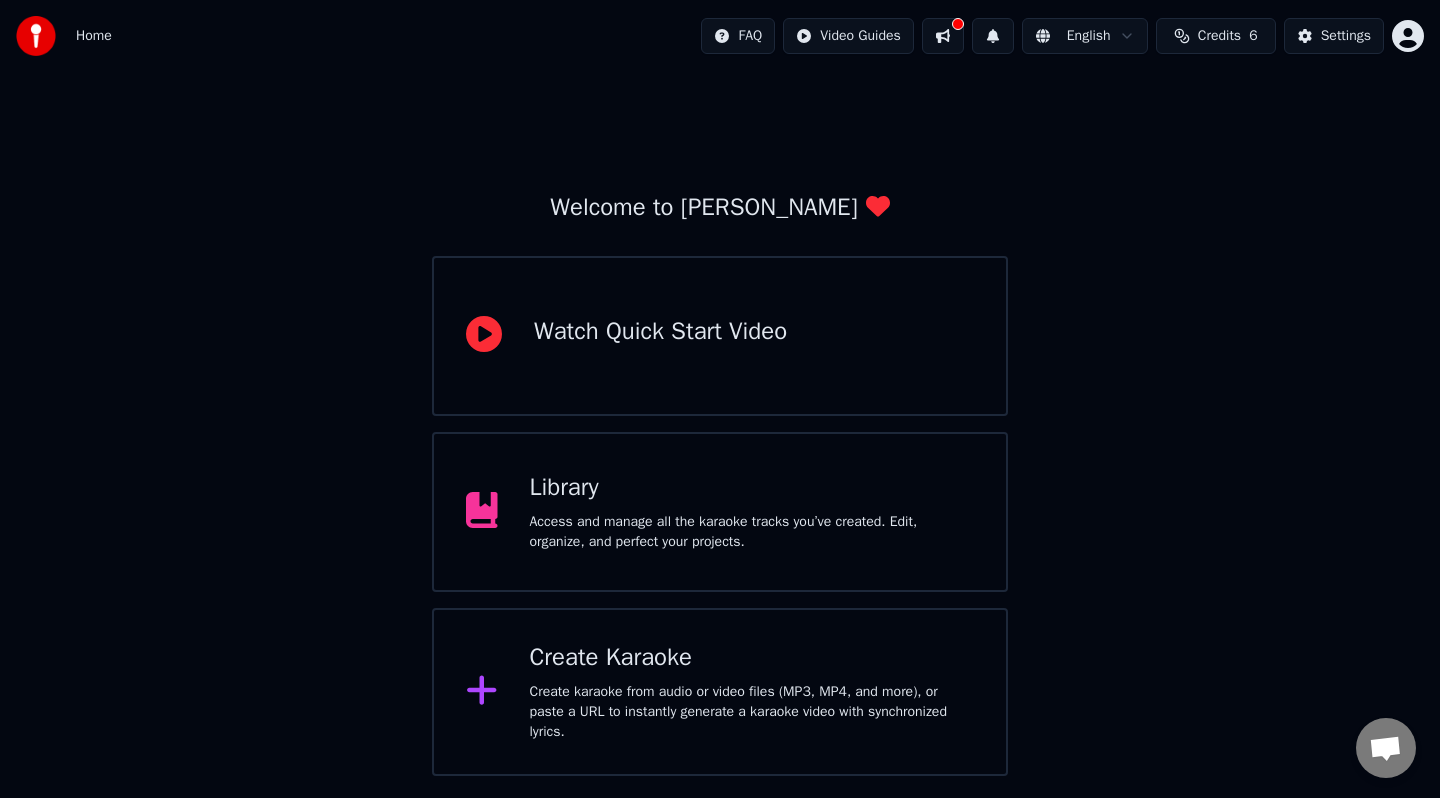 click on "Home FAQ Video Guides English Credits 6 Settings Welcome to Youka Watch Quick Start Video Library Access and manage all the karaoke tracks you’ve created. Edit, organize, and perfect your projects. Create Karaoke Create karaoke from audio or video files (MP3, MP4, and more), or paste a URL to instantly generate a karaoke video with synchronized lyrics." at bounding box center [720, 388] 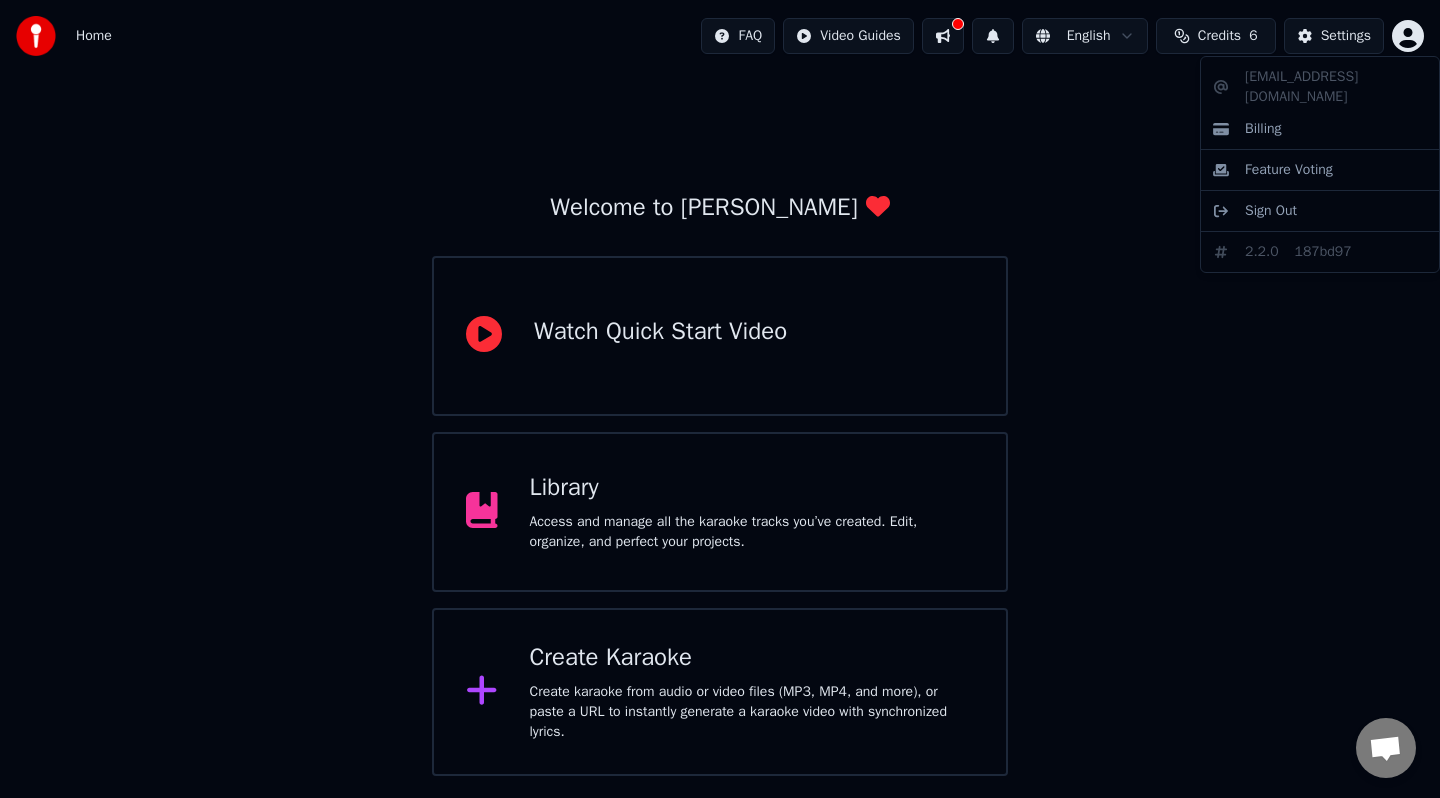 click on "Home FAQ Video Guides English Credits 6 Settings Welcome to Youka Watch Quick Start Video Library Access and manage all the karaoke tracks you’ve created. Edit, organize, and perfect your projects. Create Karaoke Create karaoke from audio or video files (MP3, MP4, and more), or paste a URL to instantly generate a karaoke video with synchronized lyrics. krusherkam0327@gmail.com Billing Feature Voting Sign Out 2.2.0 187bd97" at bounding box center [720, 388] 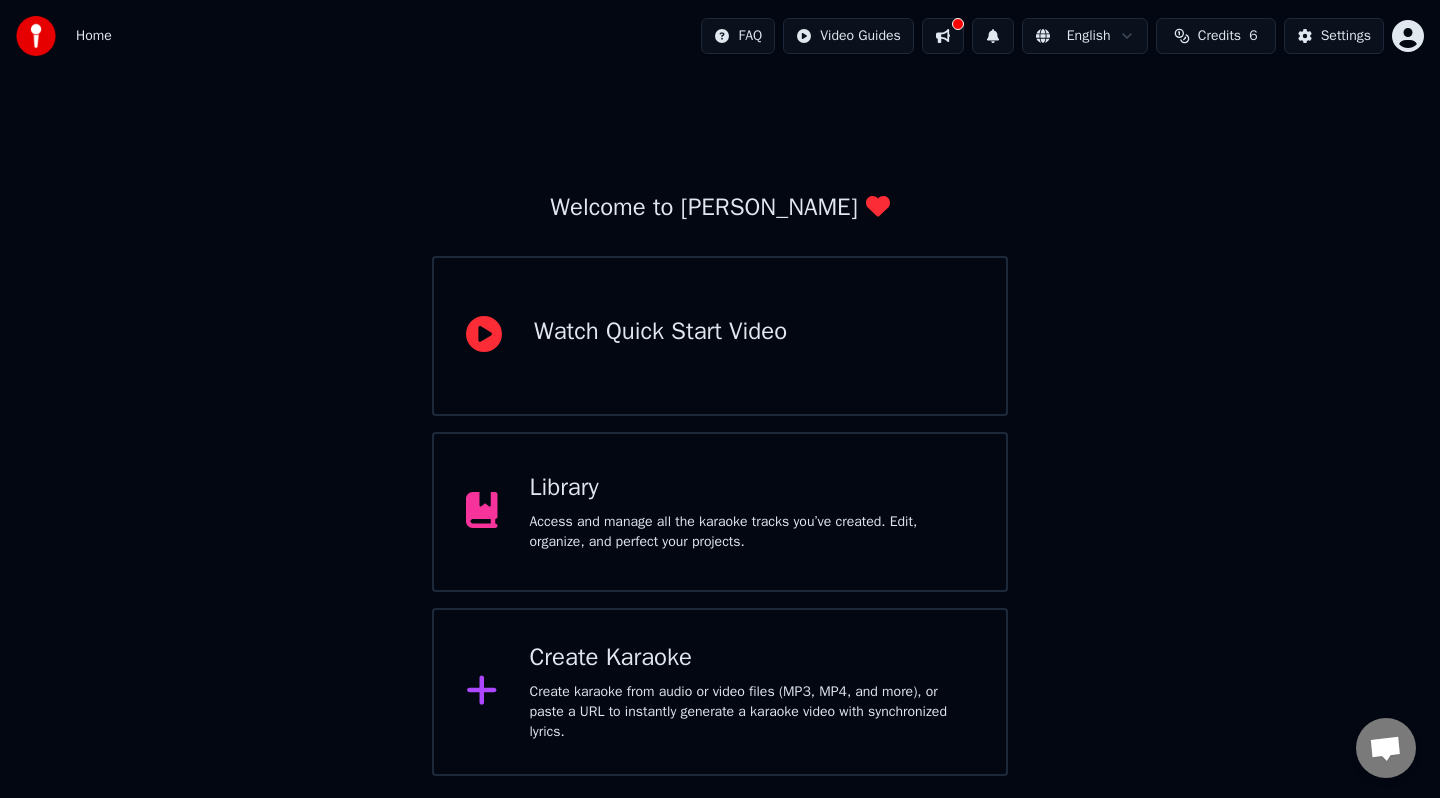 click on "Library Access and manage all the karaoke tracks you’ve created. Edit, organize, and perfect your projects." at bounding box center [752, 512] 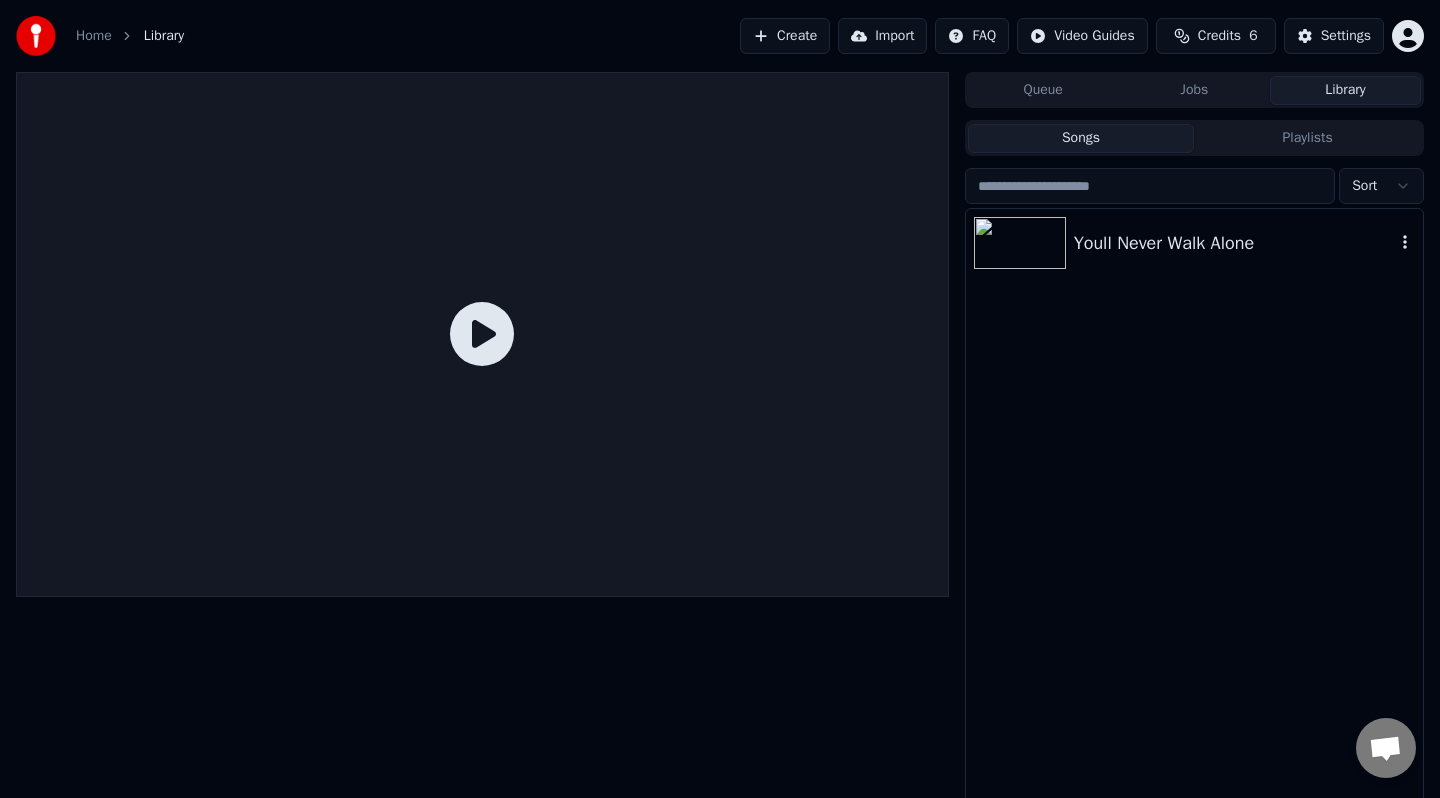 click at bounding box center [1020, 243] 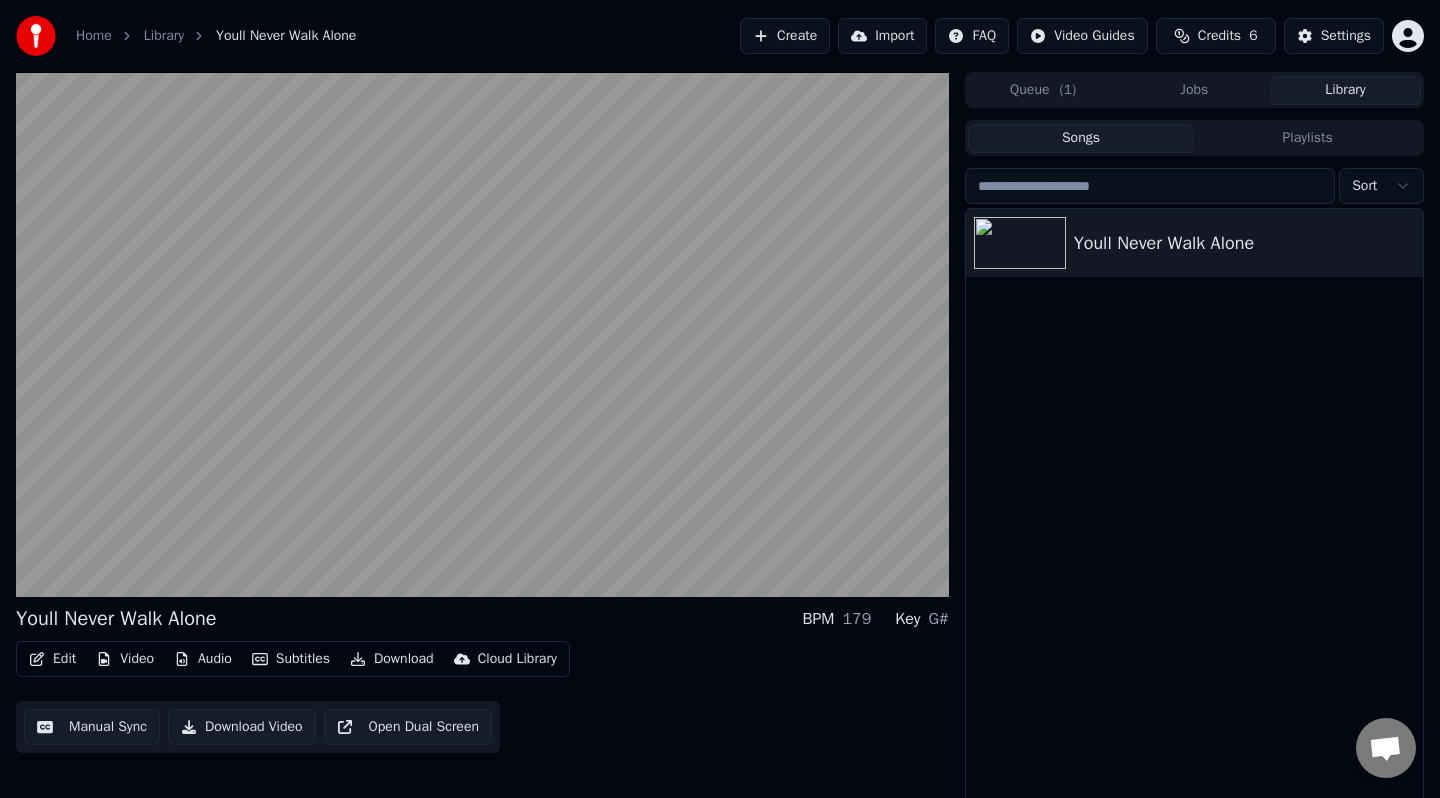 click on "Edit" at bounding box center [52, 659] 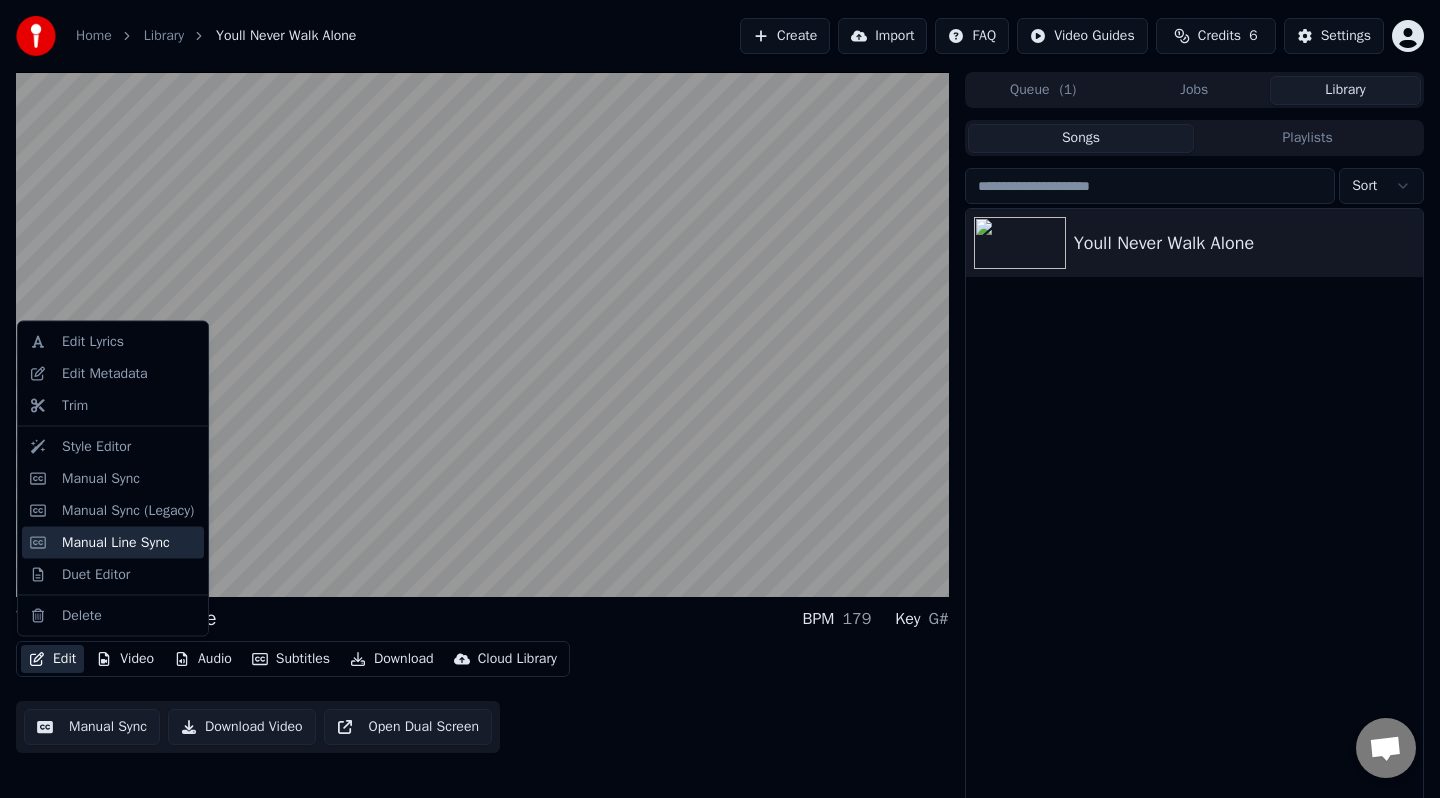 click on "Manual Line Sync" at bounding box center (116, 542) 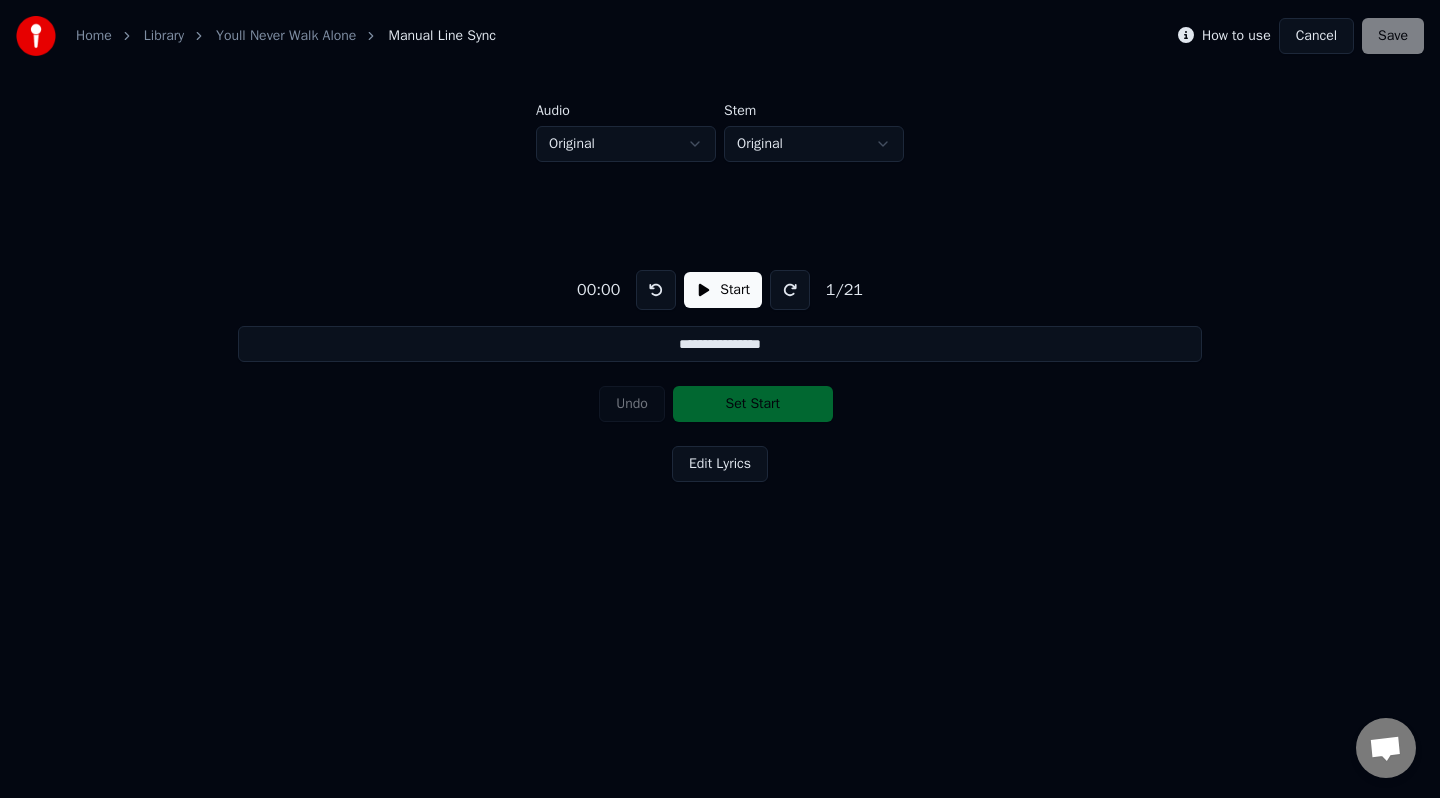 click on "Start" at bounding box center (723, 290) 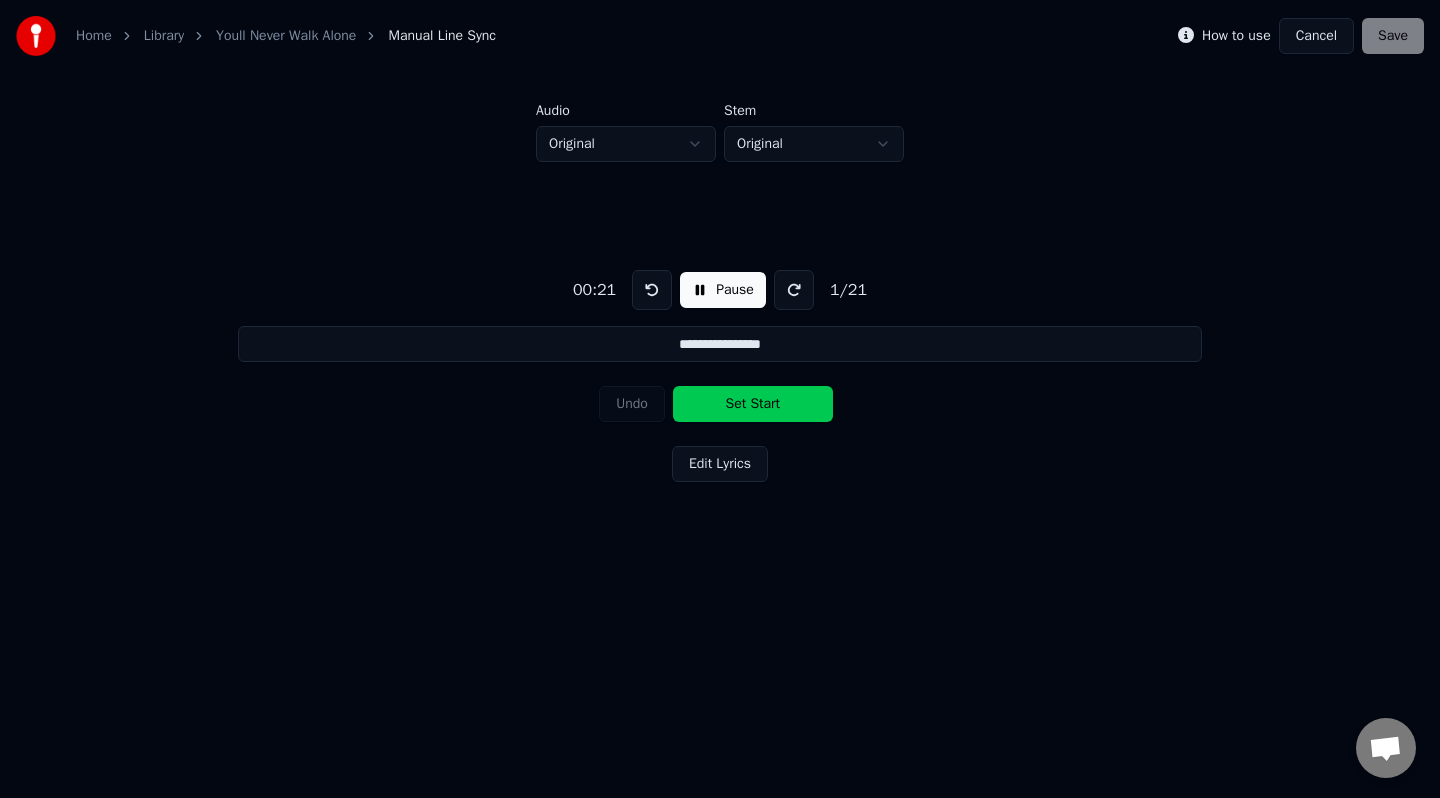 click on "Pause" at bounding box center (723, 290) 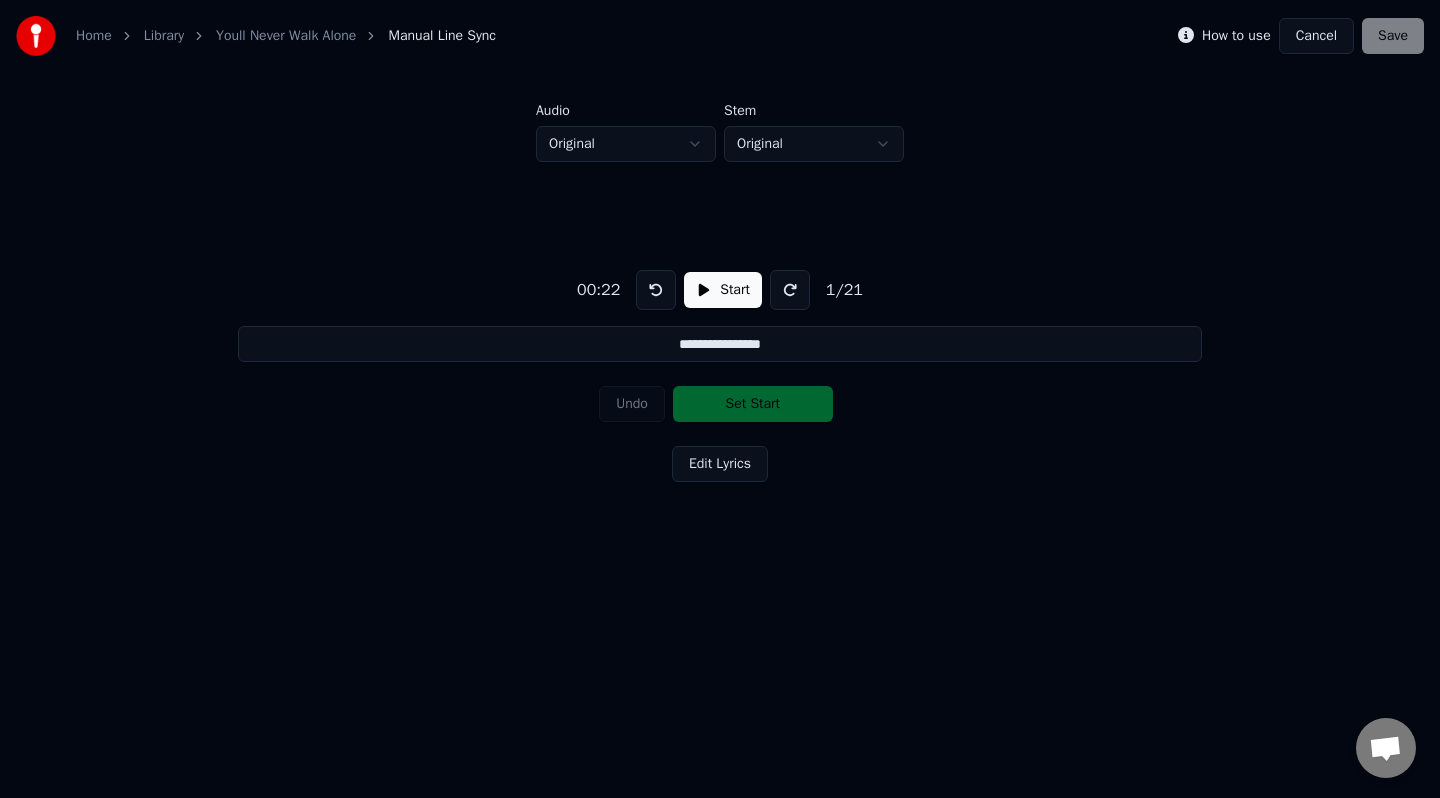 click at bounding box center [656, 290] 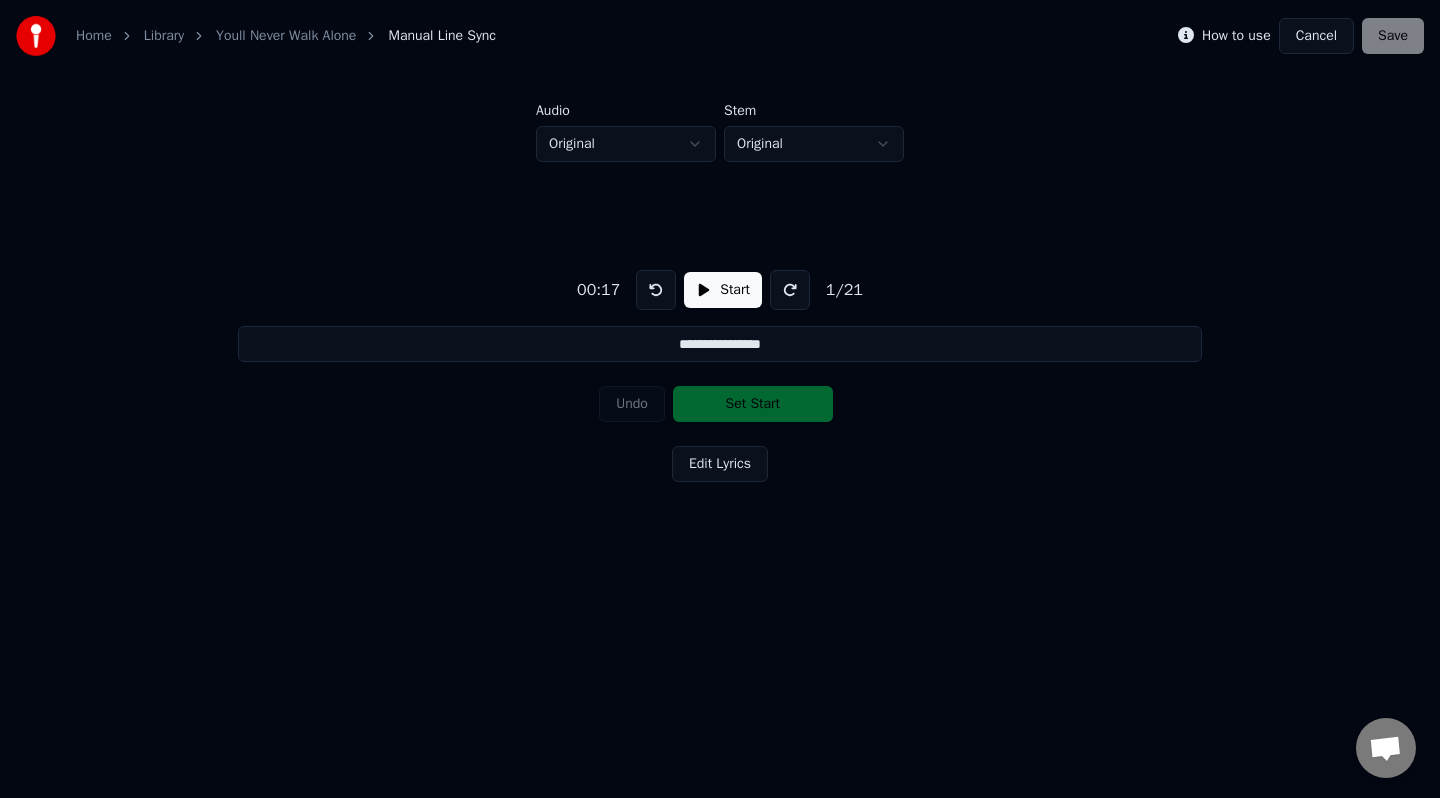 click on "Start" at bounding box center (723, 290) 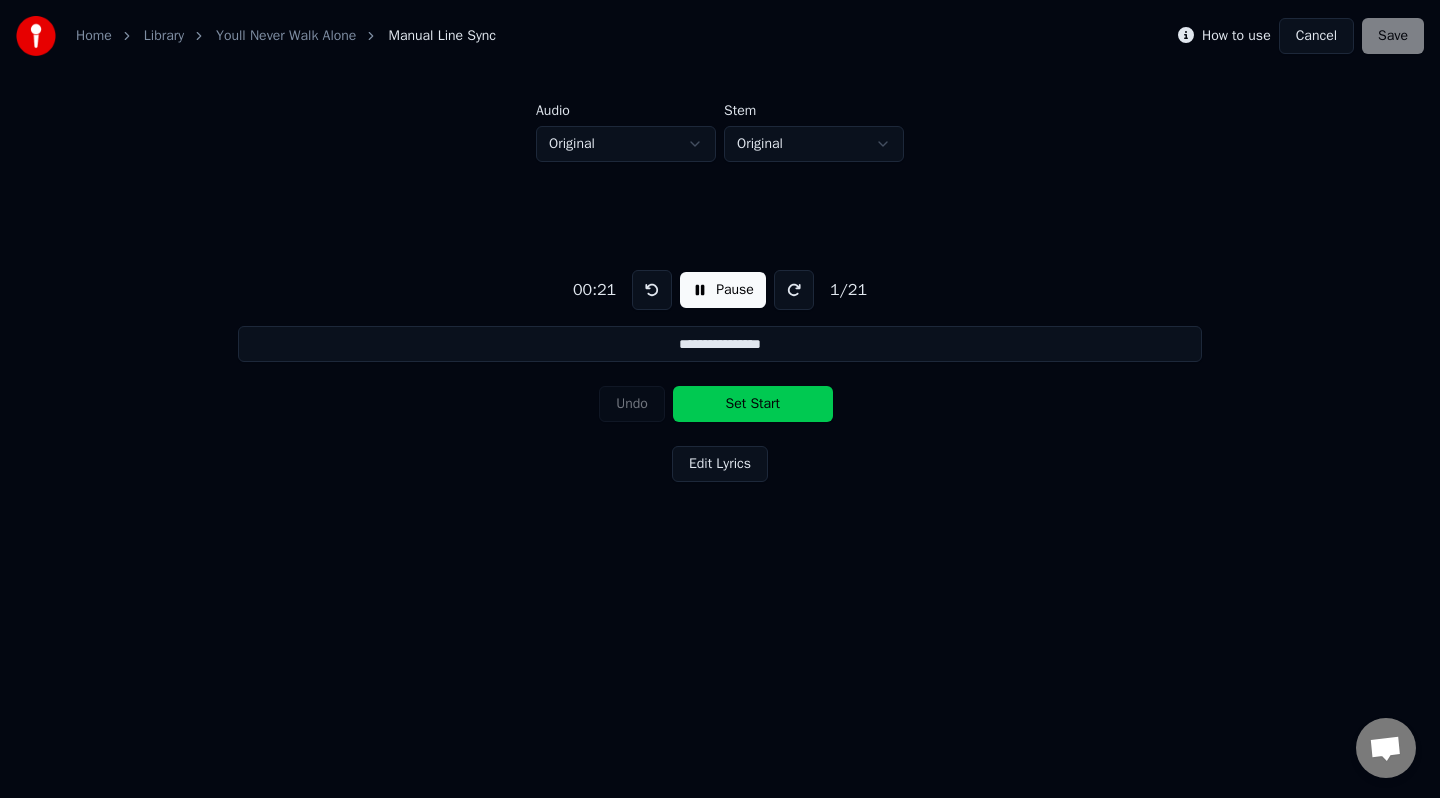 click on "Set Start" at bounding box center (753, 404) 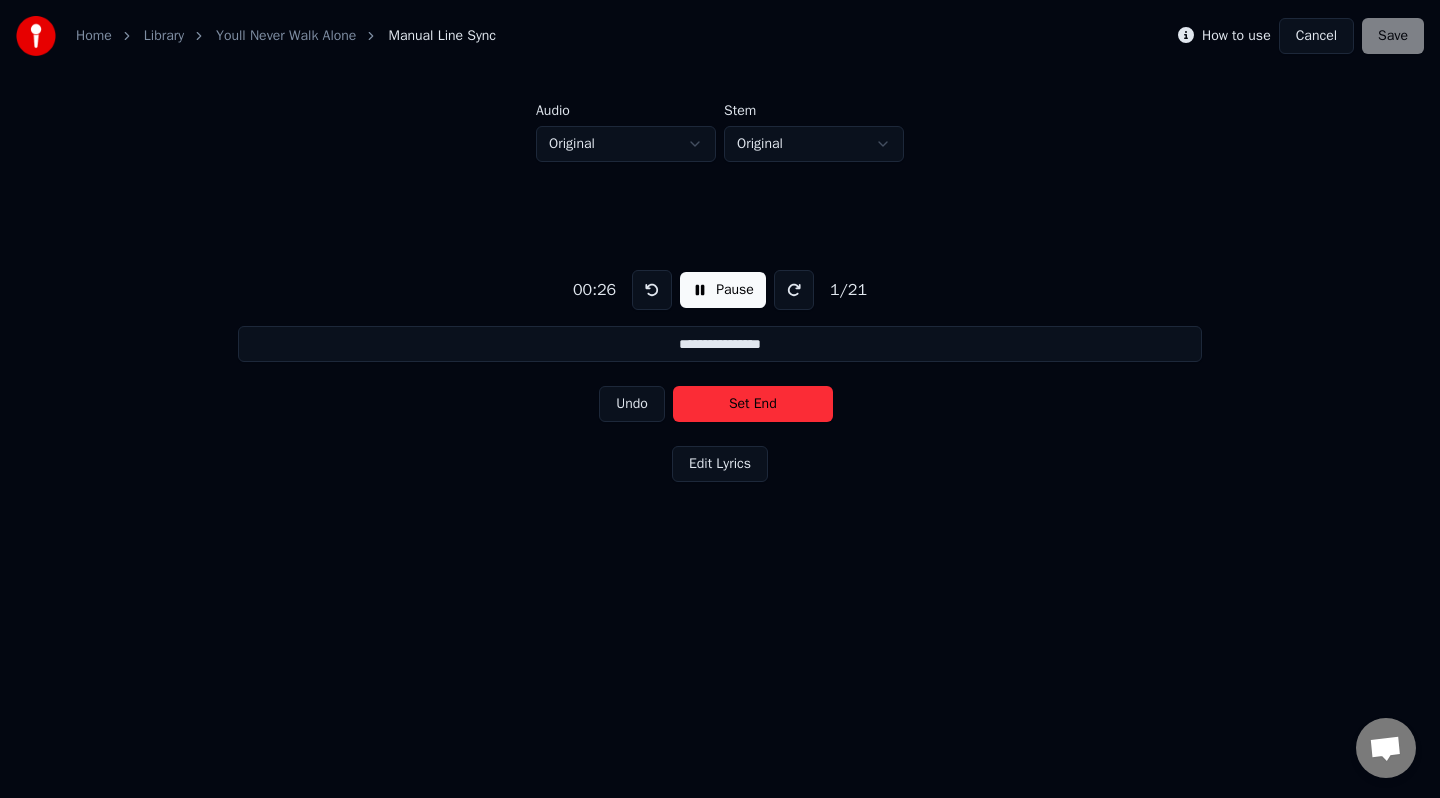 click on "Set End" at bounding box center [753, 404] 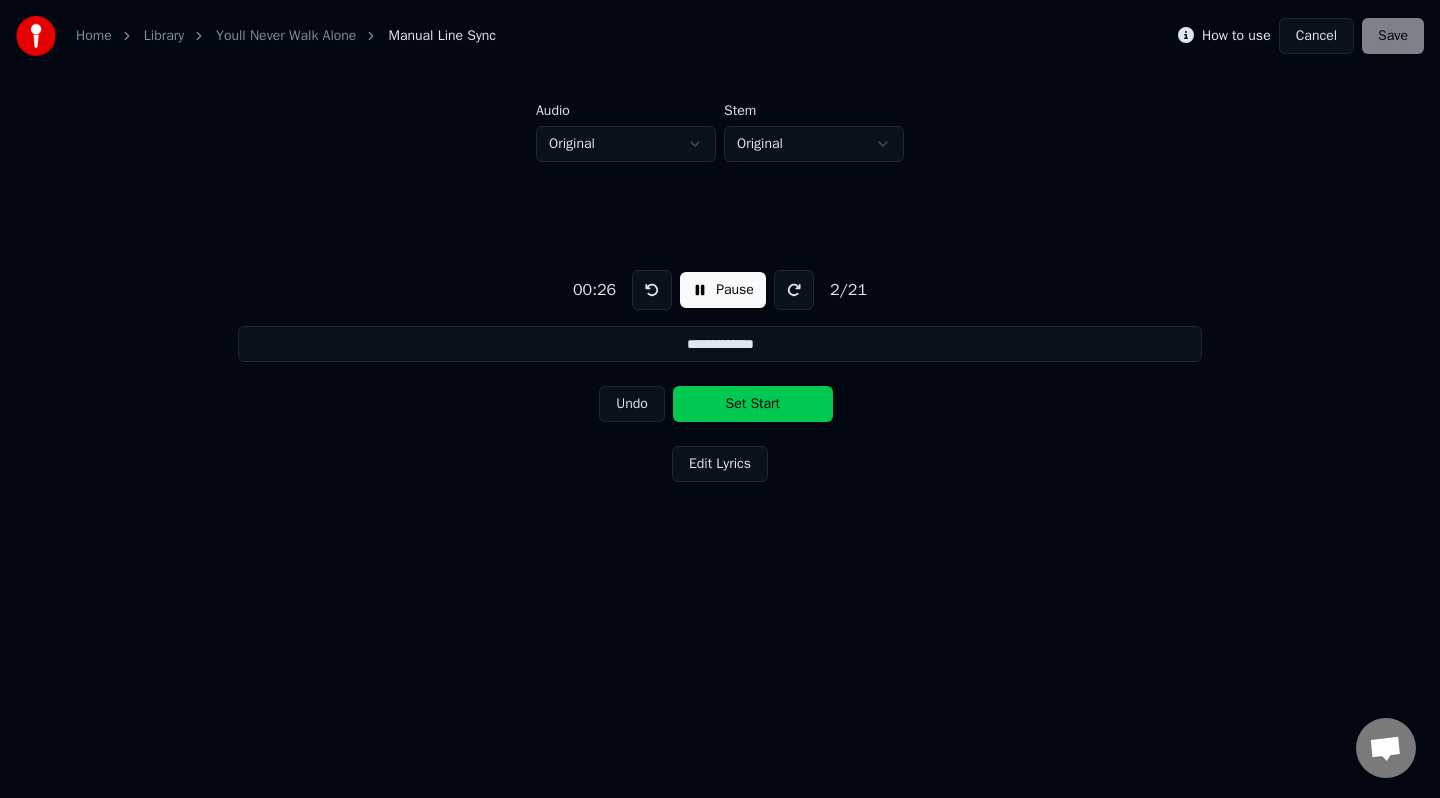 click on "Set Start" at bounding box center (753, 404) 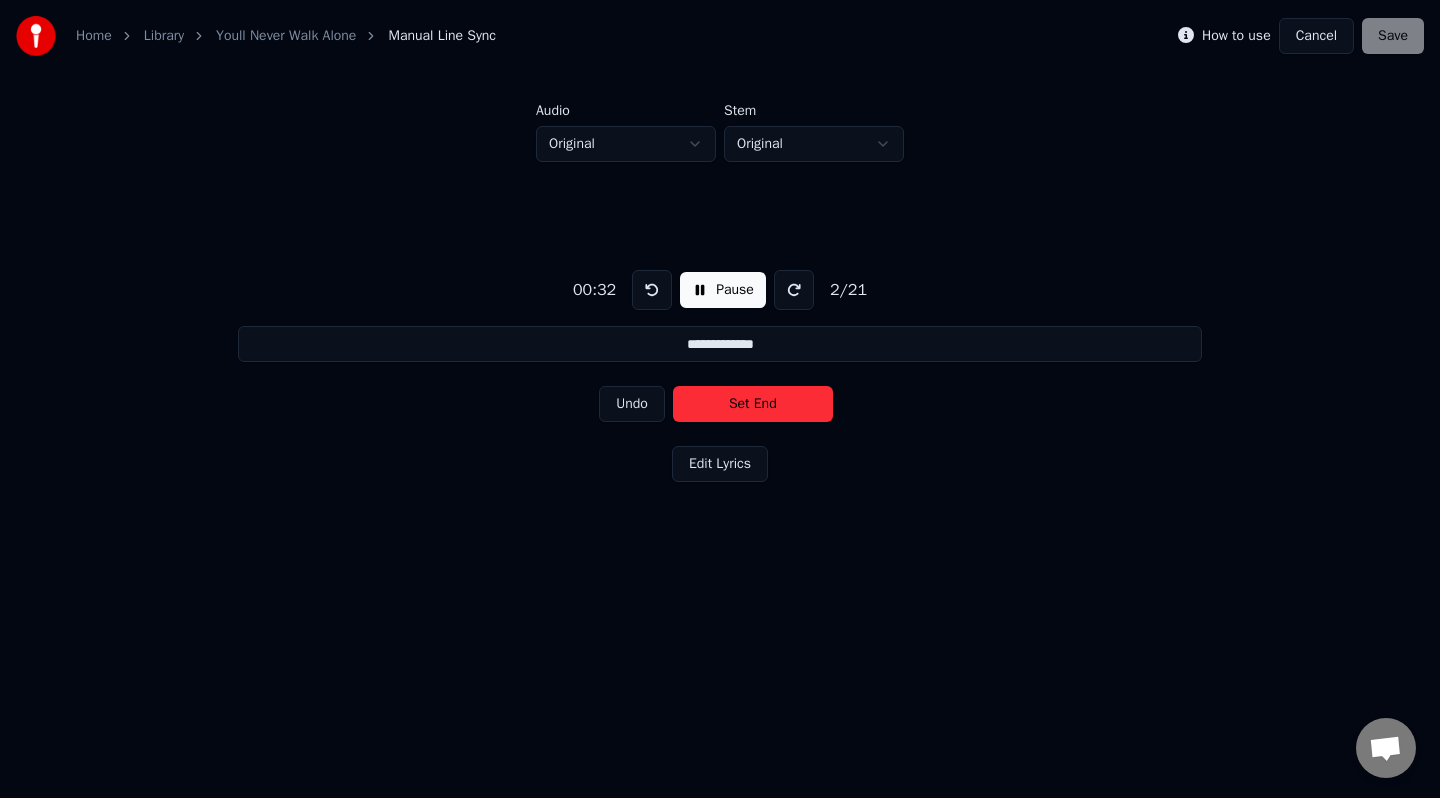 click on "Set End" at bounding box center [753, 404] 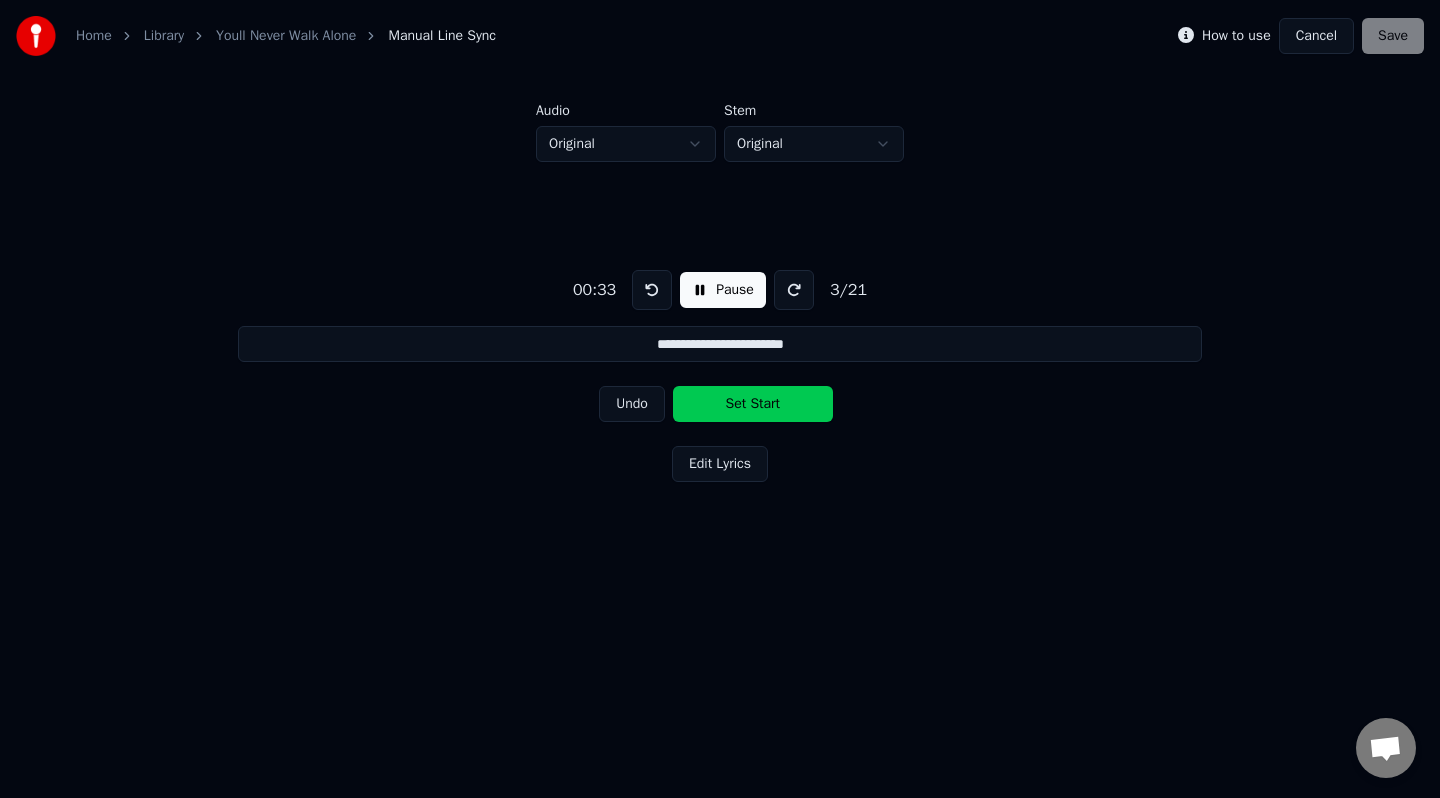 click on "Set Start" at bounding box center [753, 404] 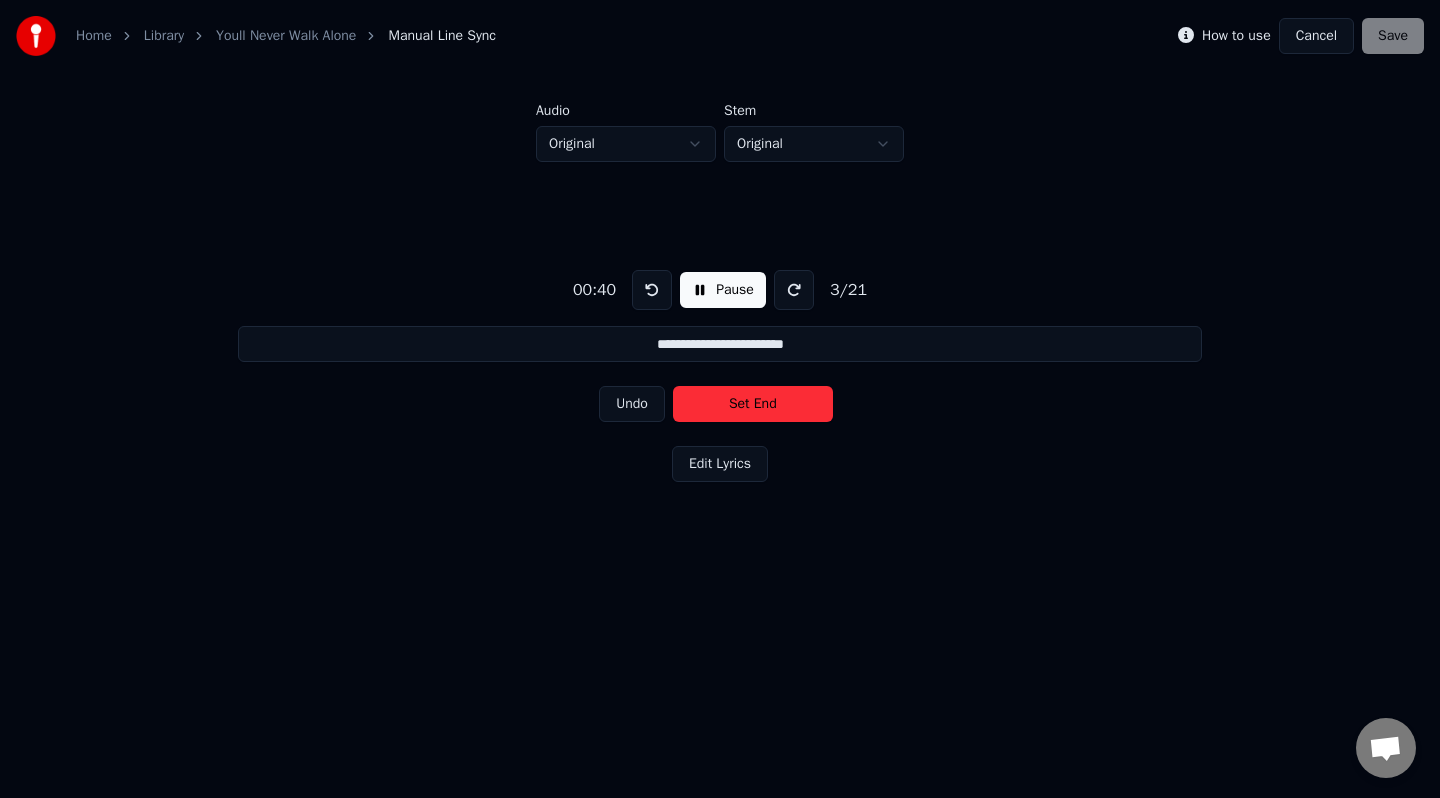 click on "Set End" at bounding box center [753, 404] 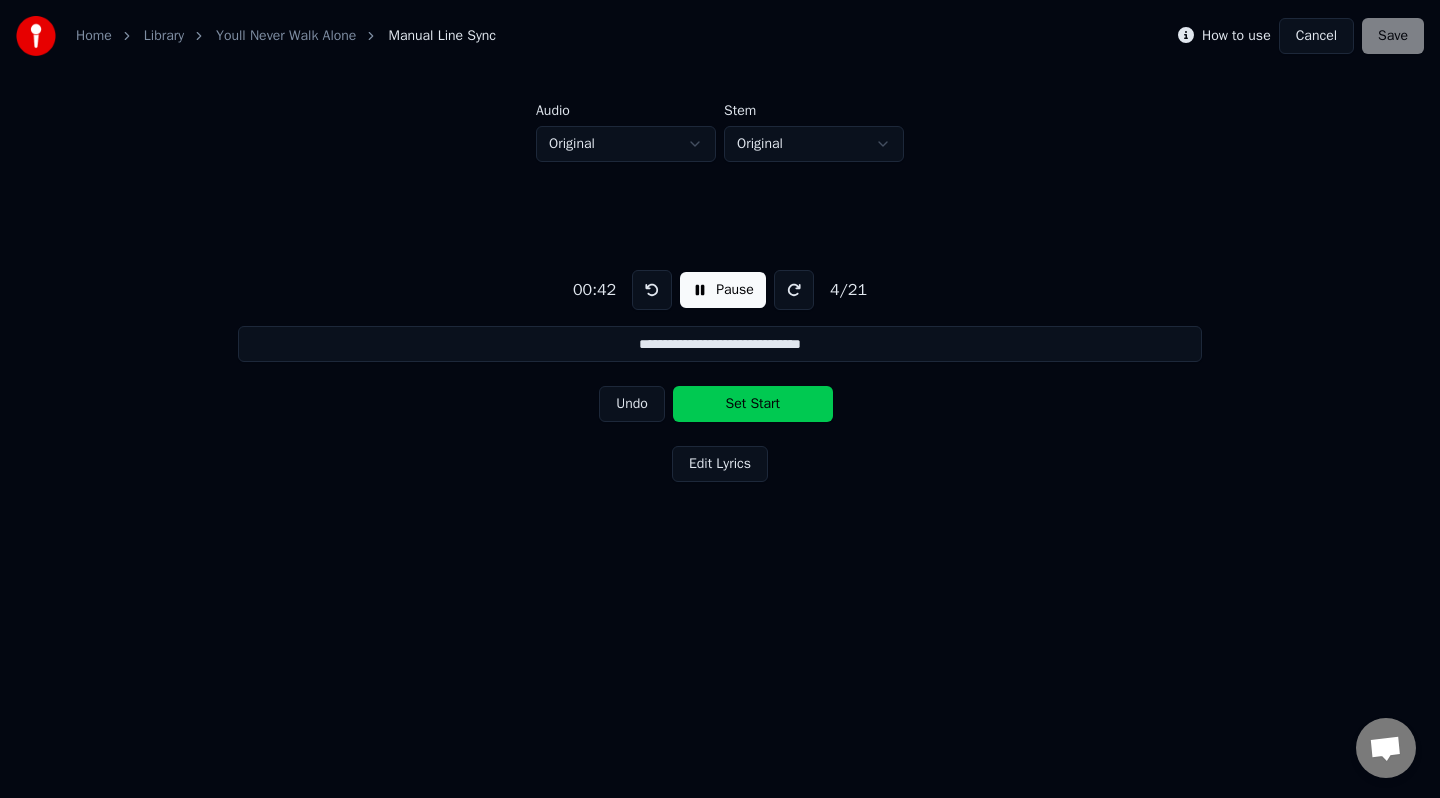 click on "Set Start" at bounding box center (753, 404) 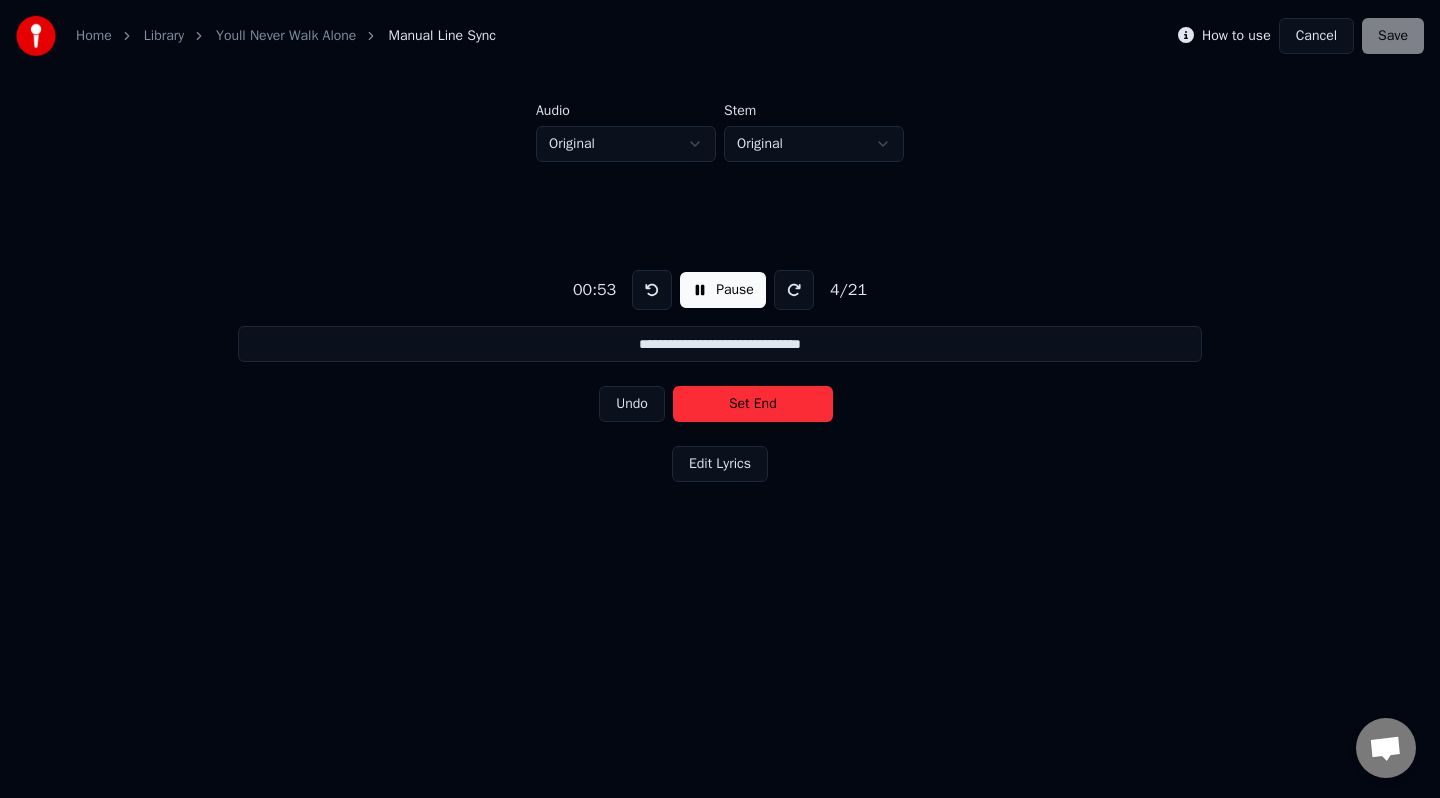 click on "Set End" at bounding box center (753, 404) 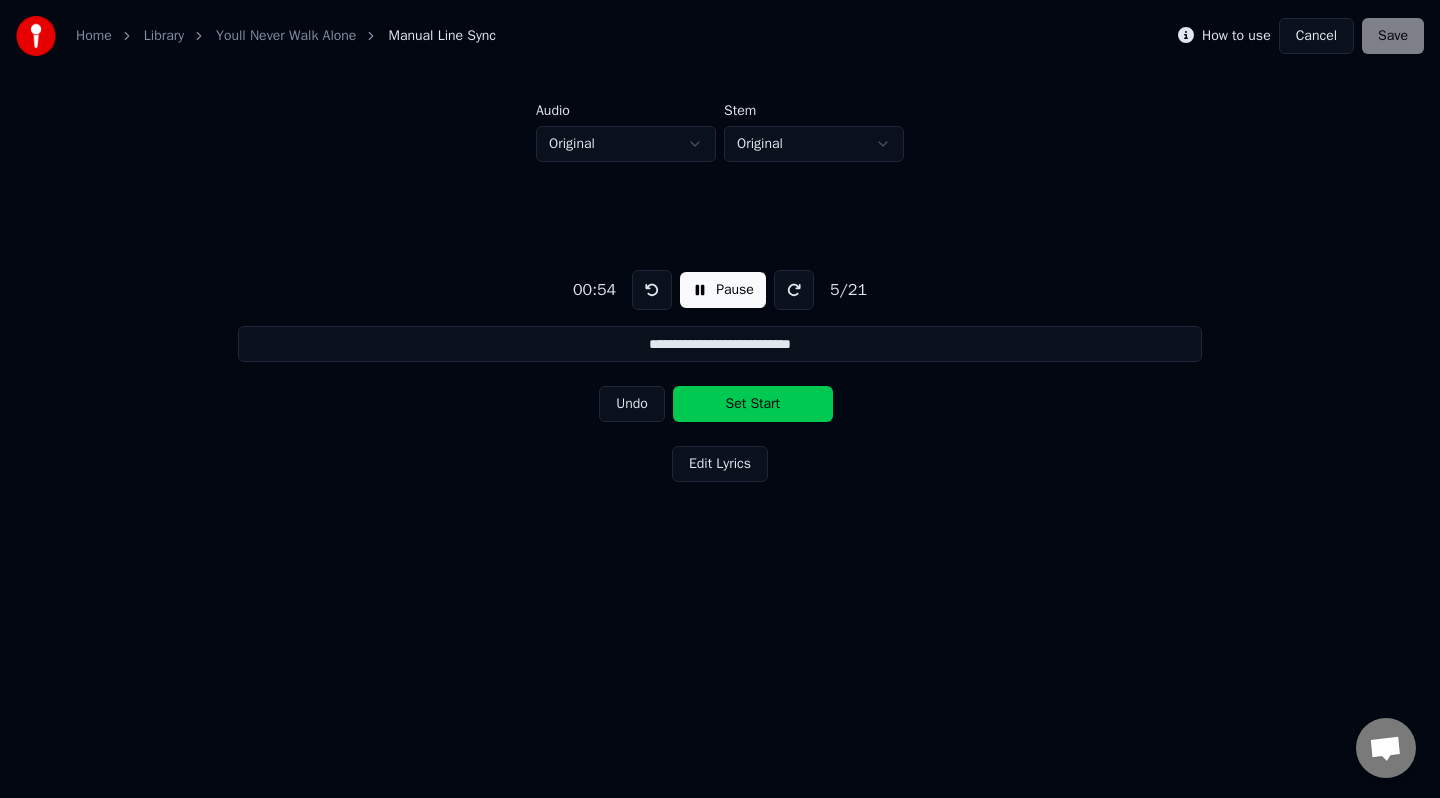 click on "Set Start" at bounding box center (753, 404) 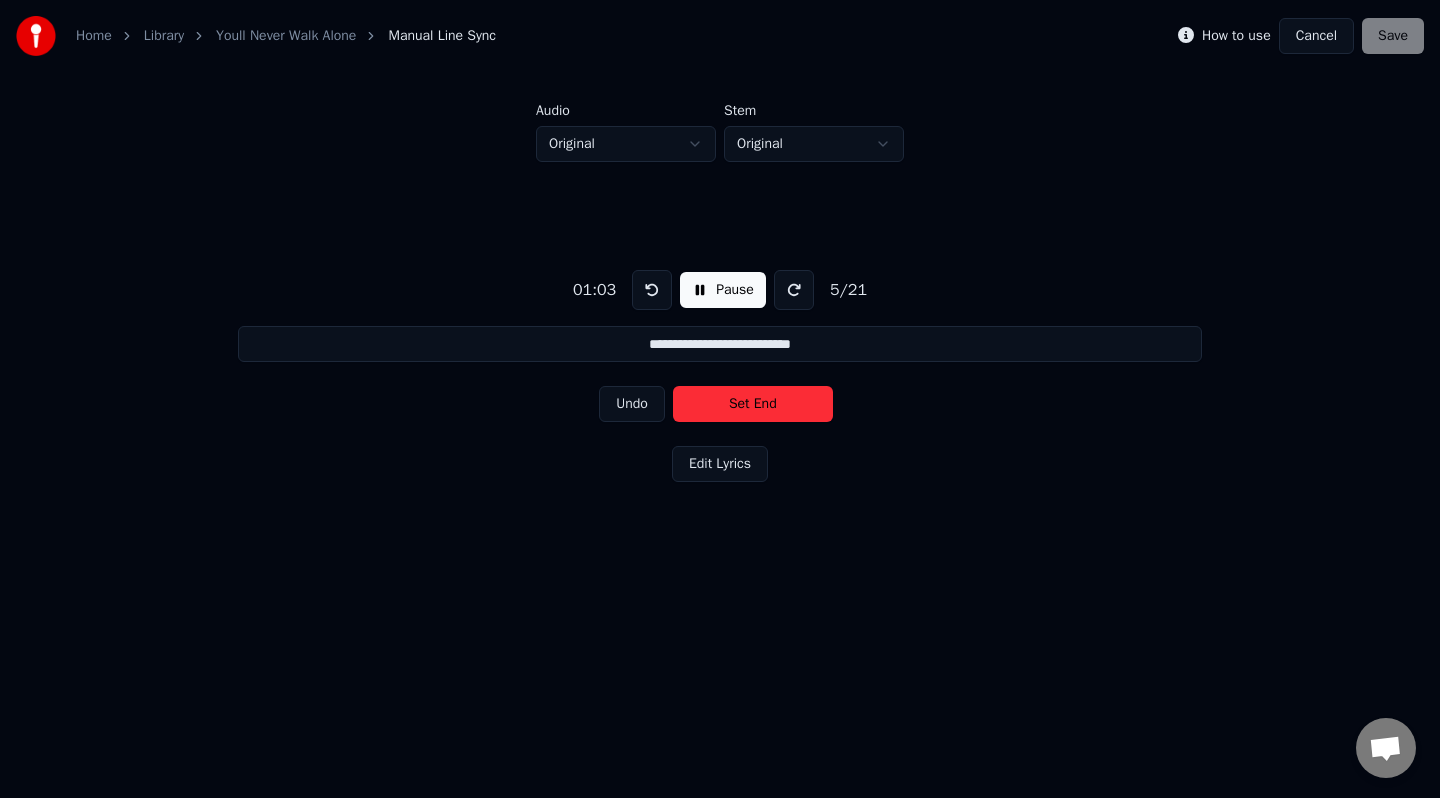click on "Set End" at bounding box center [753, 404] 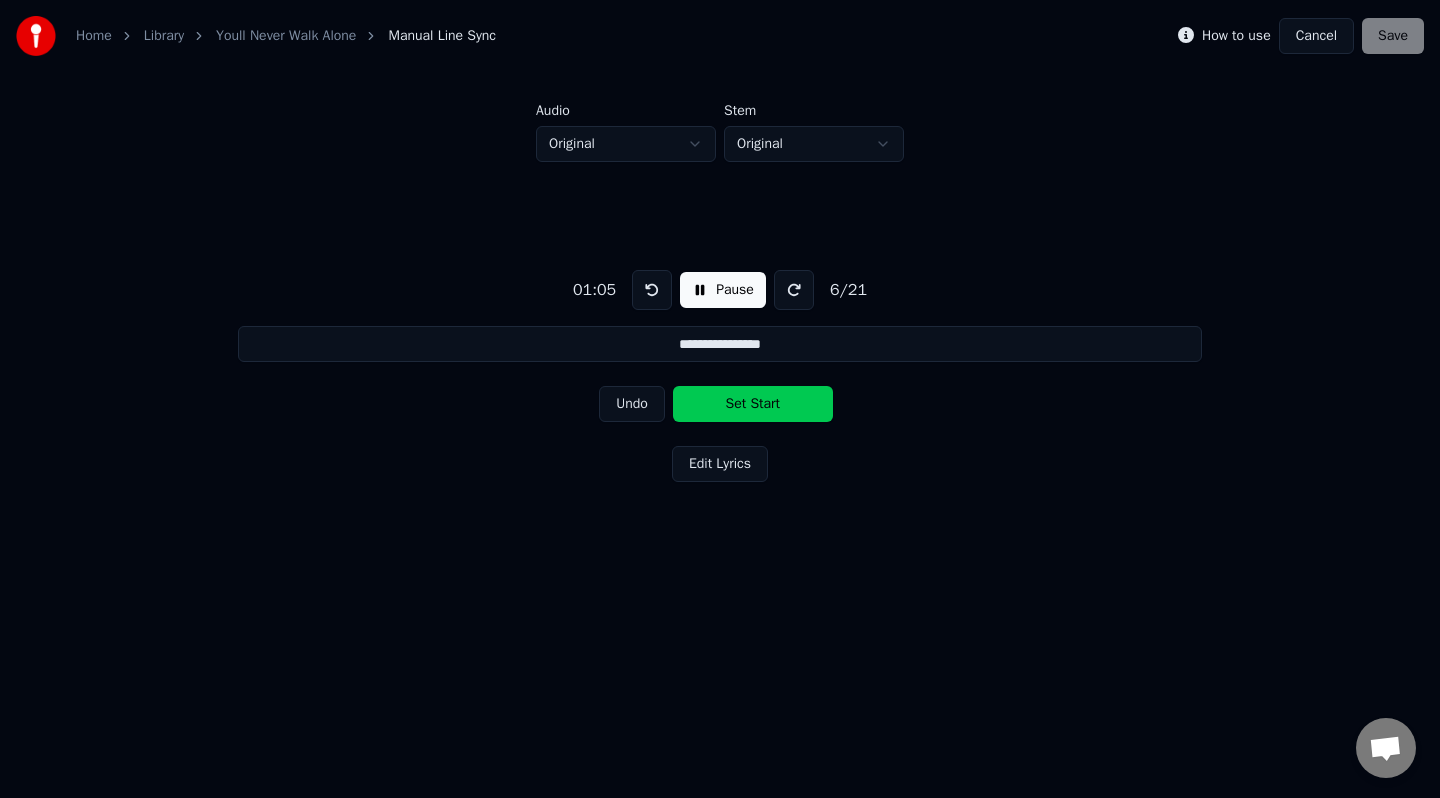 click on "Set Start" at bounding box center (753, 404) 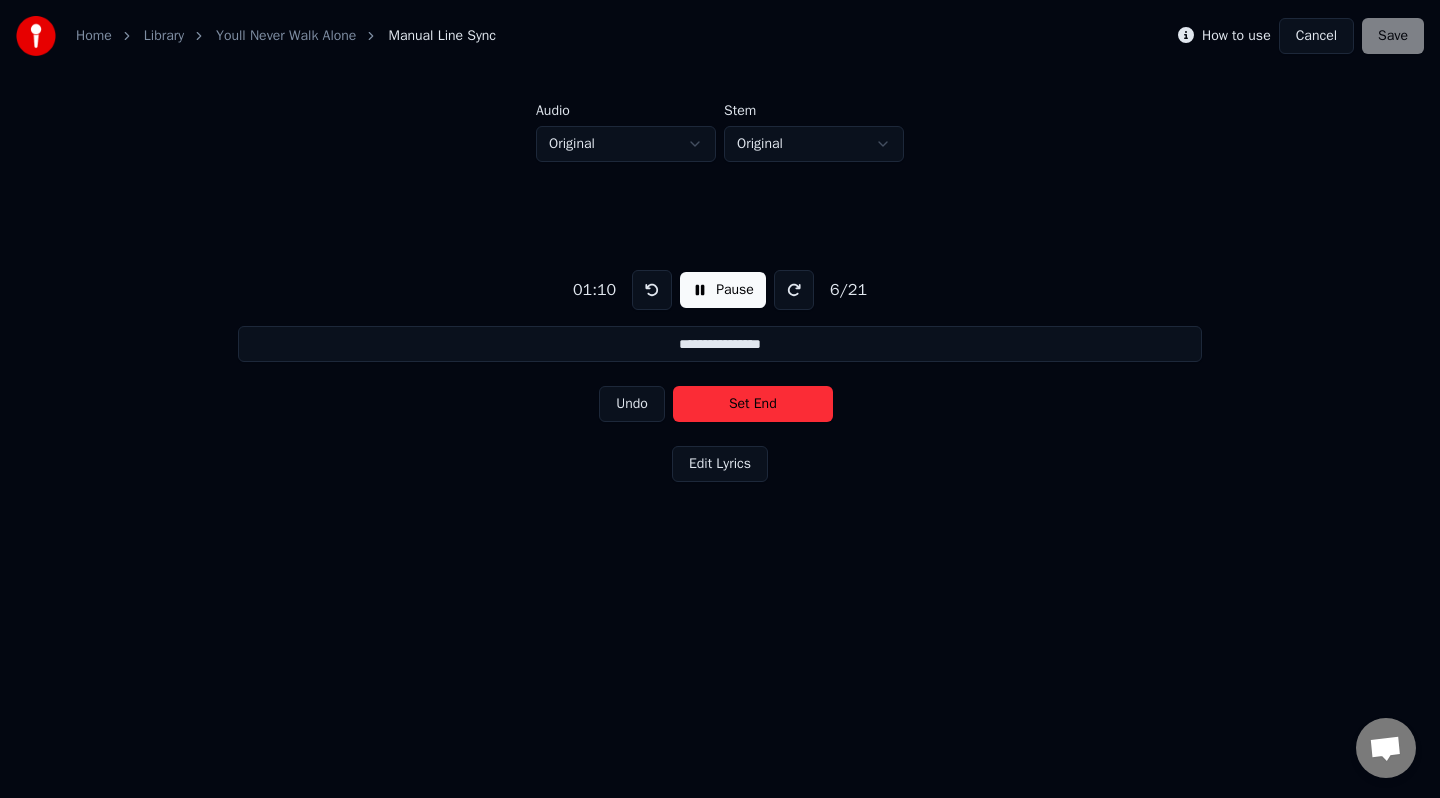 click on "Set End" at bounding box center [753, 404] 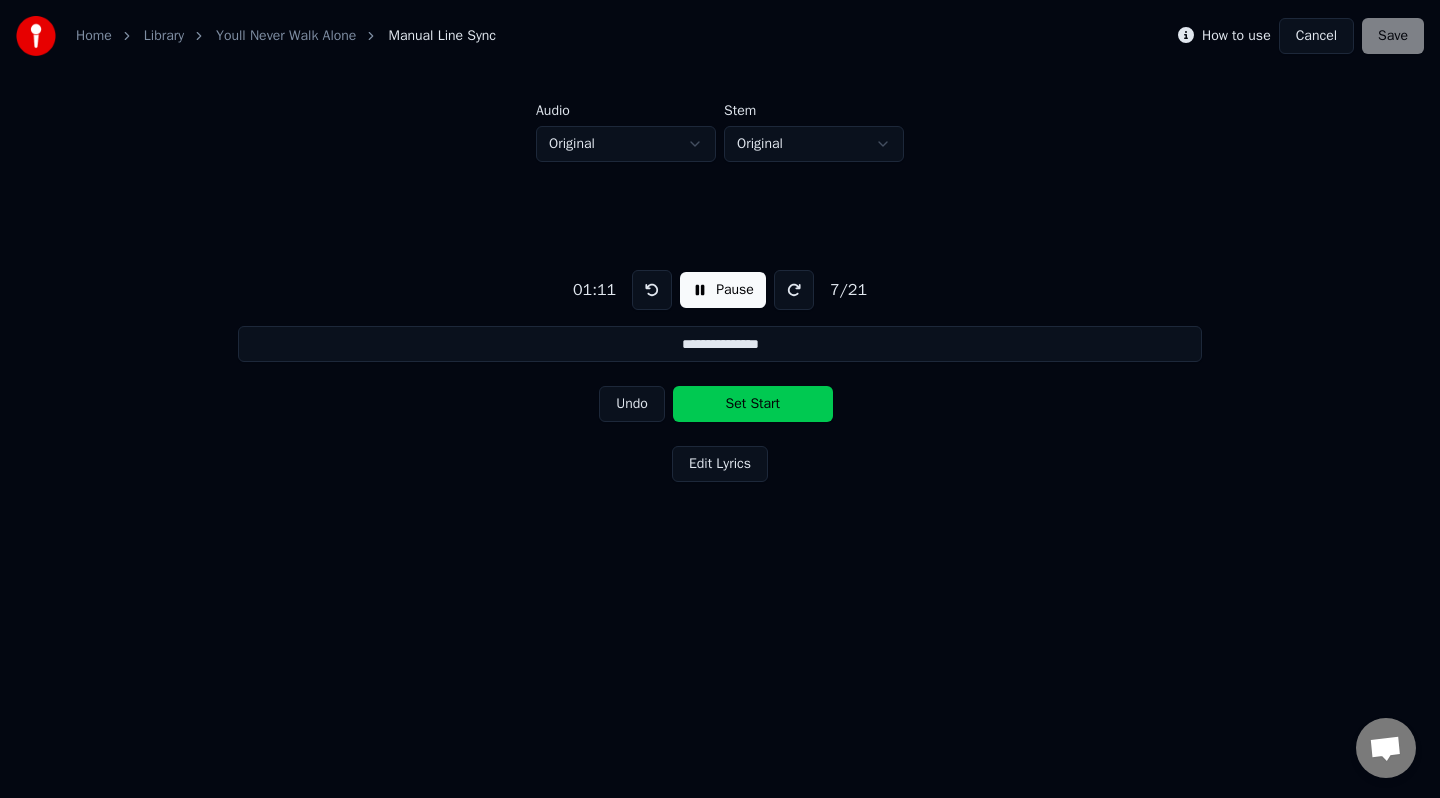click on "Set Start" at bounding box center [753, 404] 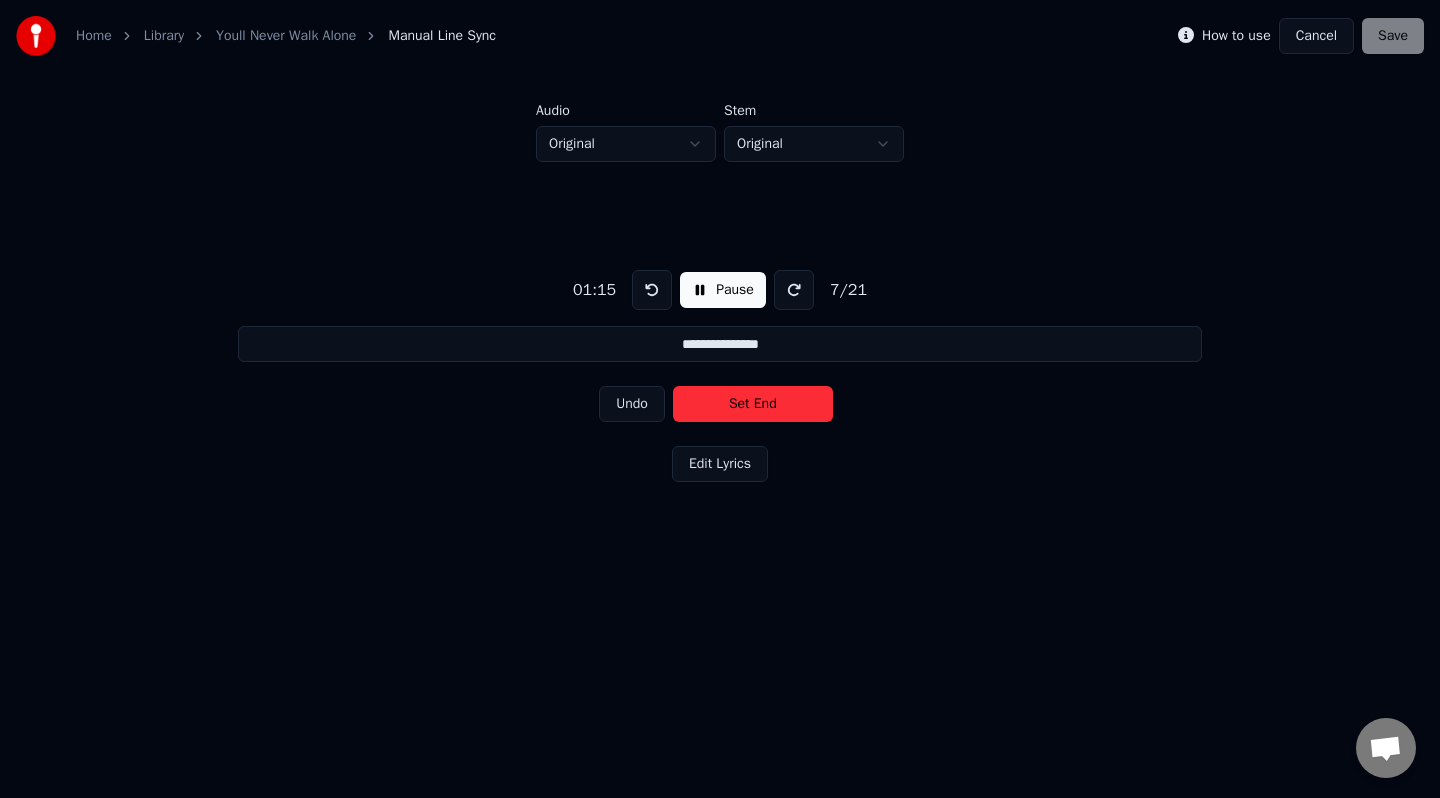 click on "Set End" at bounding box center (753, 404) 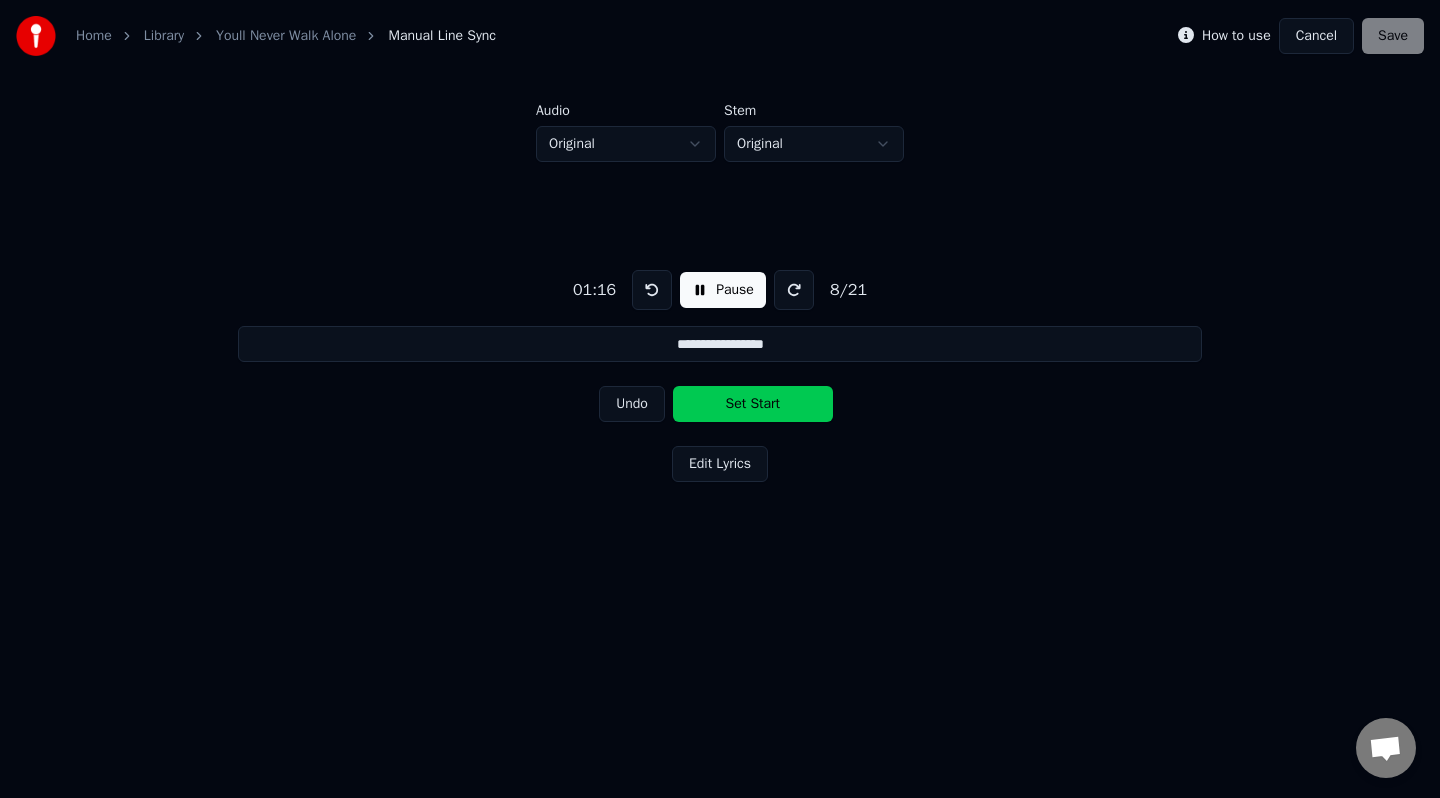 click on "Set Start" at bounding box center (753, 404) 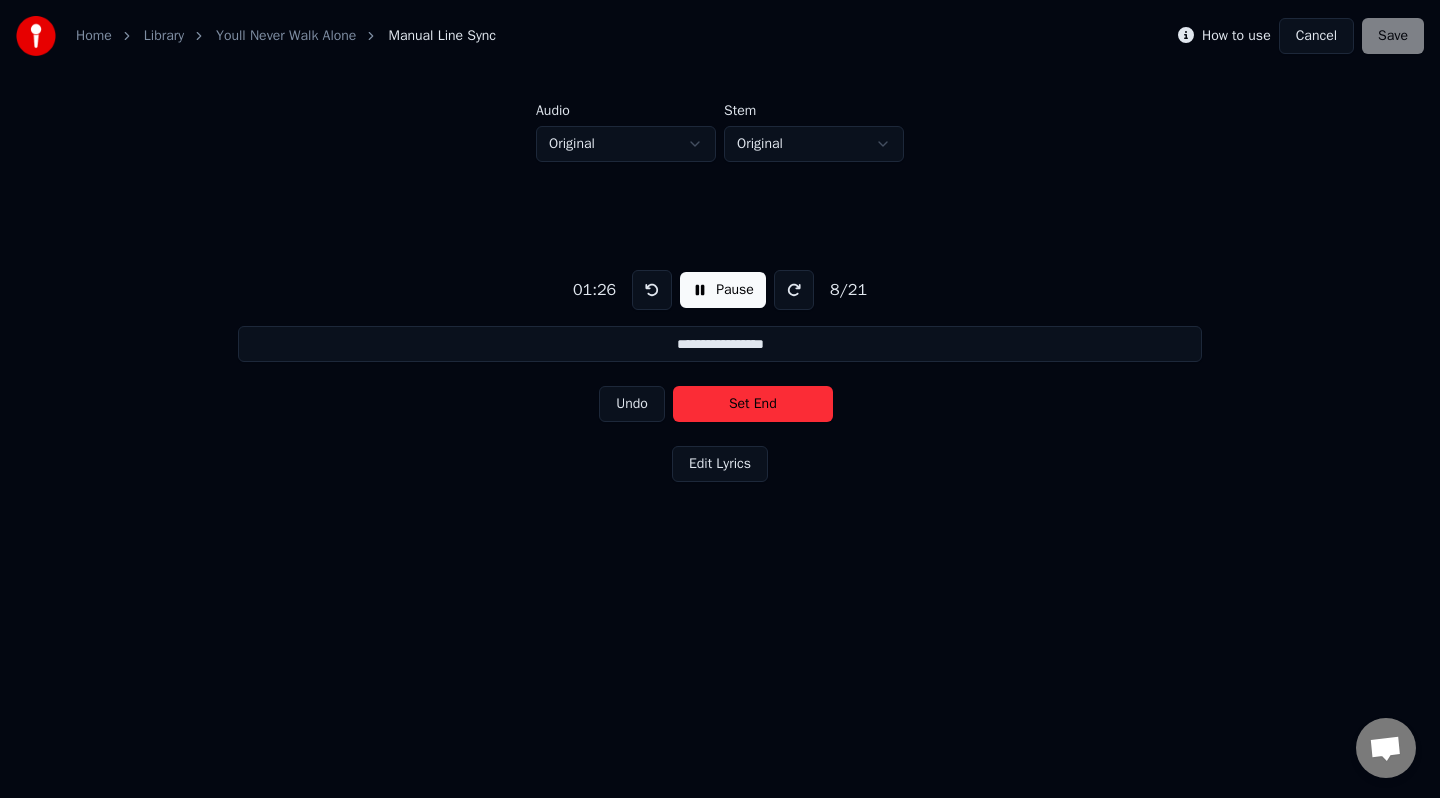 click on "Set End" at bounding box center (753, 404) 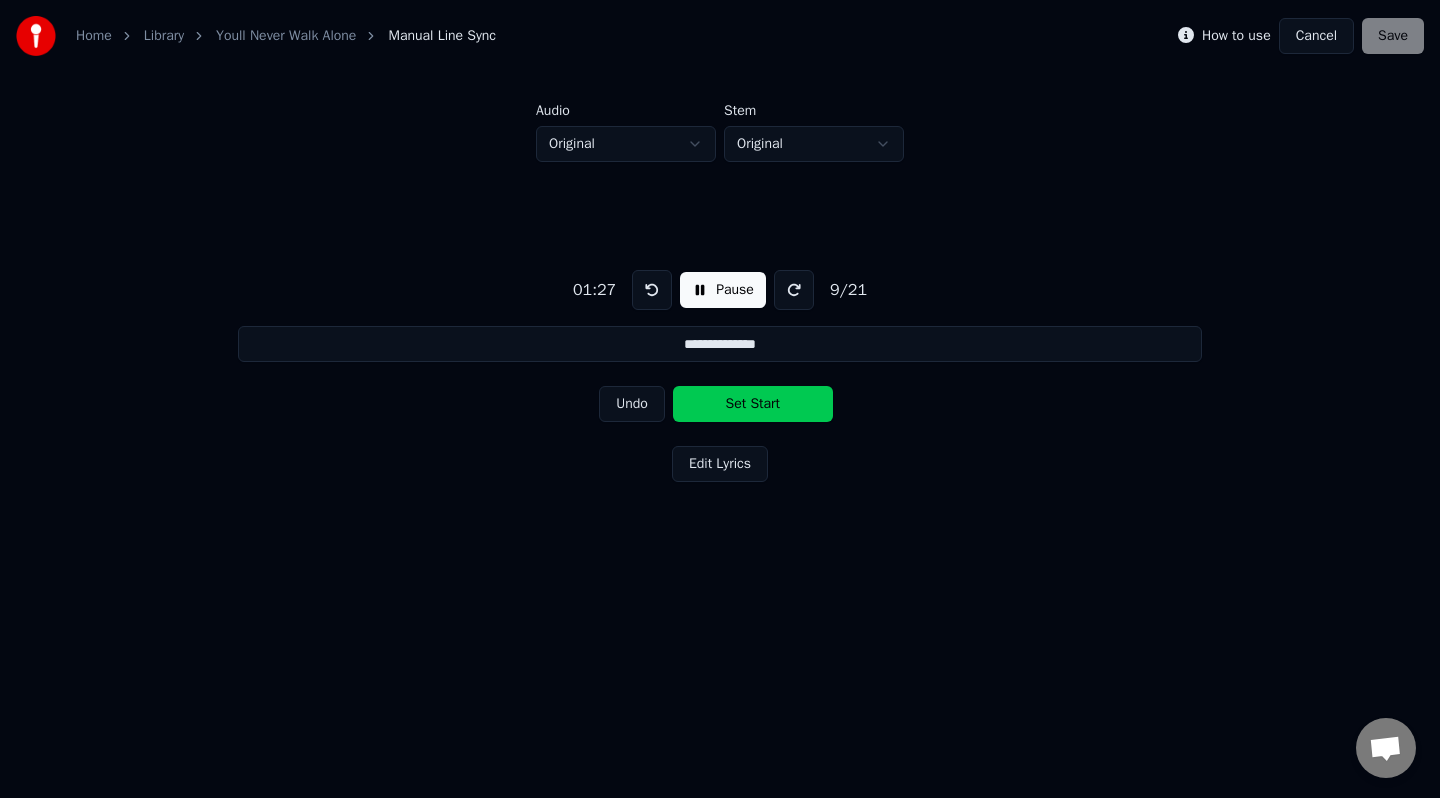 click on "Set Start" at bounding box center (753, 404) 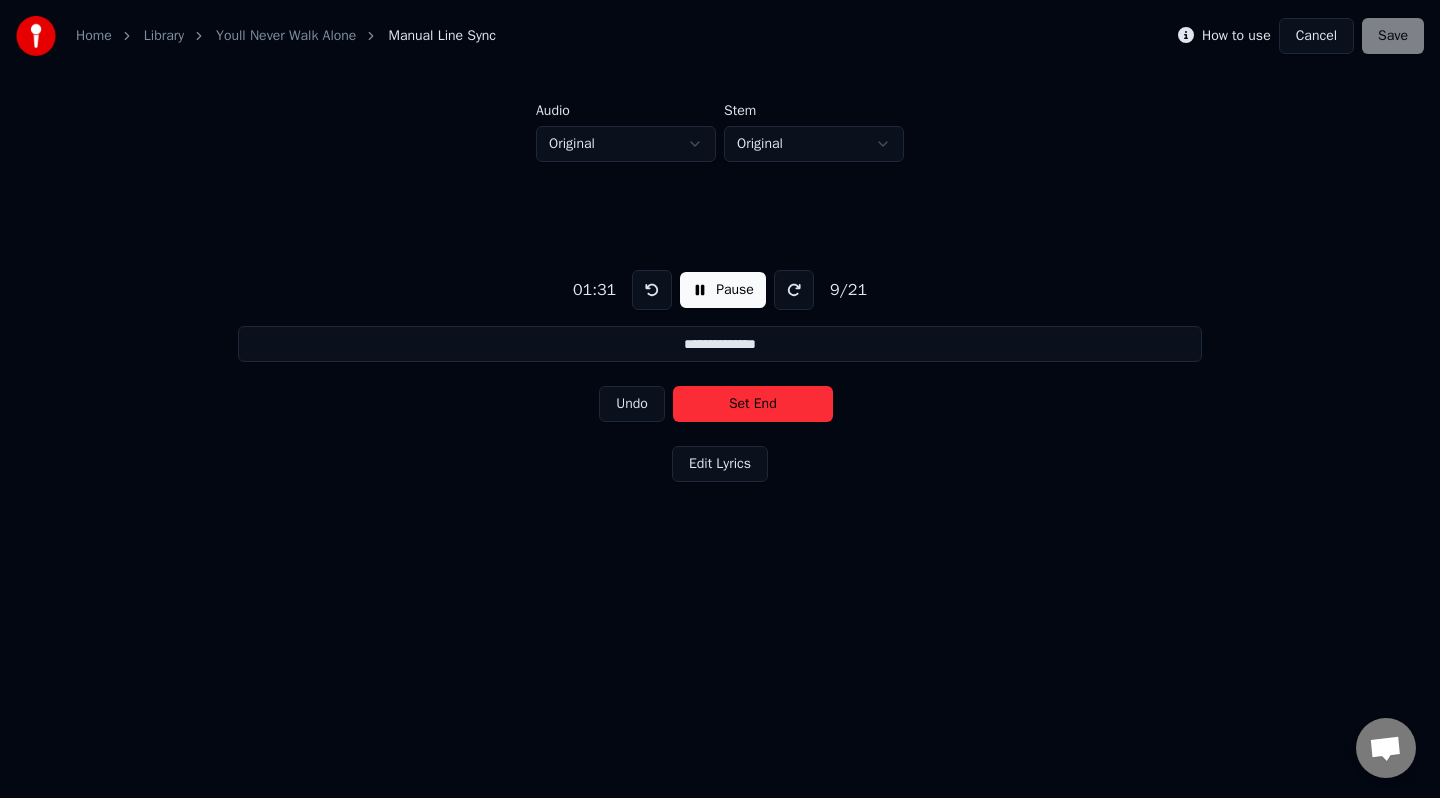 click on "Set End" at bounding box center [753, 404] 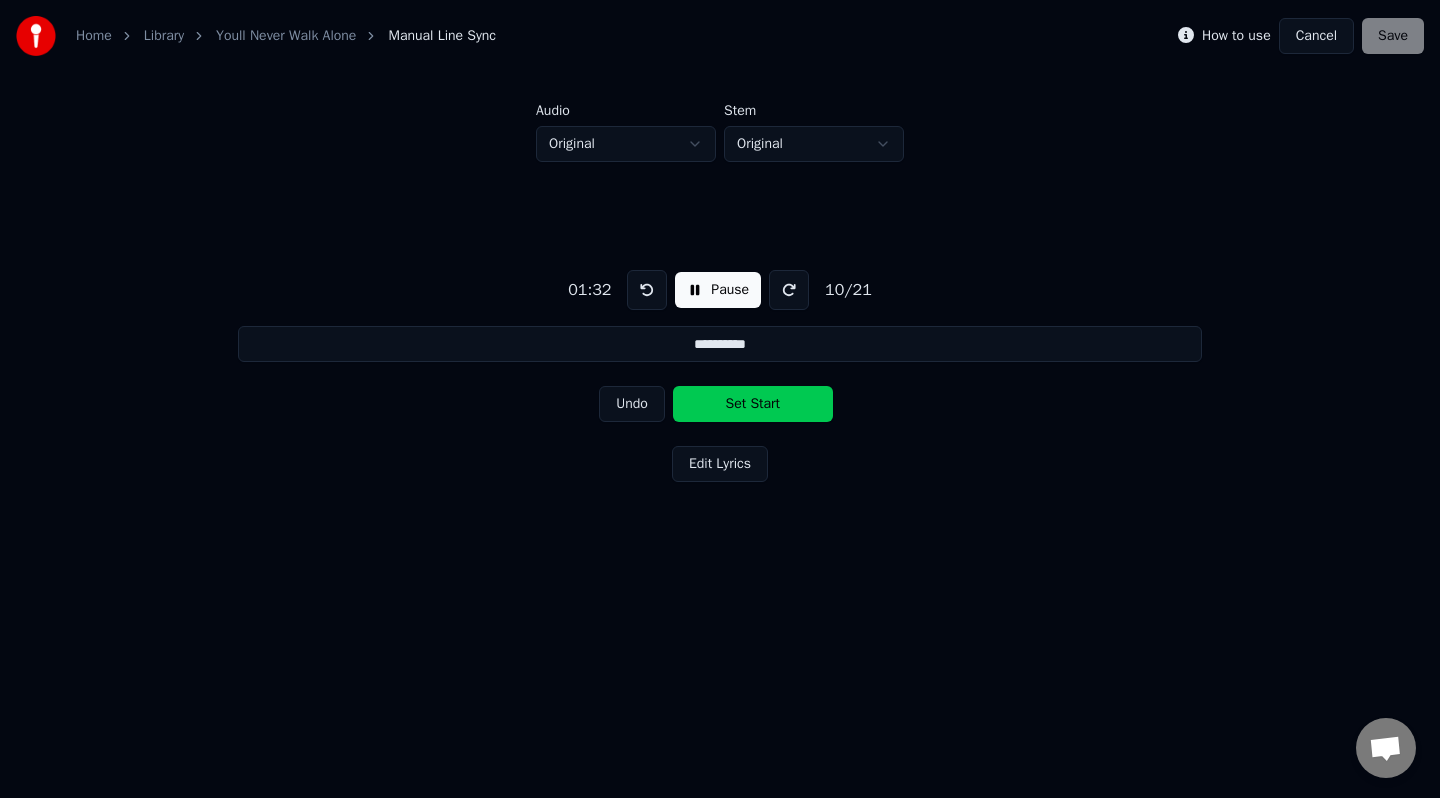 click on "Set Start" at bounding box center [753, 404] 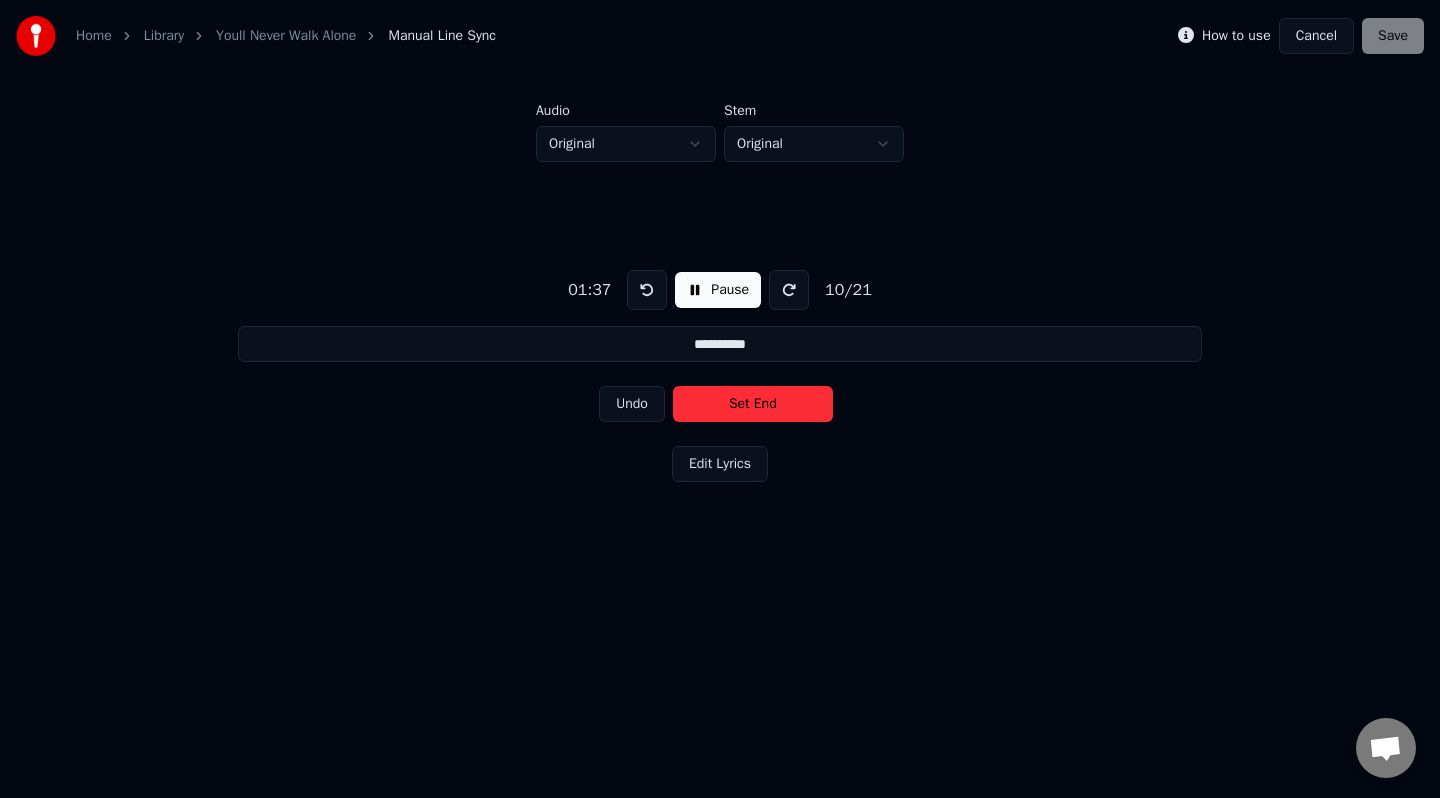 click on "Set End" at bounding box center (753, 404) 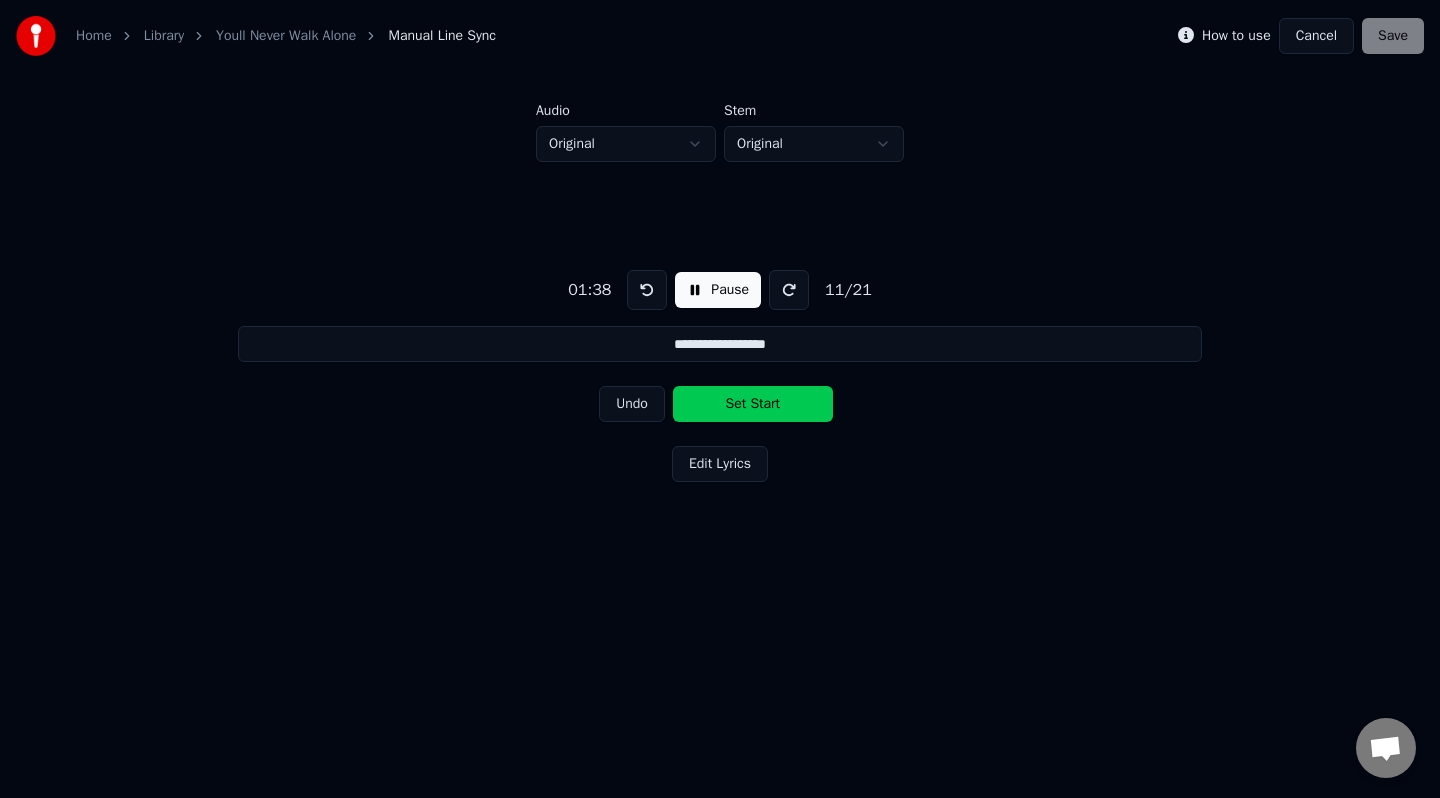 click on "Set Start" at bounding box center (753, 404) 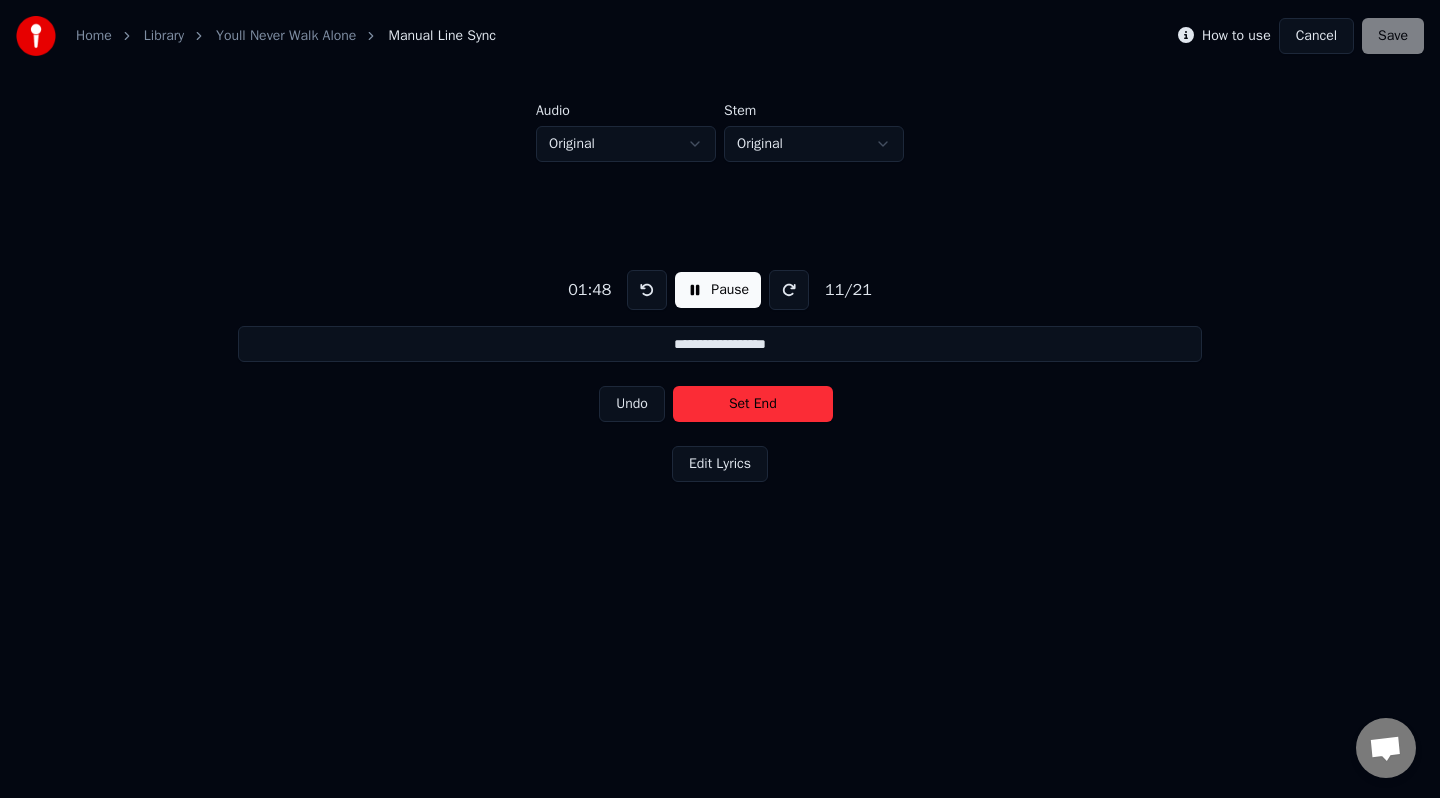 click on "Set End" at bounding box center (753, 404) 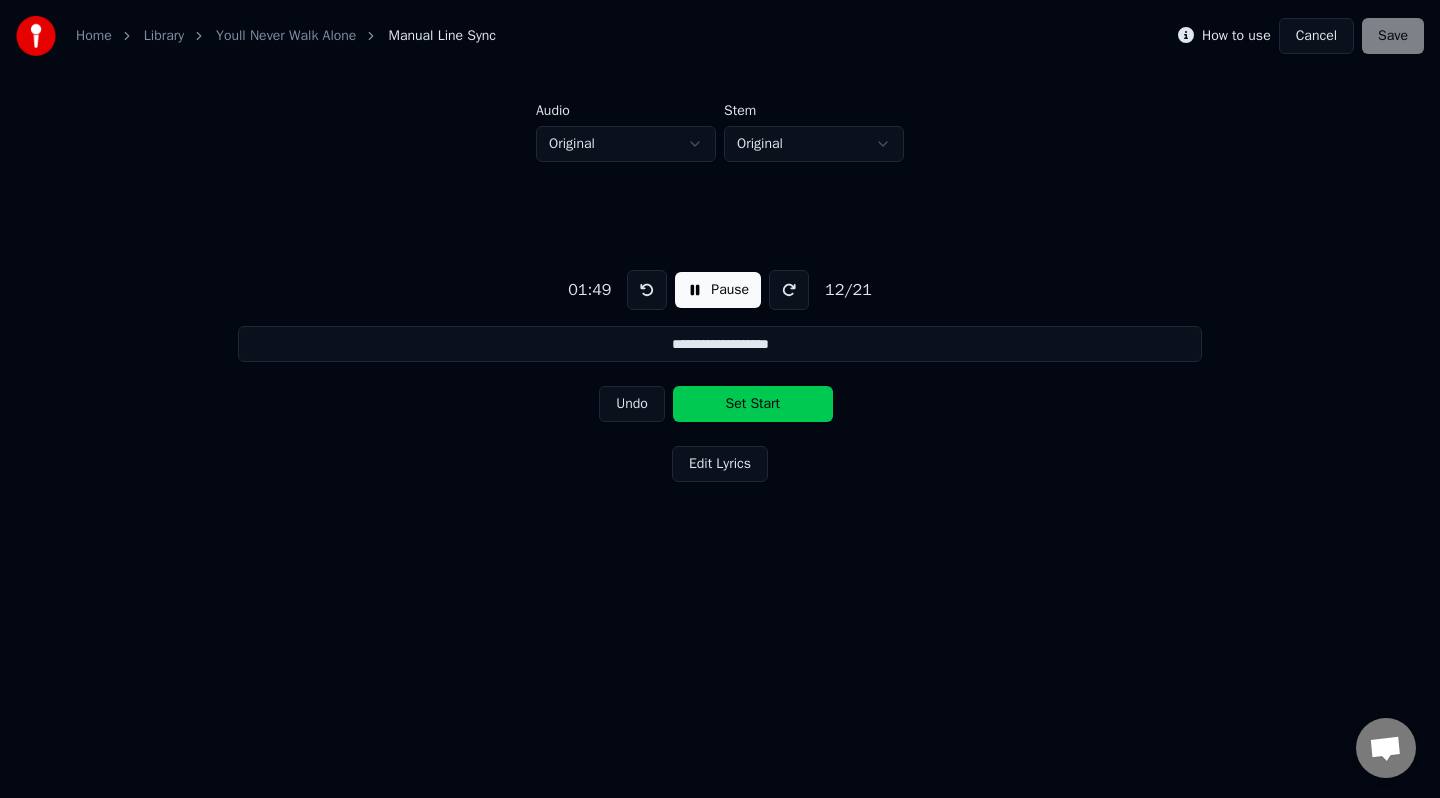 click on "Set Start" at bounding box center (753, 404) 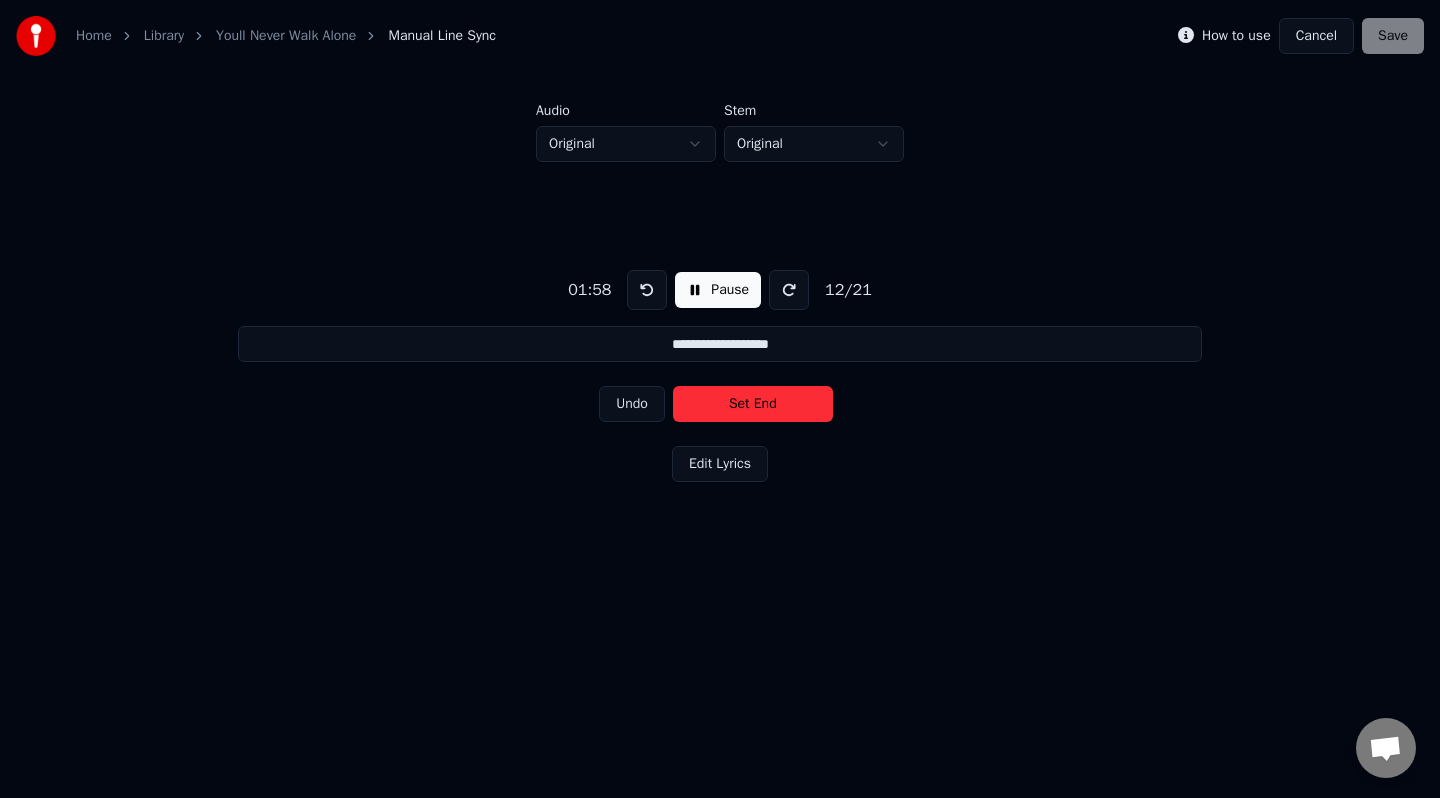 click on "Set End" at bounding box center [753, 404] 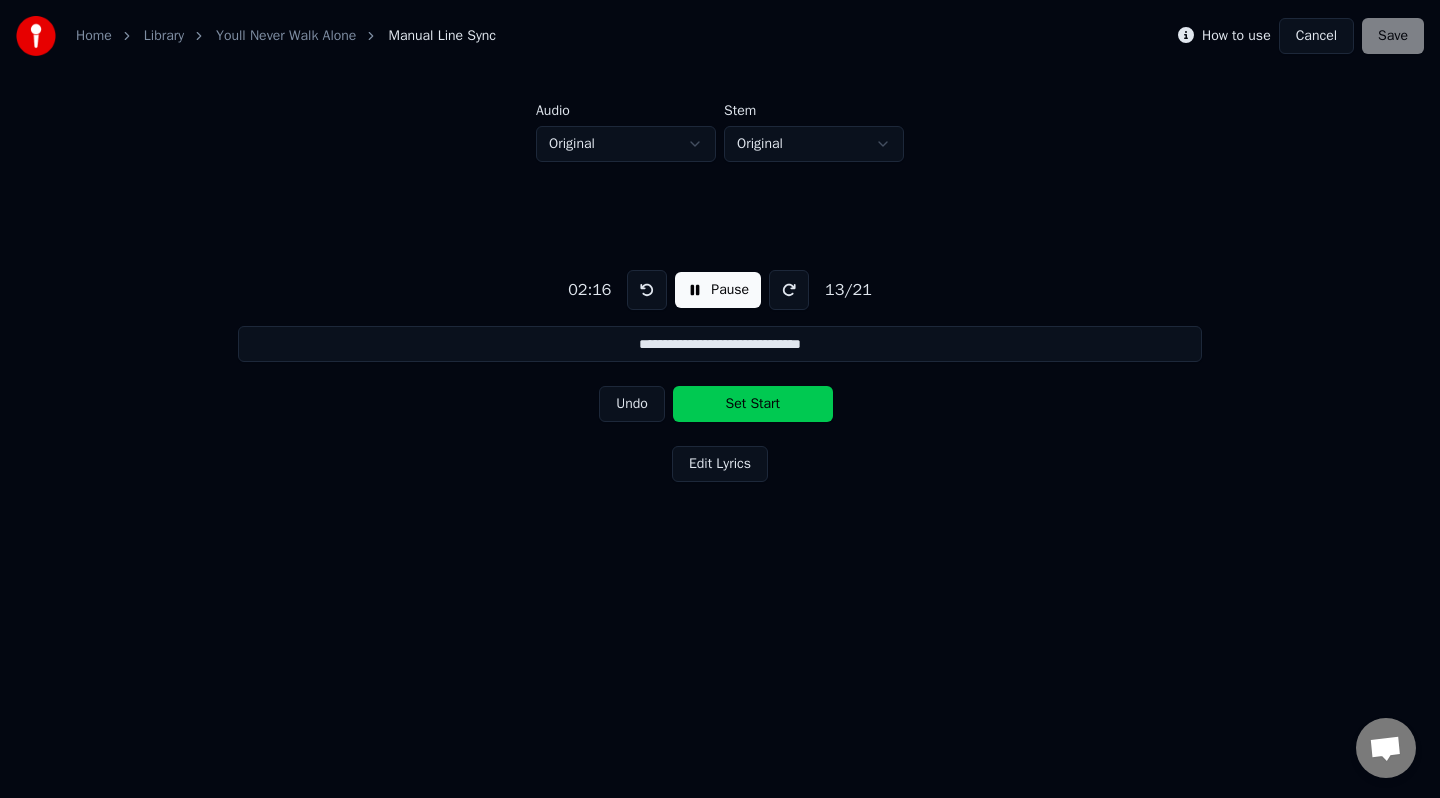 click on "Set Start" at bounding box center (753, 404) 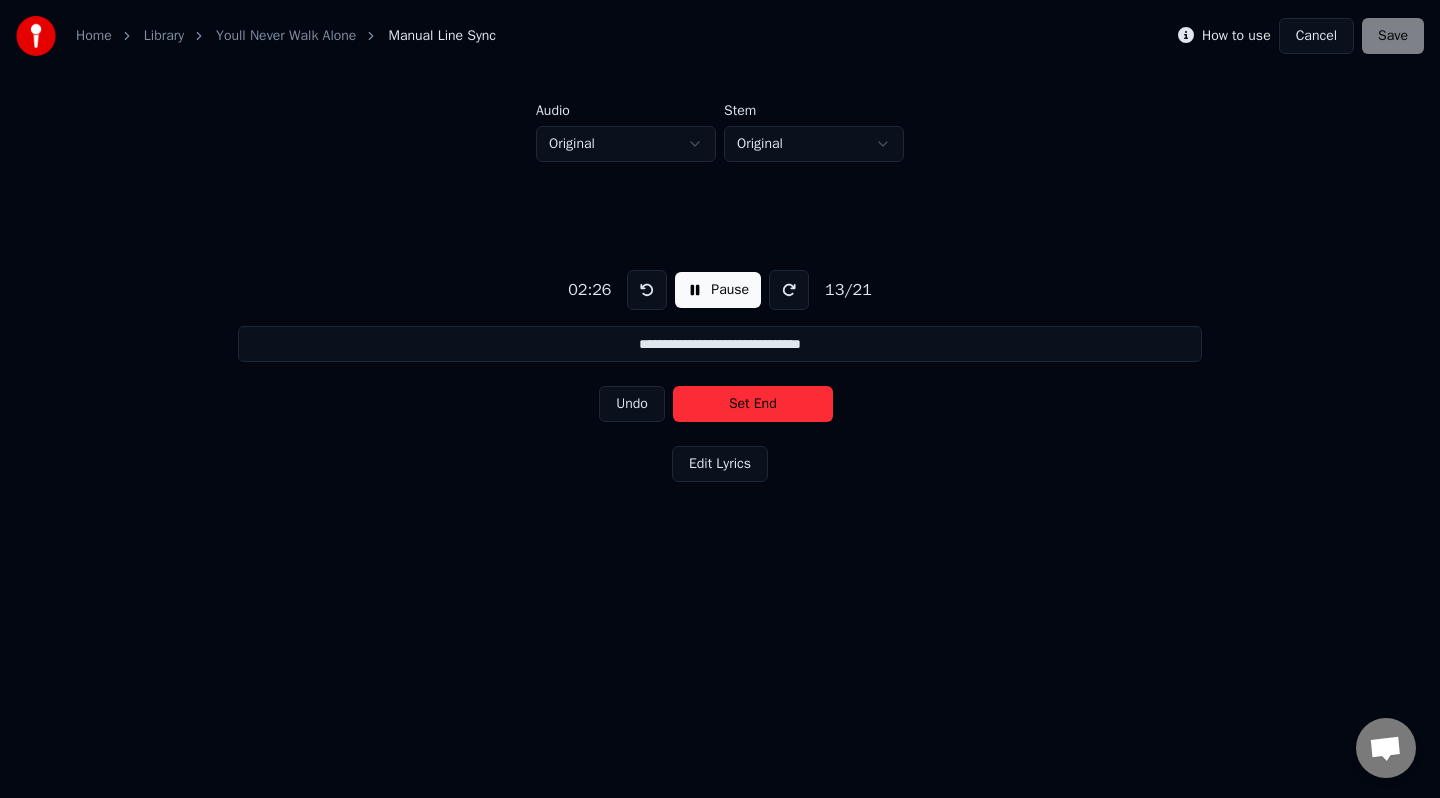 click on "Set End" at bounding box center (753, 404) 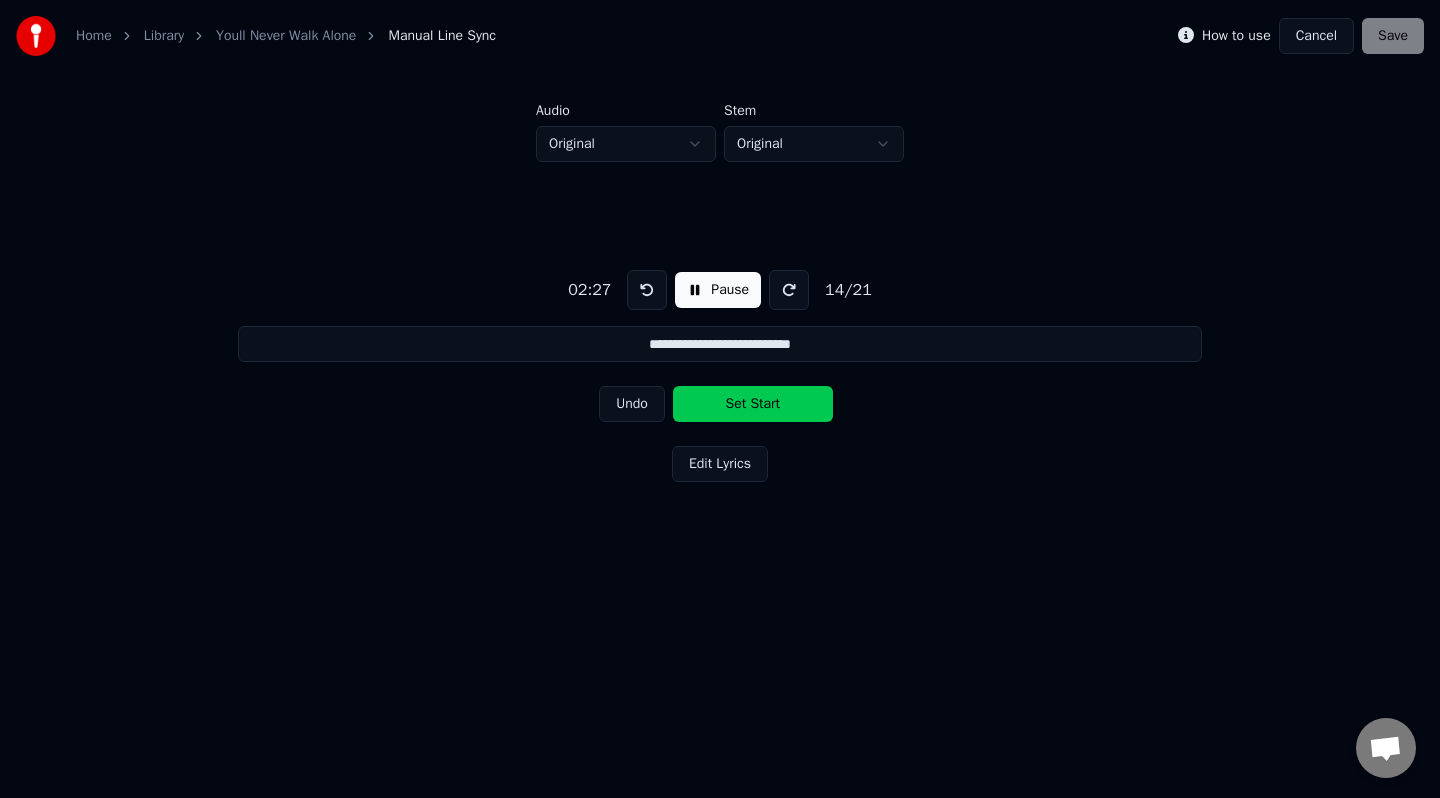 click on "Set Start" at bounding box center [753, 404] 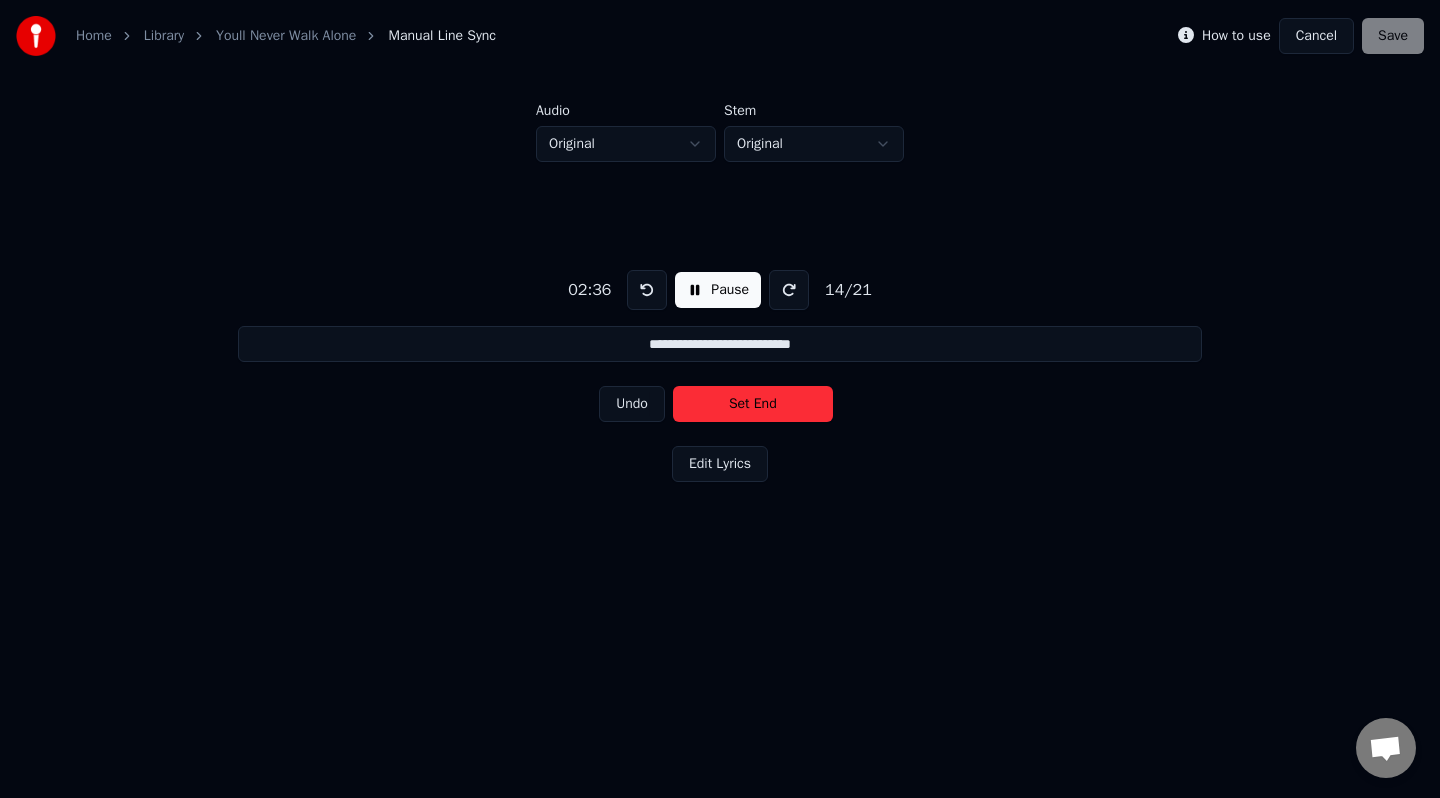 click on "Set End" at bounding box center (753, 404) 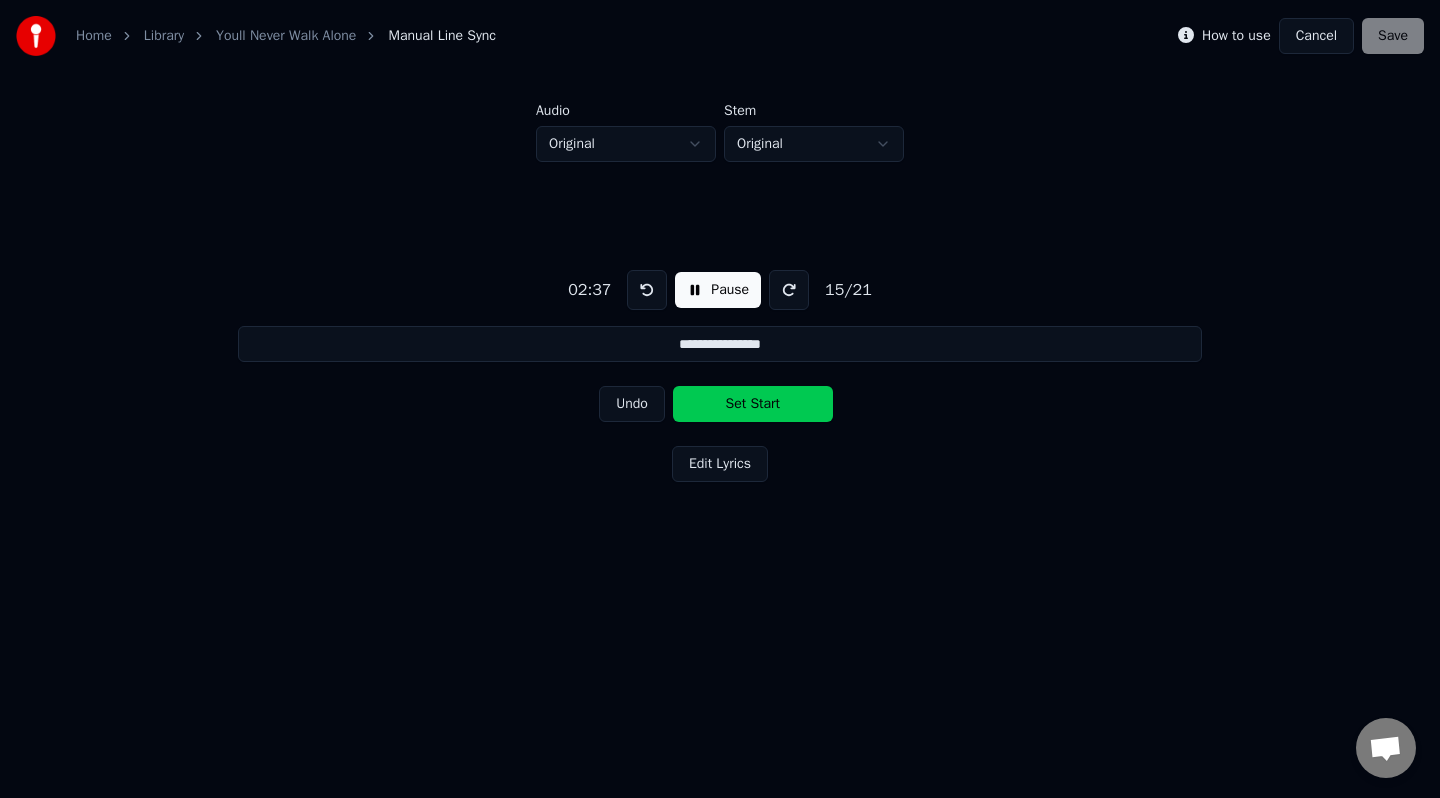 click on "Set Start" at bounding box center (753, 404) 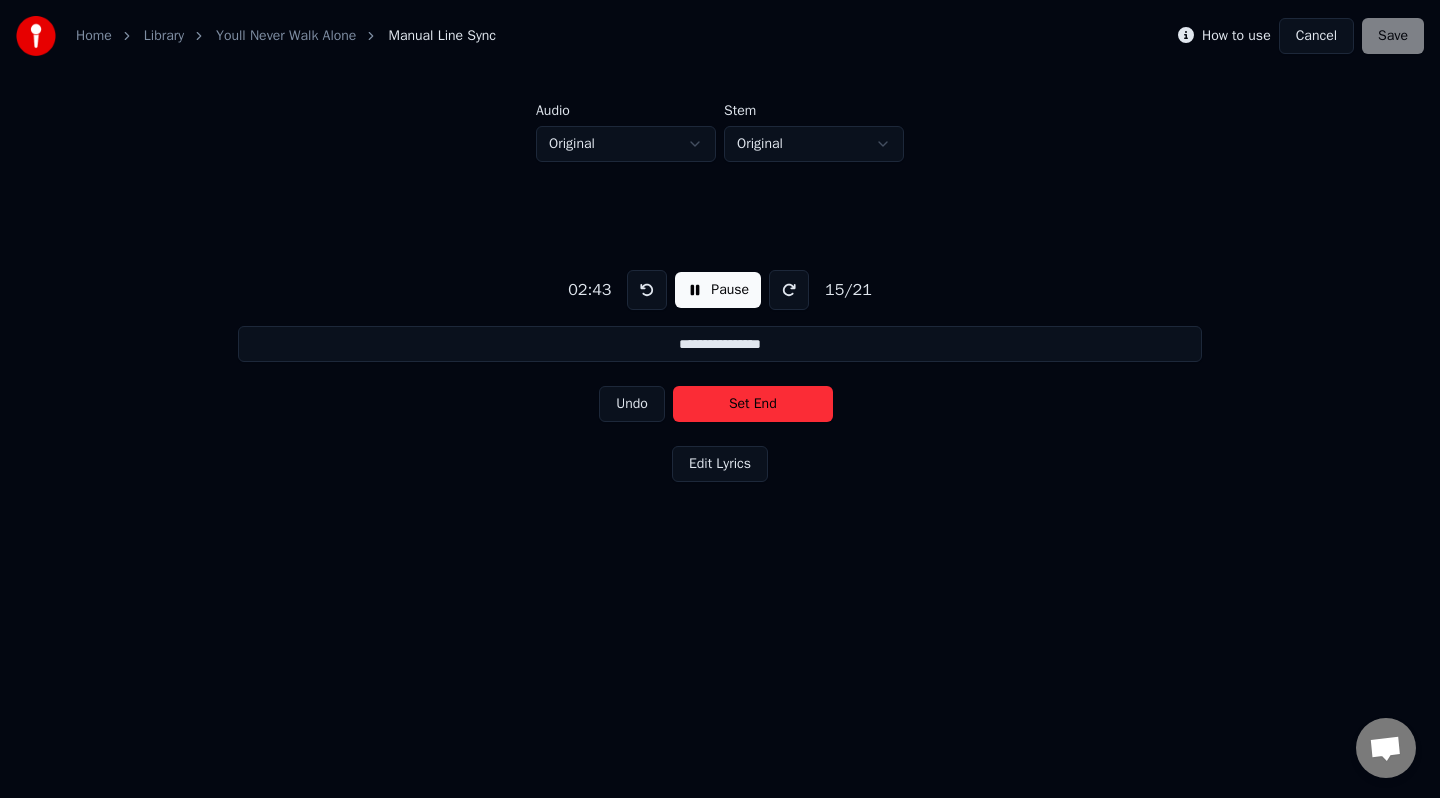 click on "Set End" at bounding box center (753, 404) 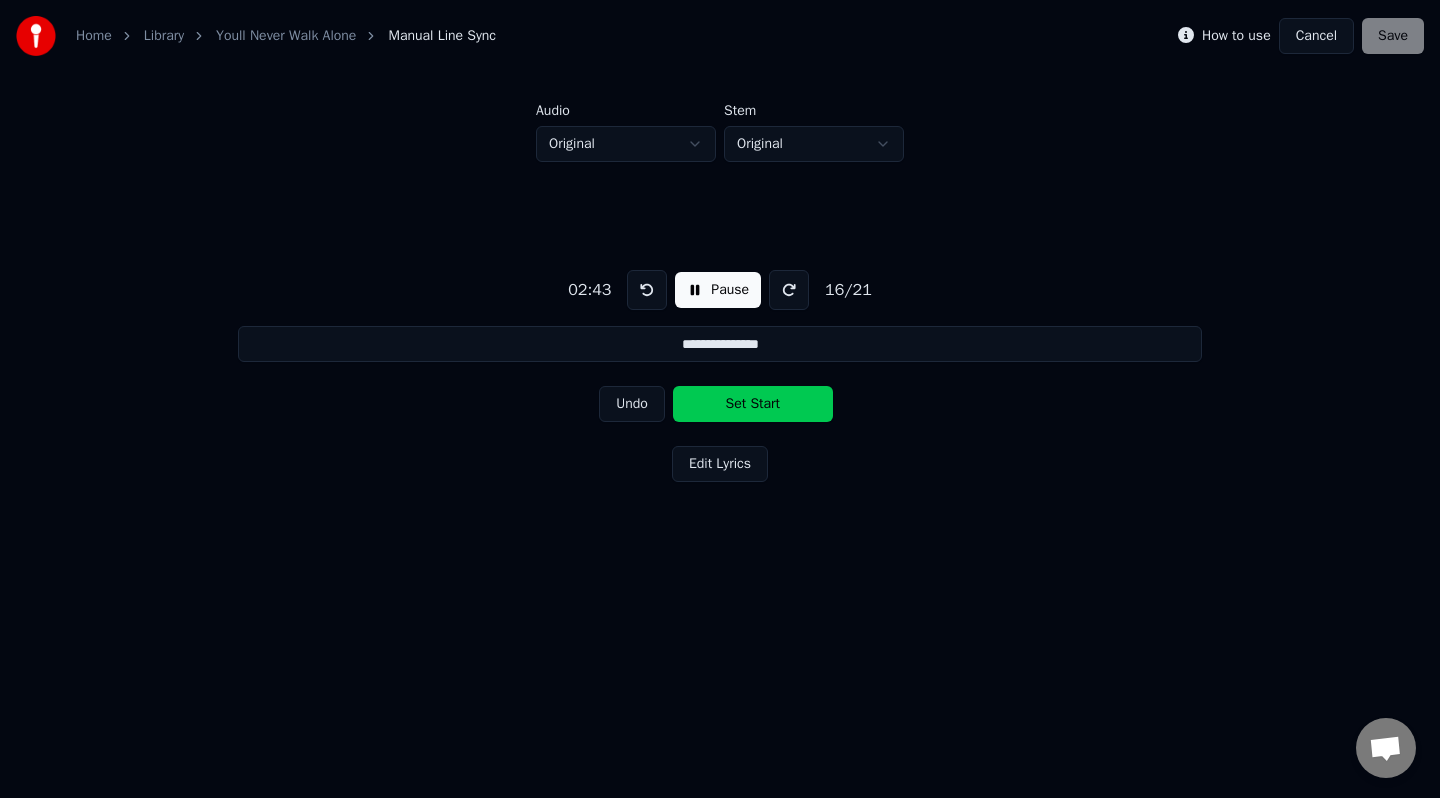 click on "Set Start" at bounding box center [753, 404] 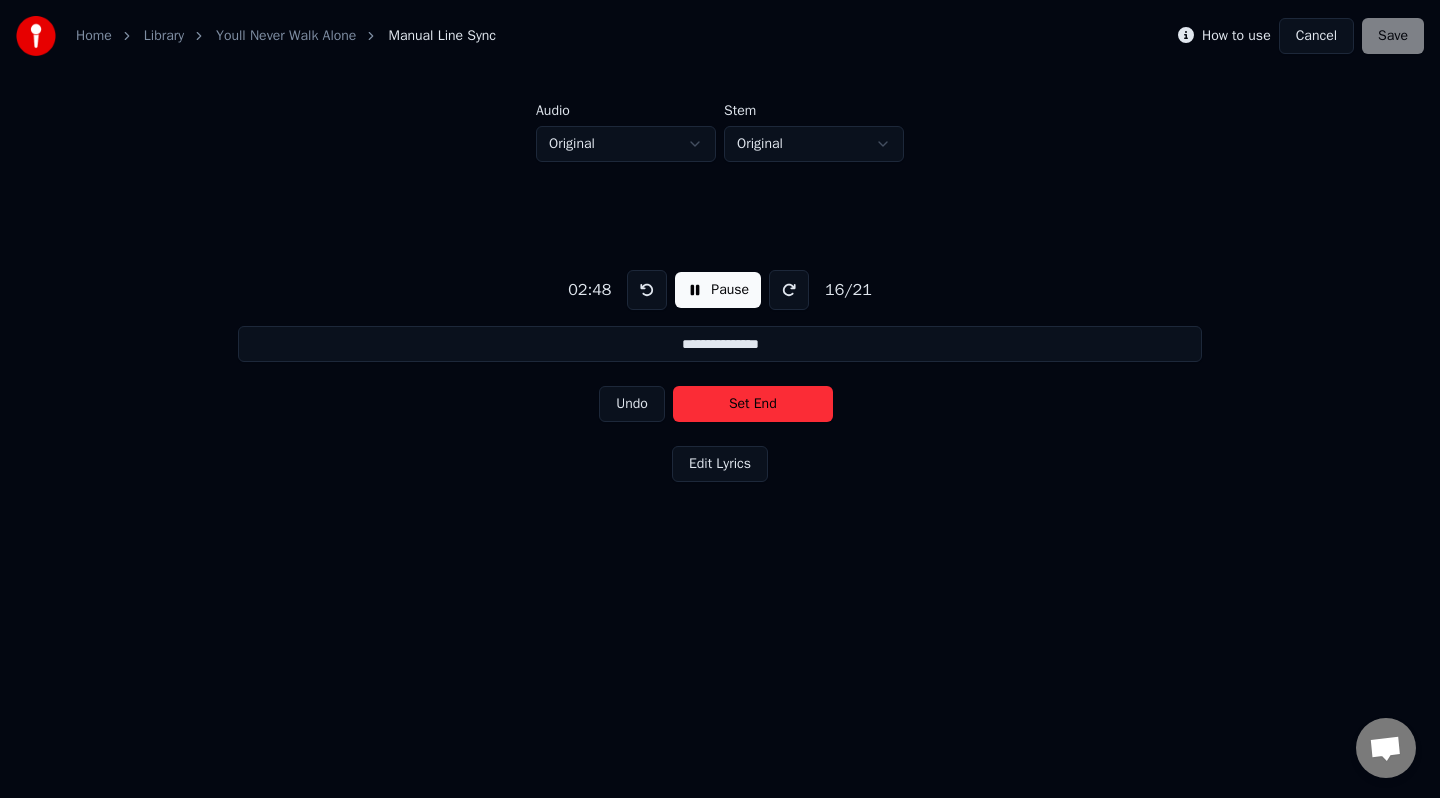 click on "Set End" at bounding box center [753, 404] 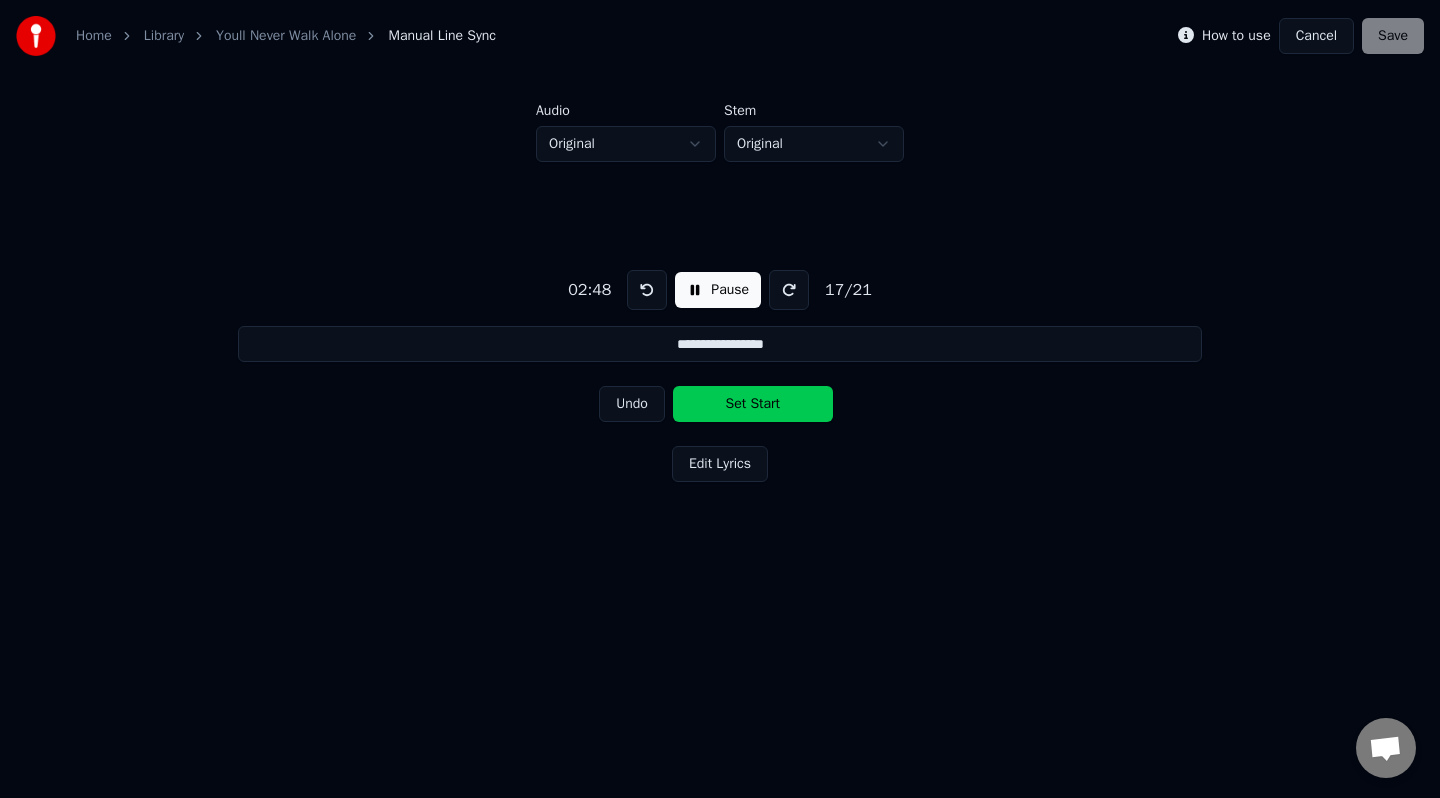 click on "Set Start" at bounding box center (753, 404) 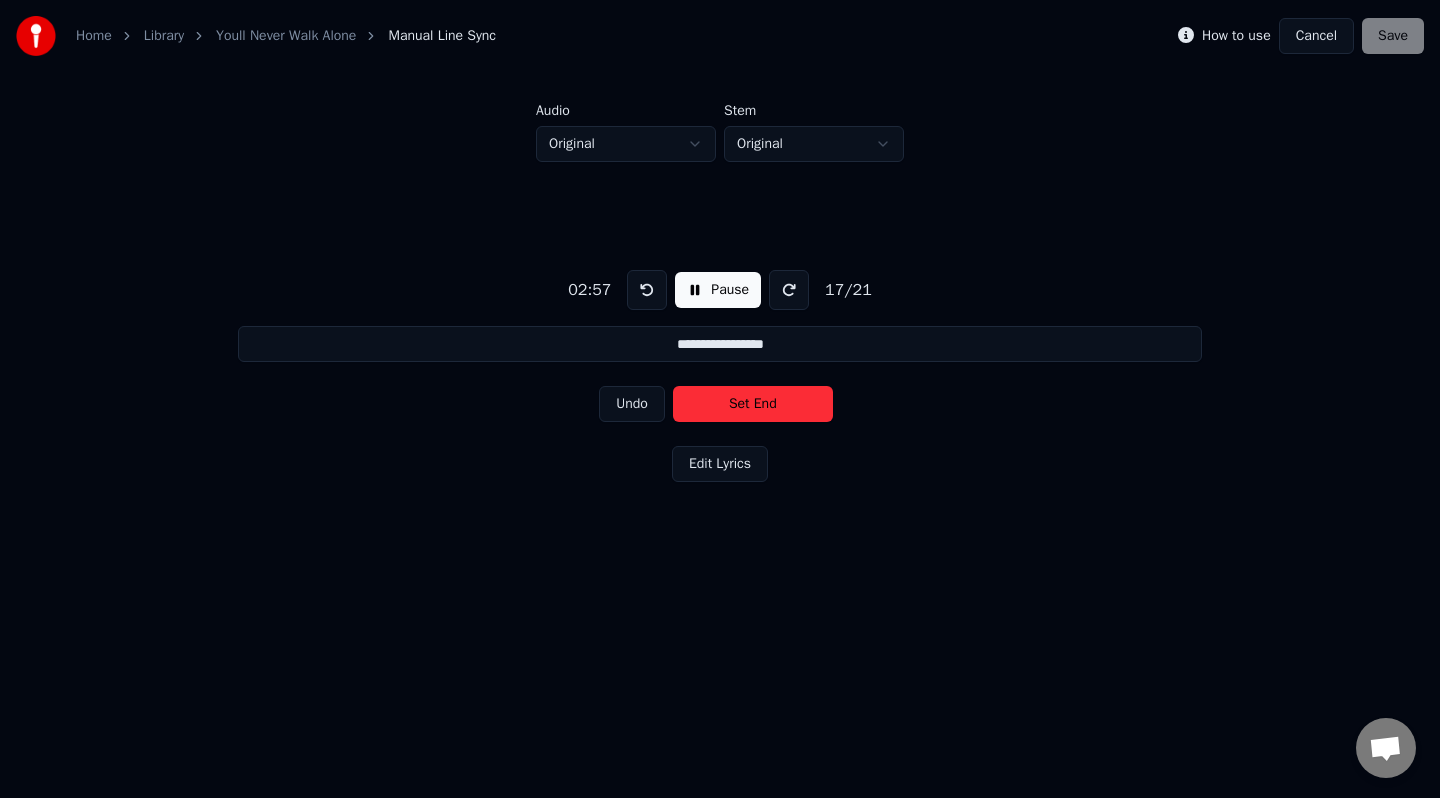 click on "Set End" at bounding box center (753, 404) 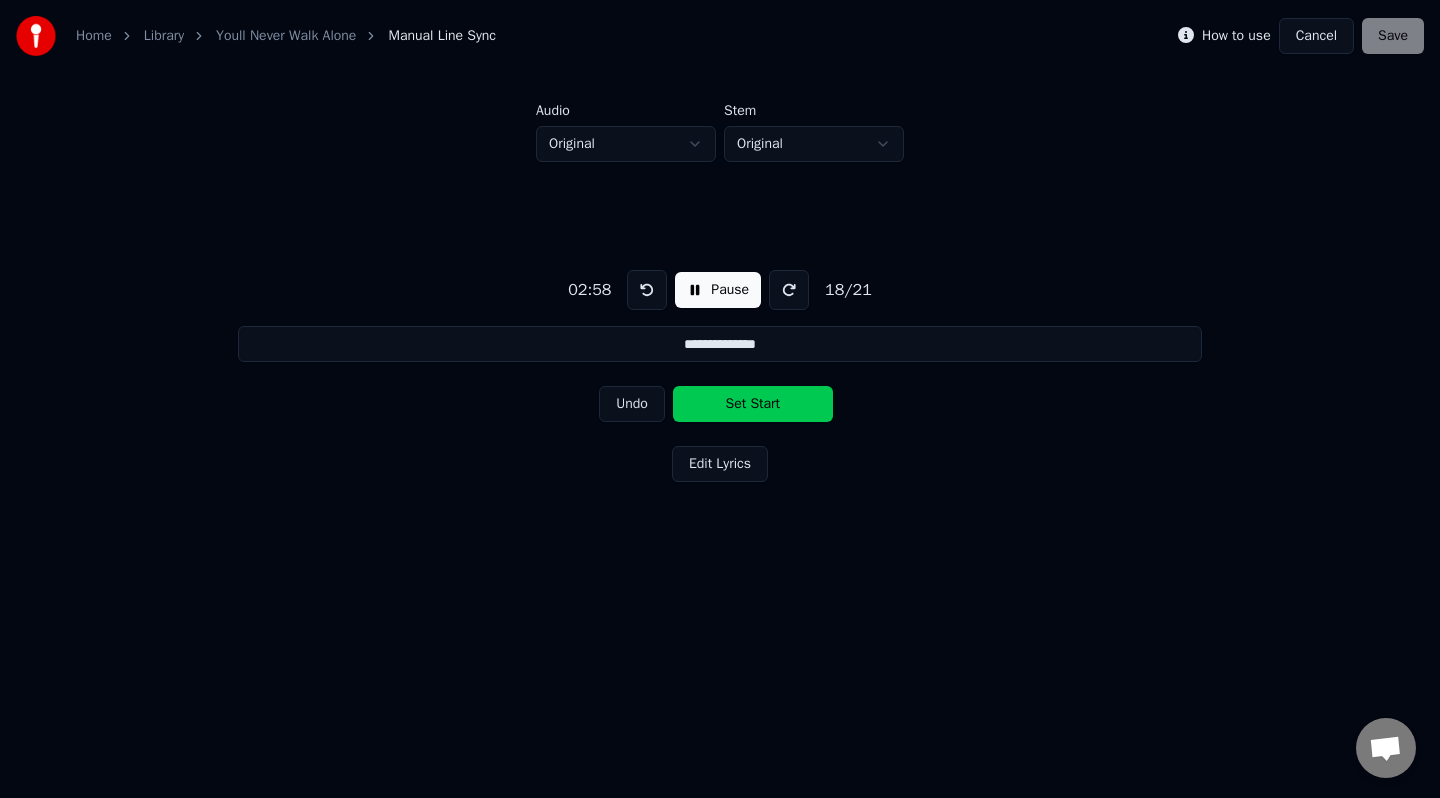 click on "Set Start" at bounding box center [753, 404] 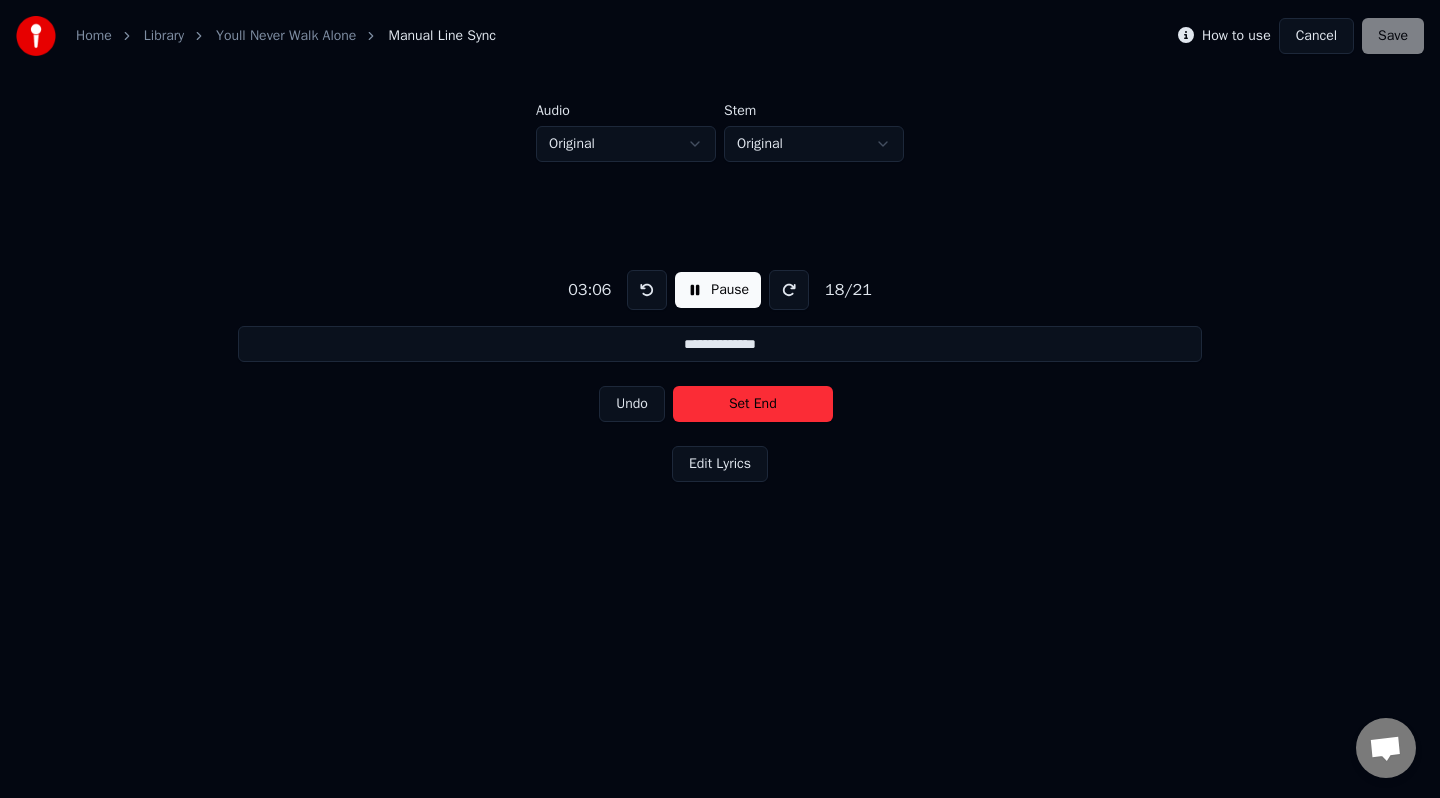 click on "Set End" at bounding box center (753, 404) 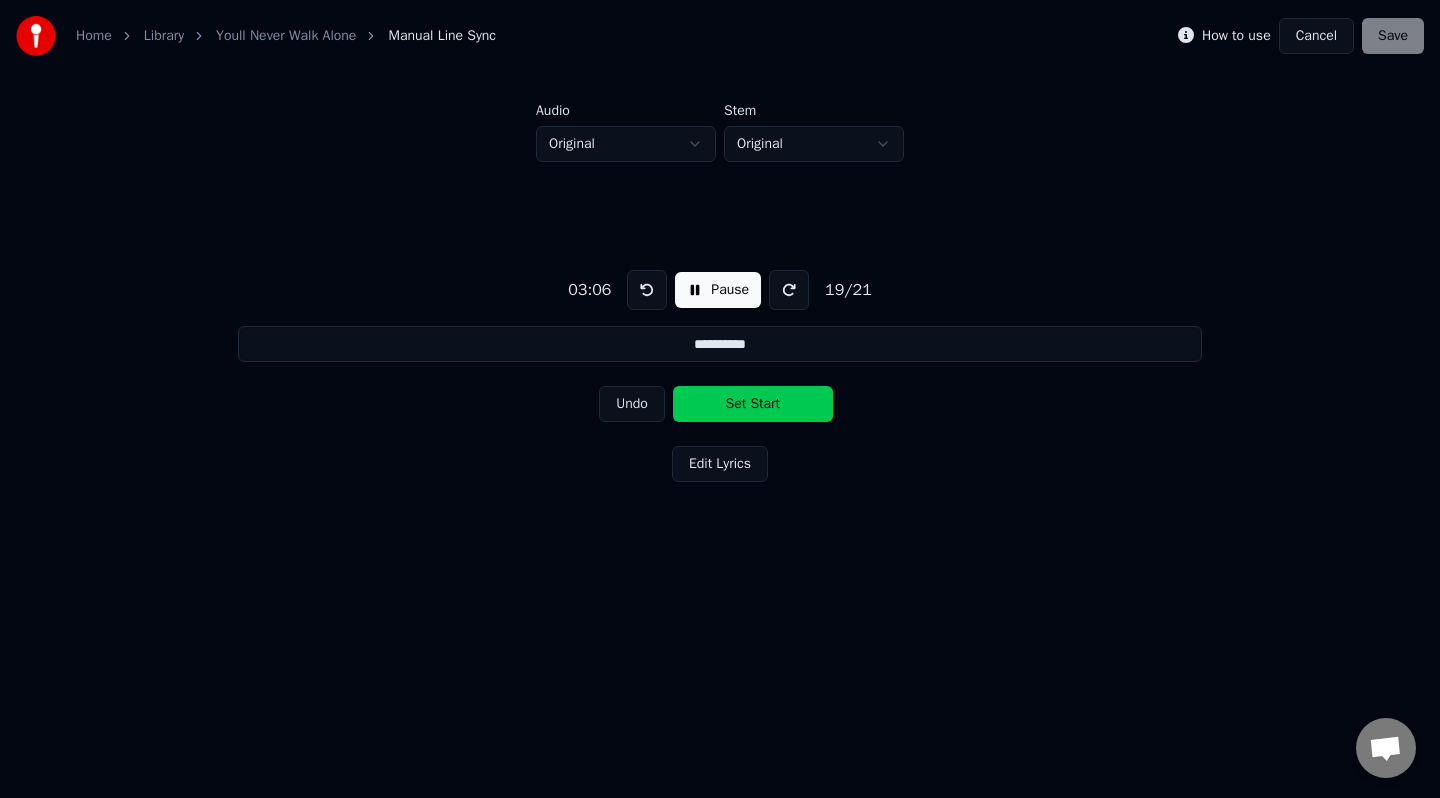 click on "Set Start" at bounding box center [753, 404] 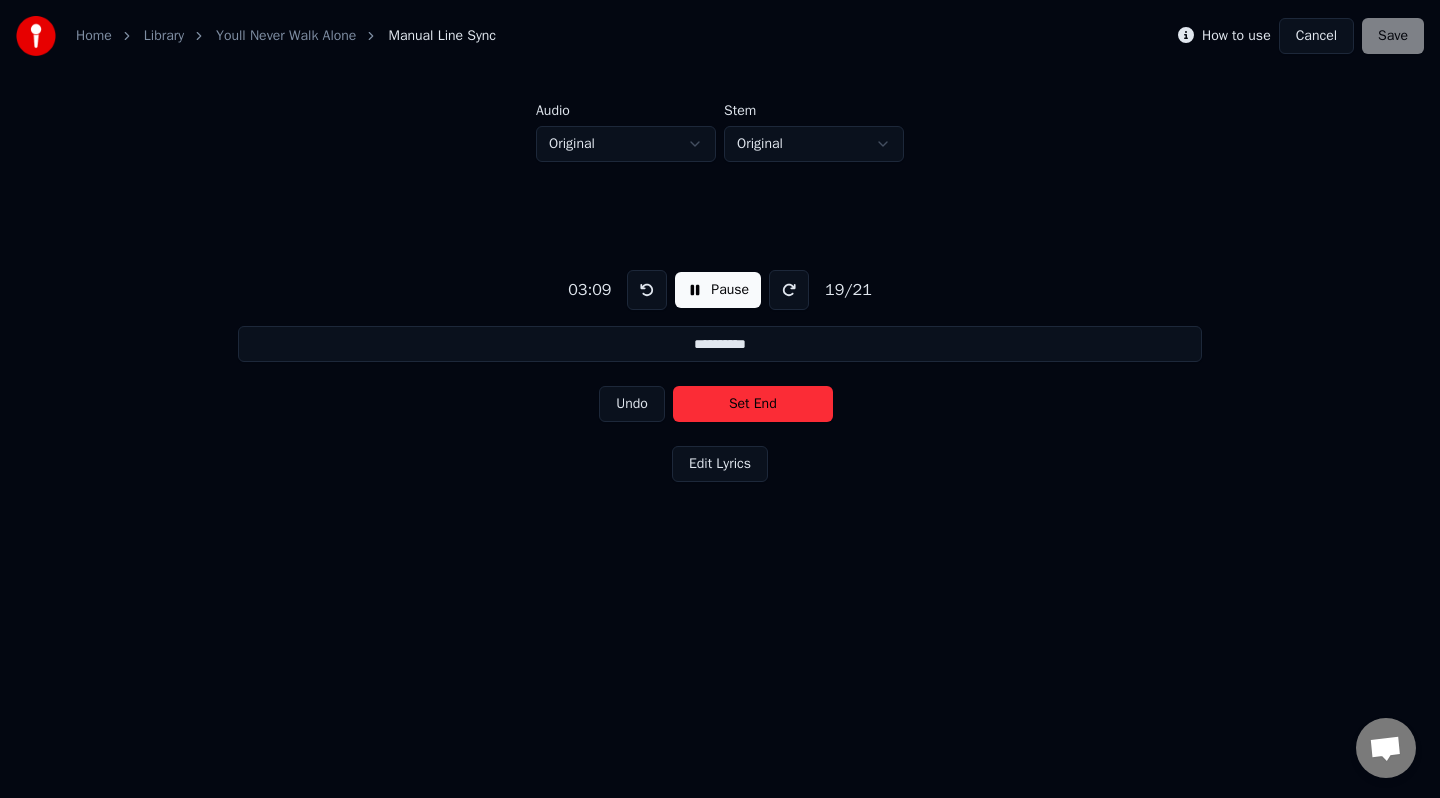 click on "Set End" at bounding box center (753, 404) 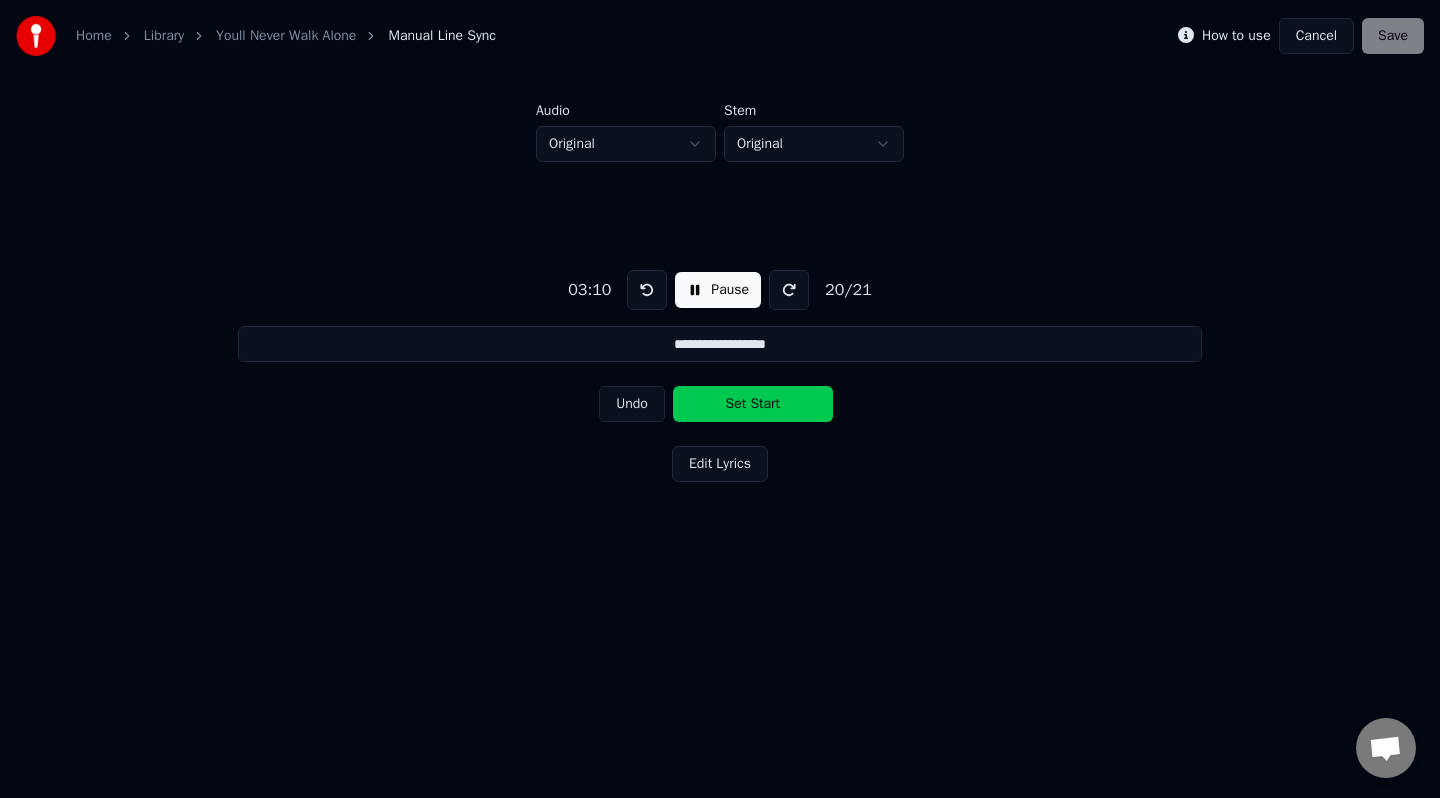 click on "Set Start" at bounding box center [753, 404] 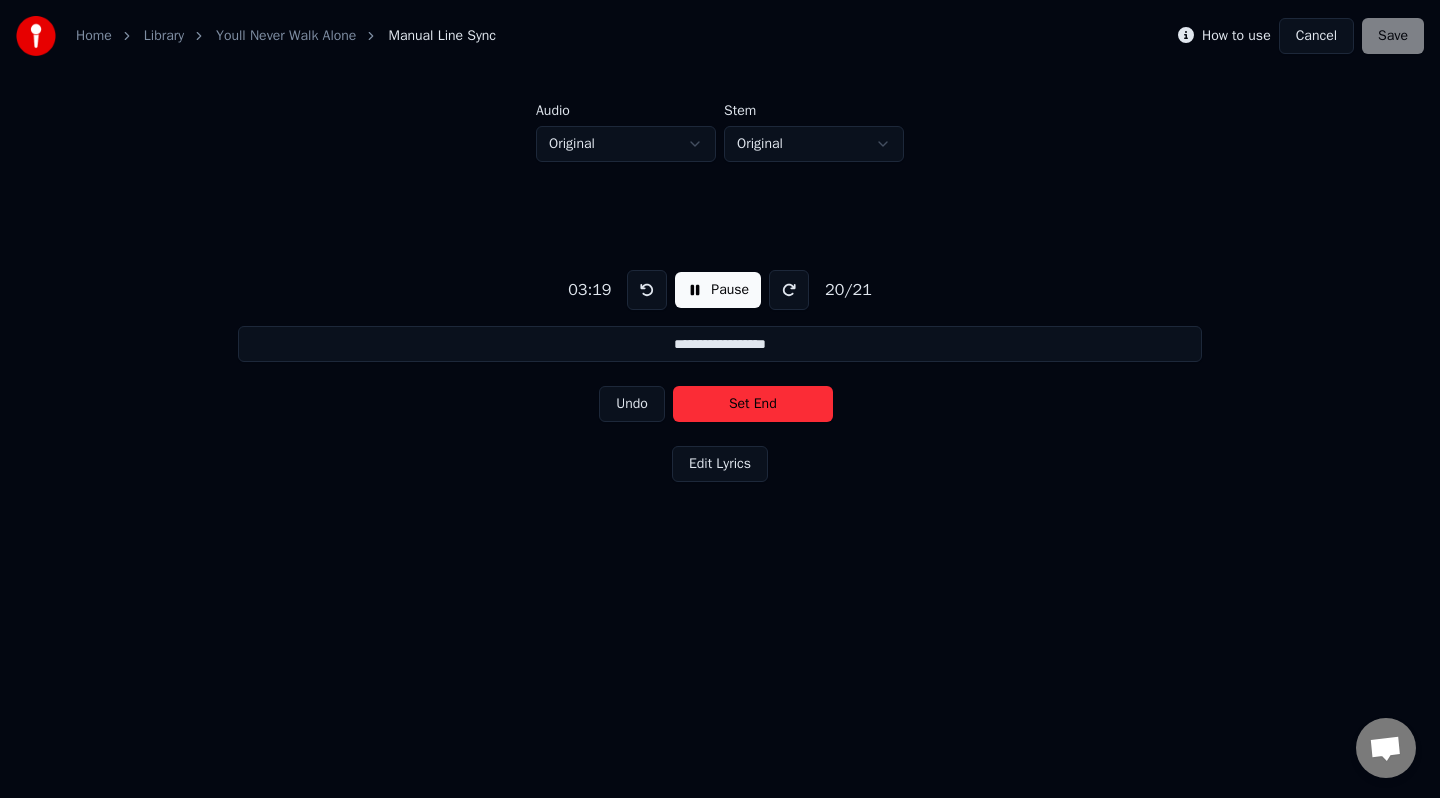 click on "Set End" at bounding box center [753, 404] 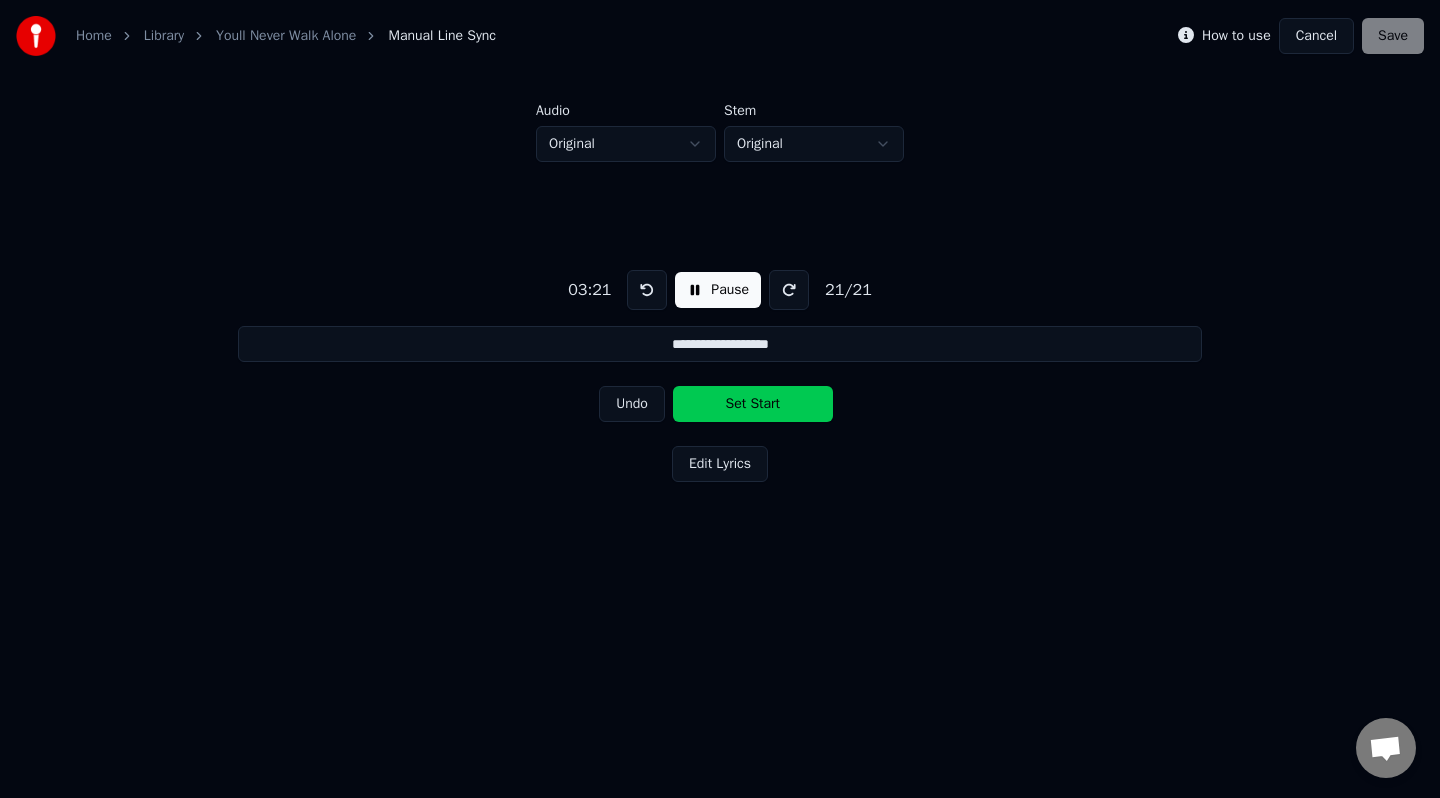 click on "Set Start" at bounding box center (753, 404) 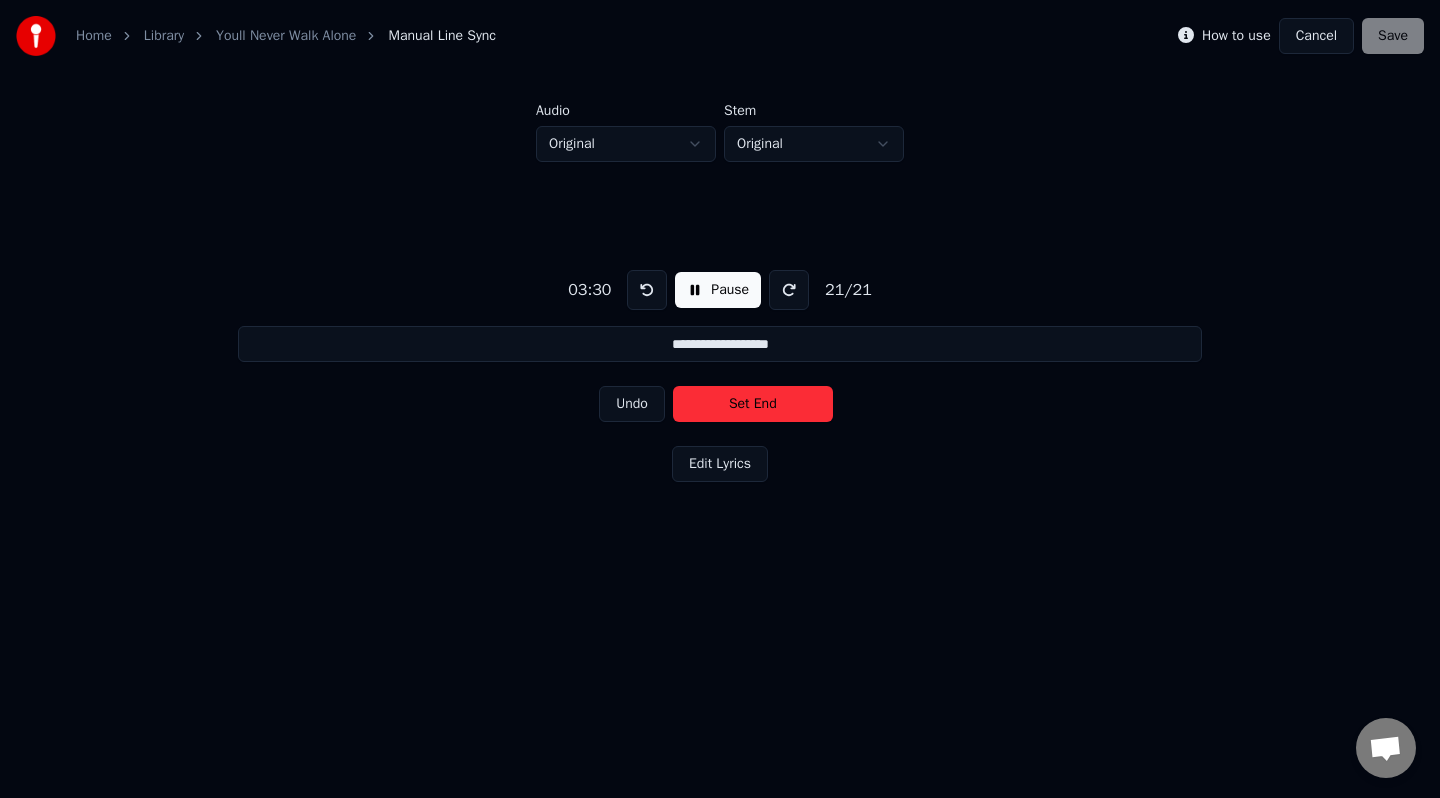 click on "Set End" at bounding box center (753, 404) 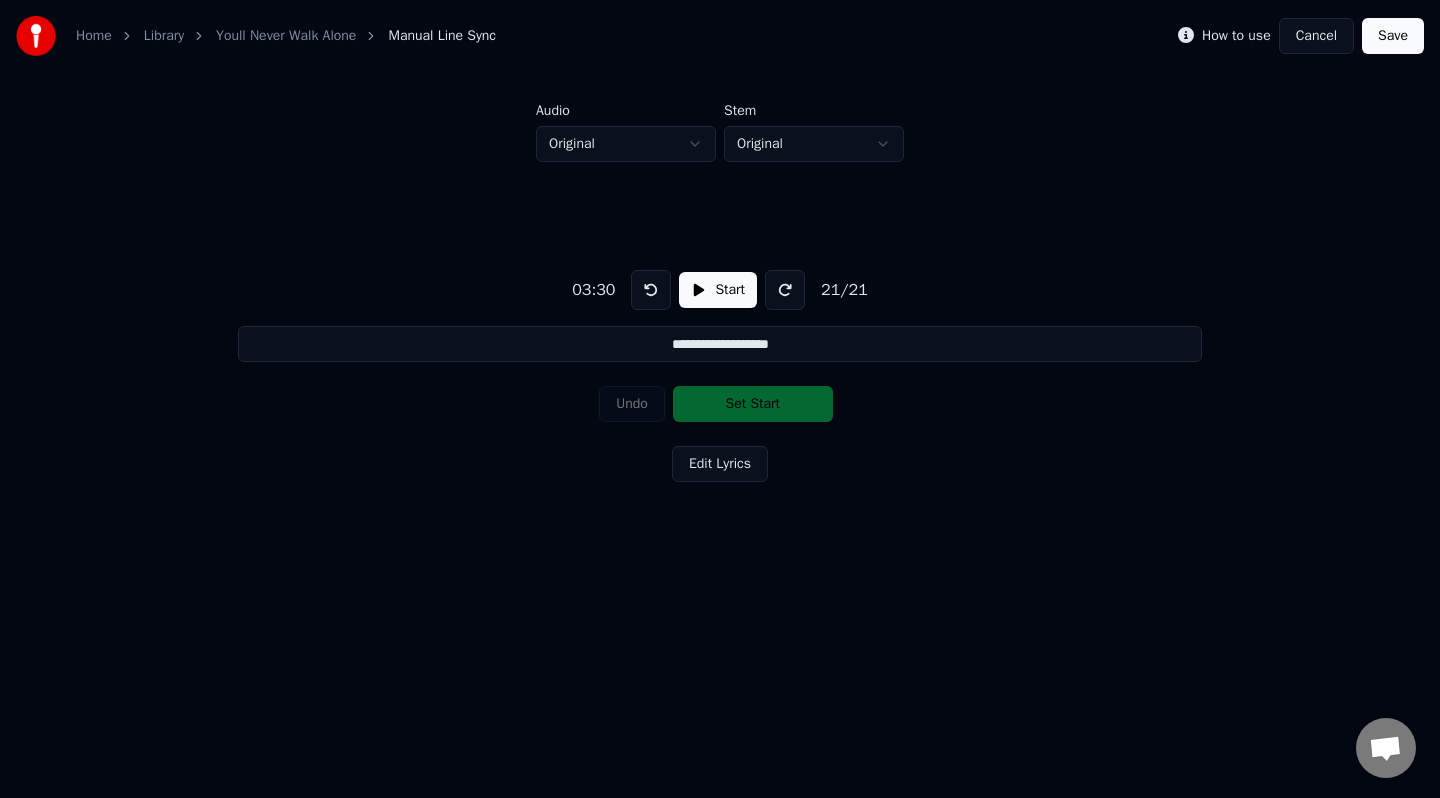 click on "Save" at bounding box center [1393, 36] 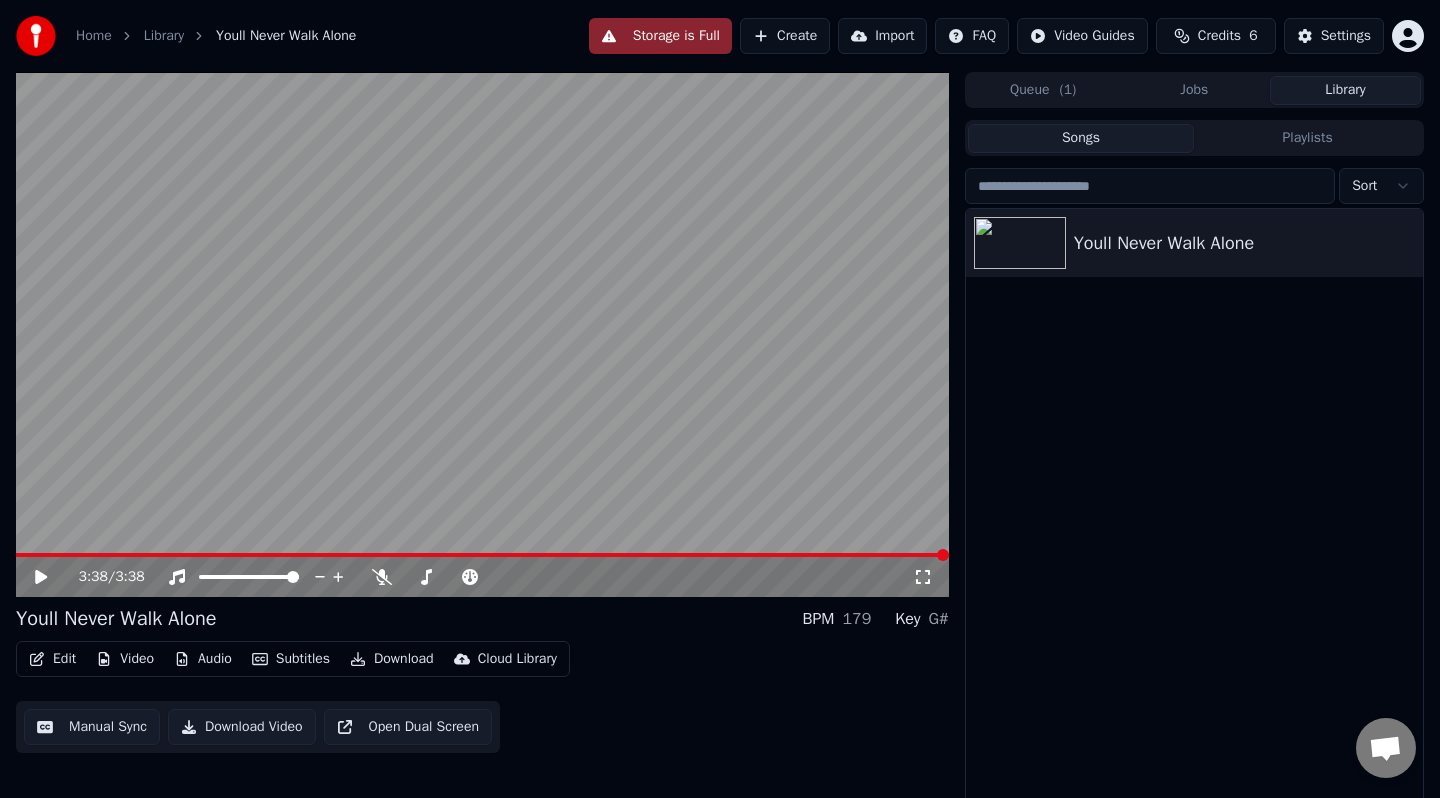 click on "Storage is Full" at bounding box center (660, 36) 